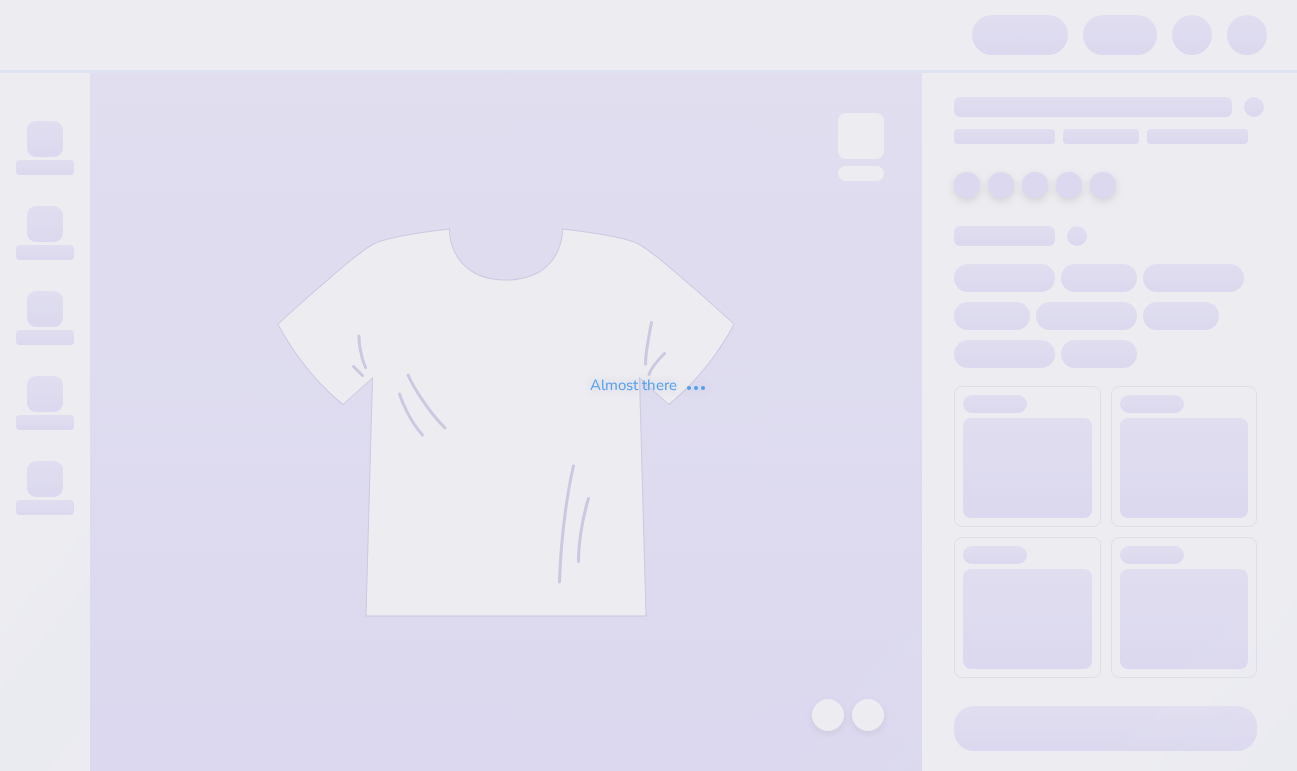 scroll, scrollTop: 0, scrollLeft: 0, axis: both 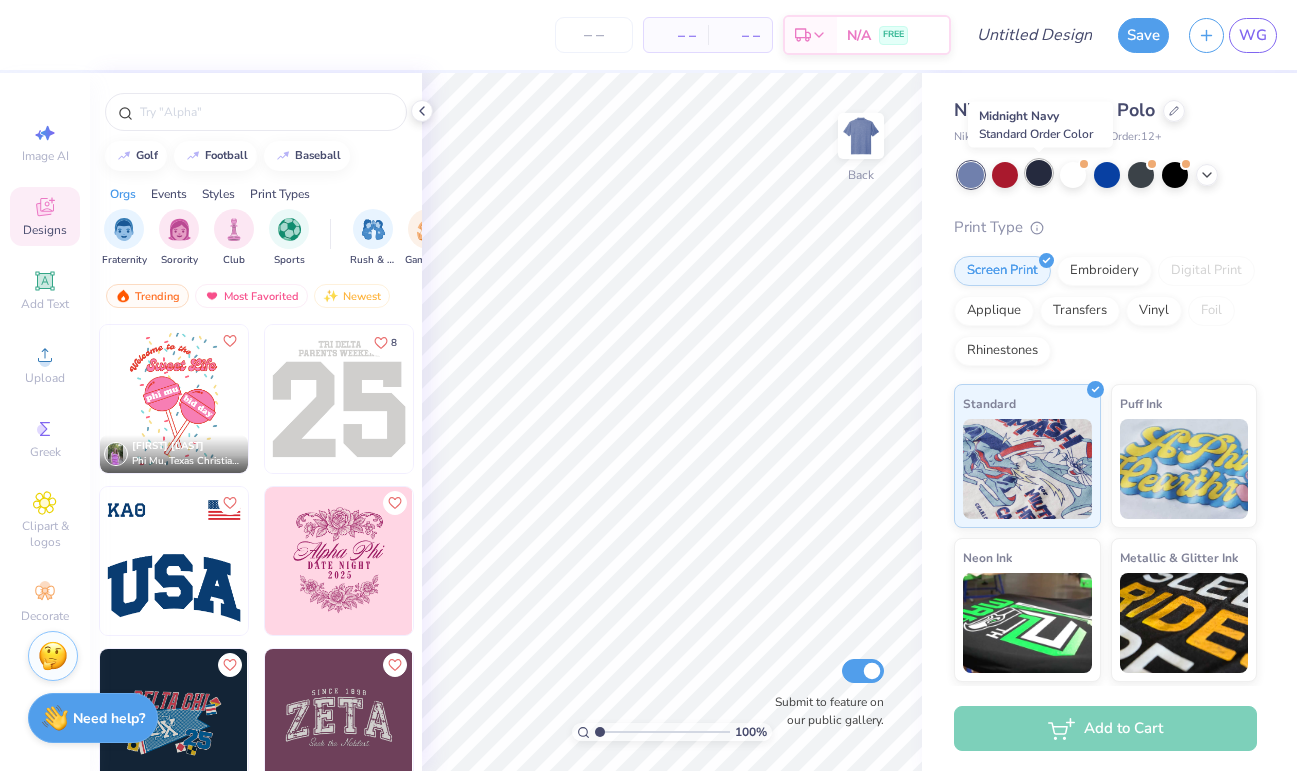 click at bounding box center [1039, 173] 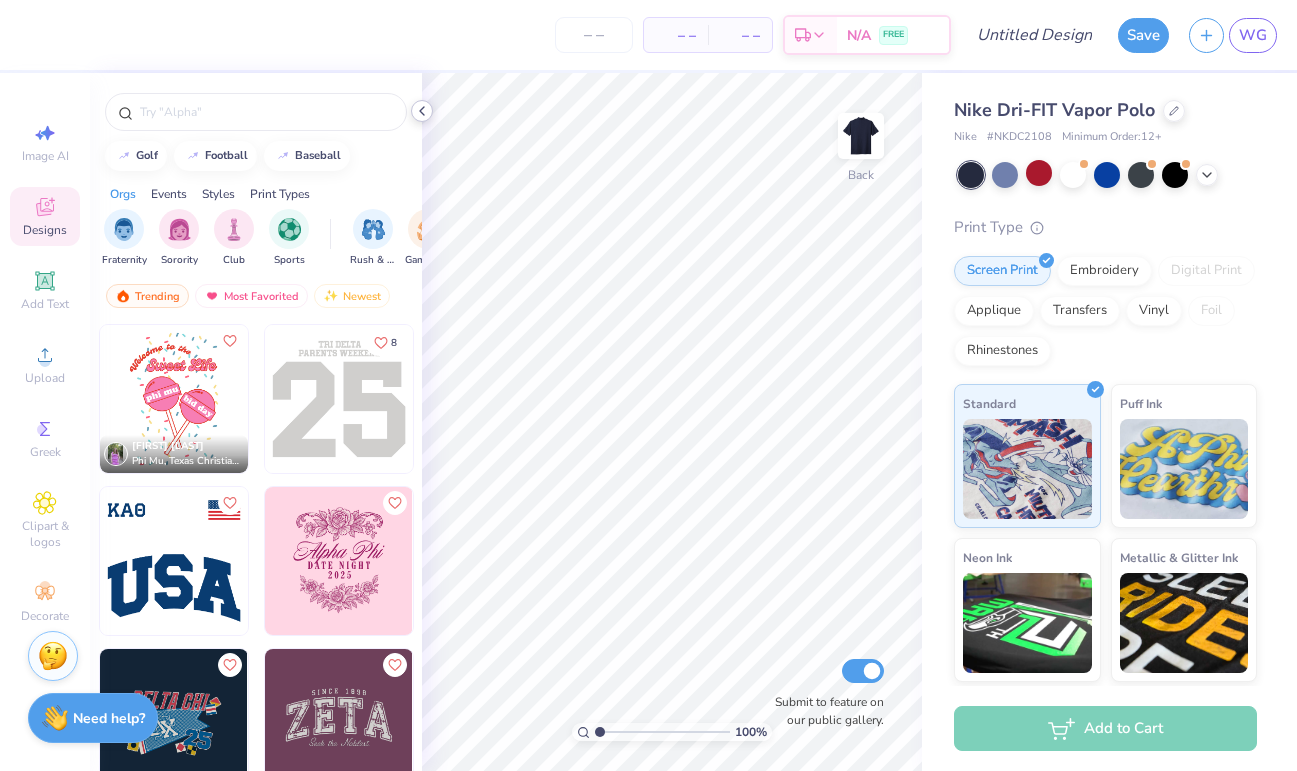 click 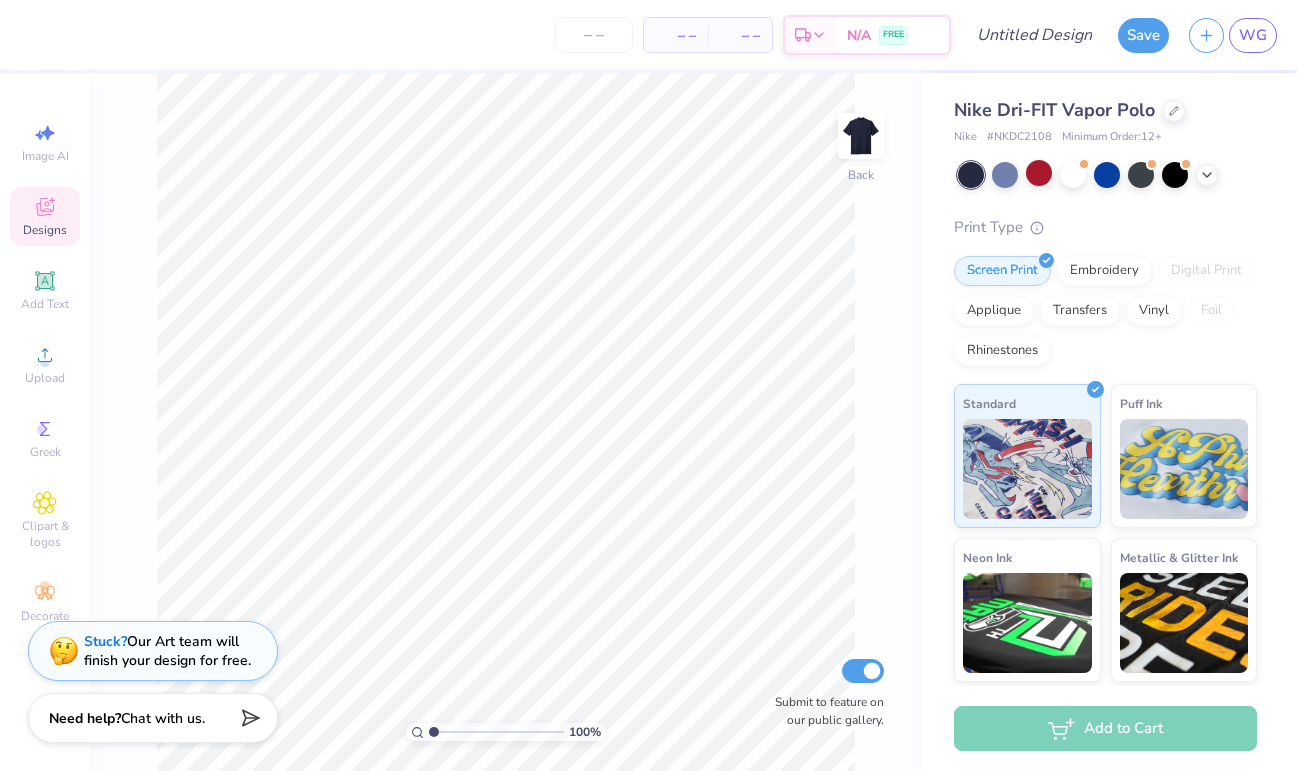 click on "Designs" at bounding box center [45, 216] 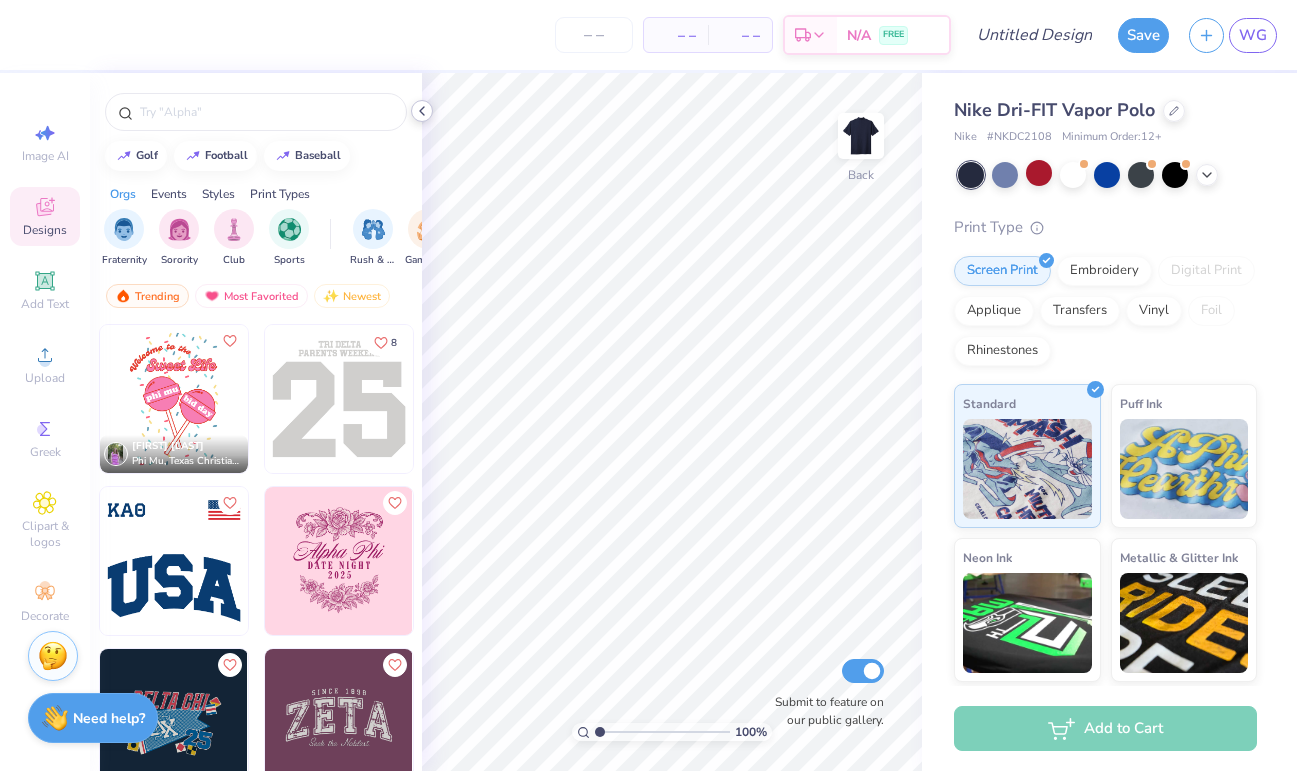 click 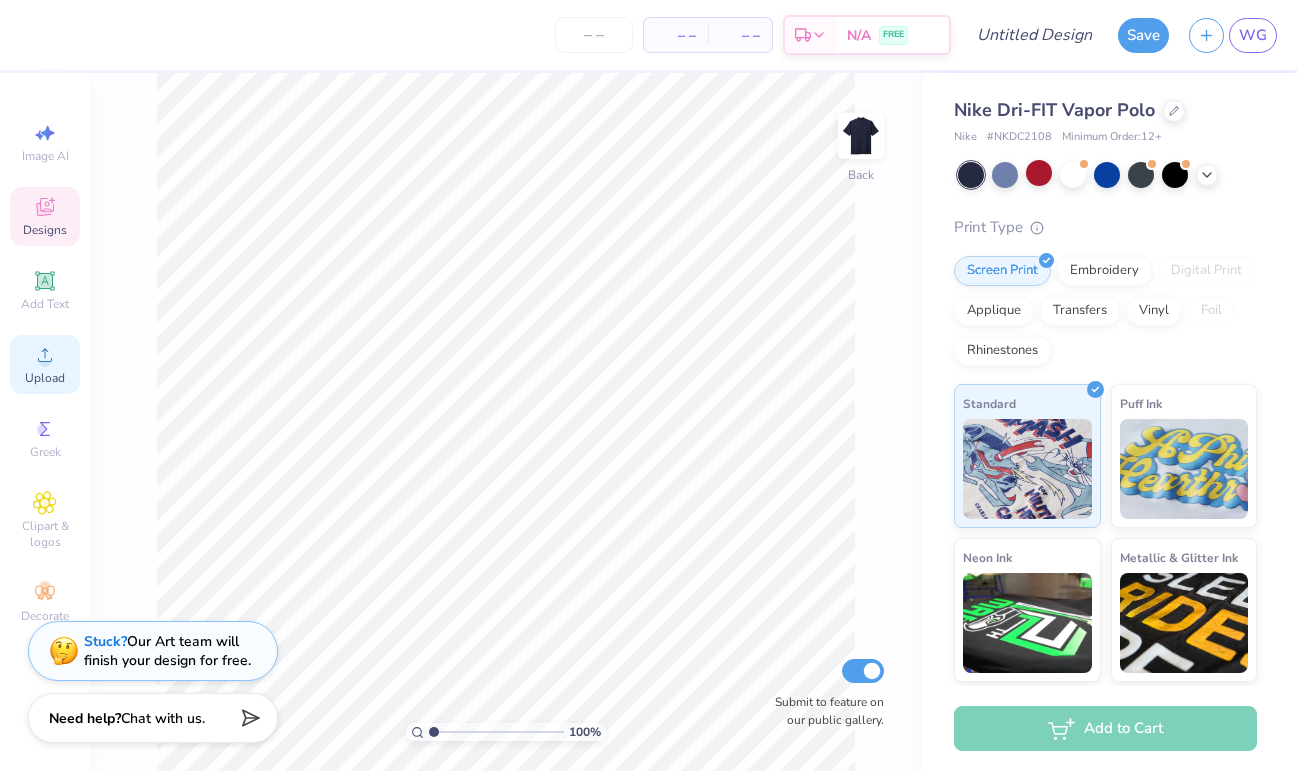 click on "Upload" at bounding box center (45, 378) 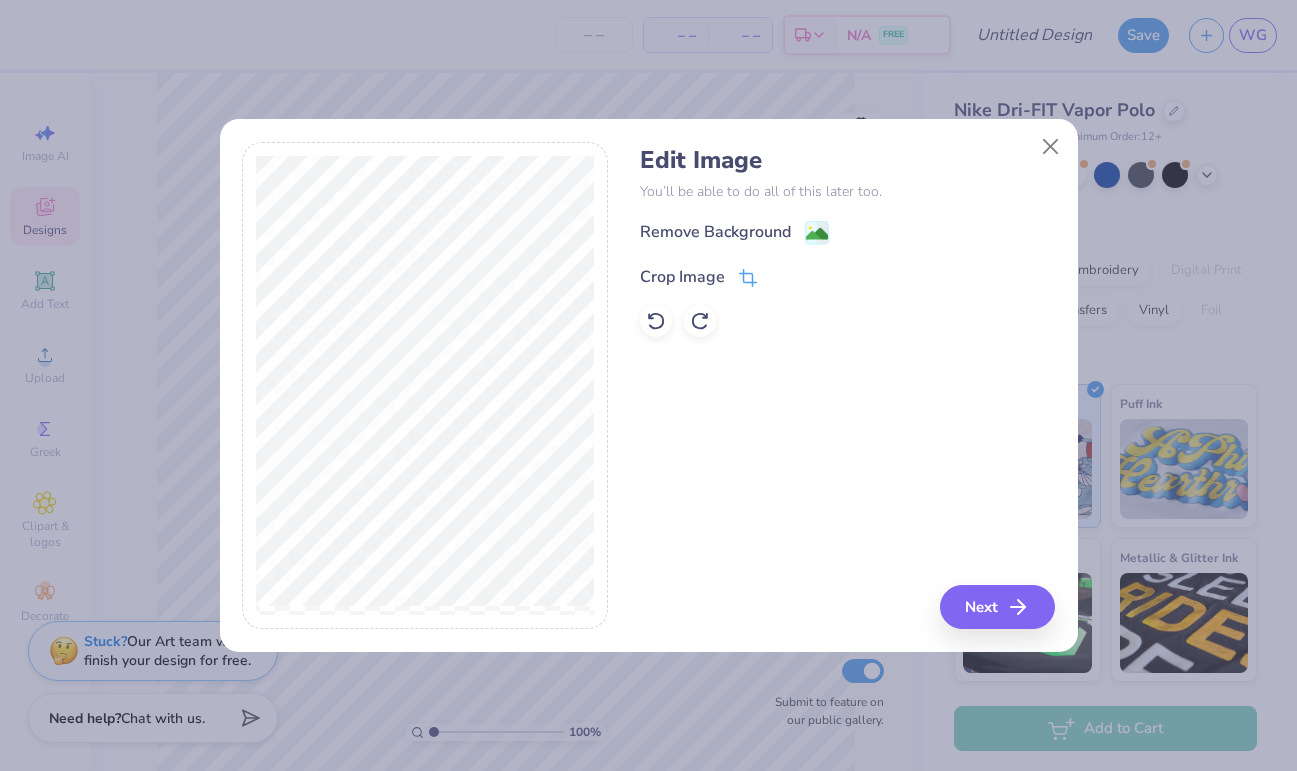 click 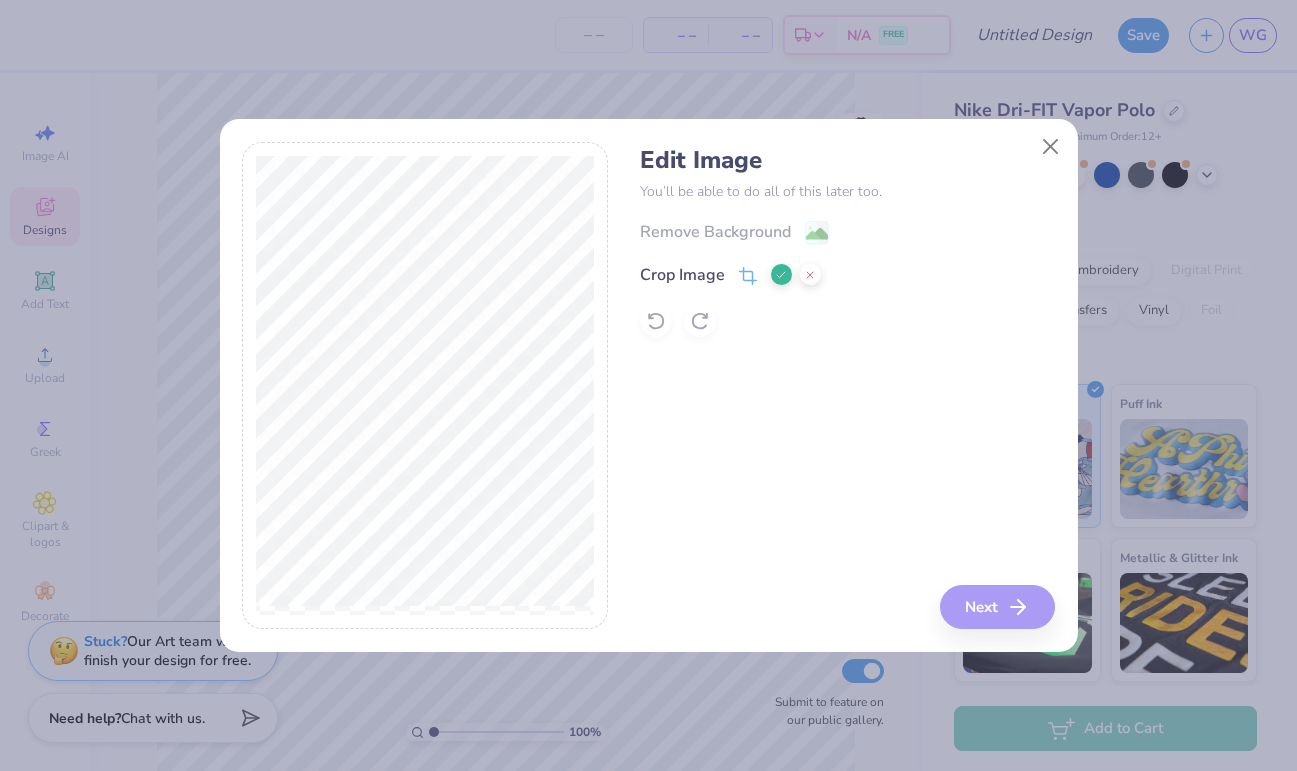click at bounding box center [781, 274] 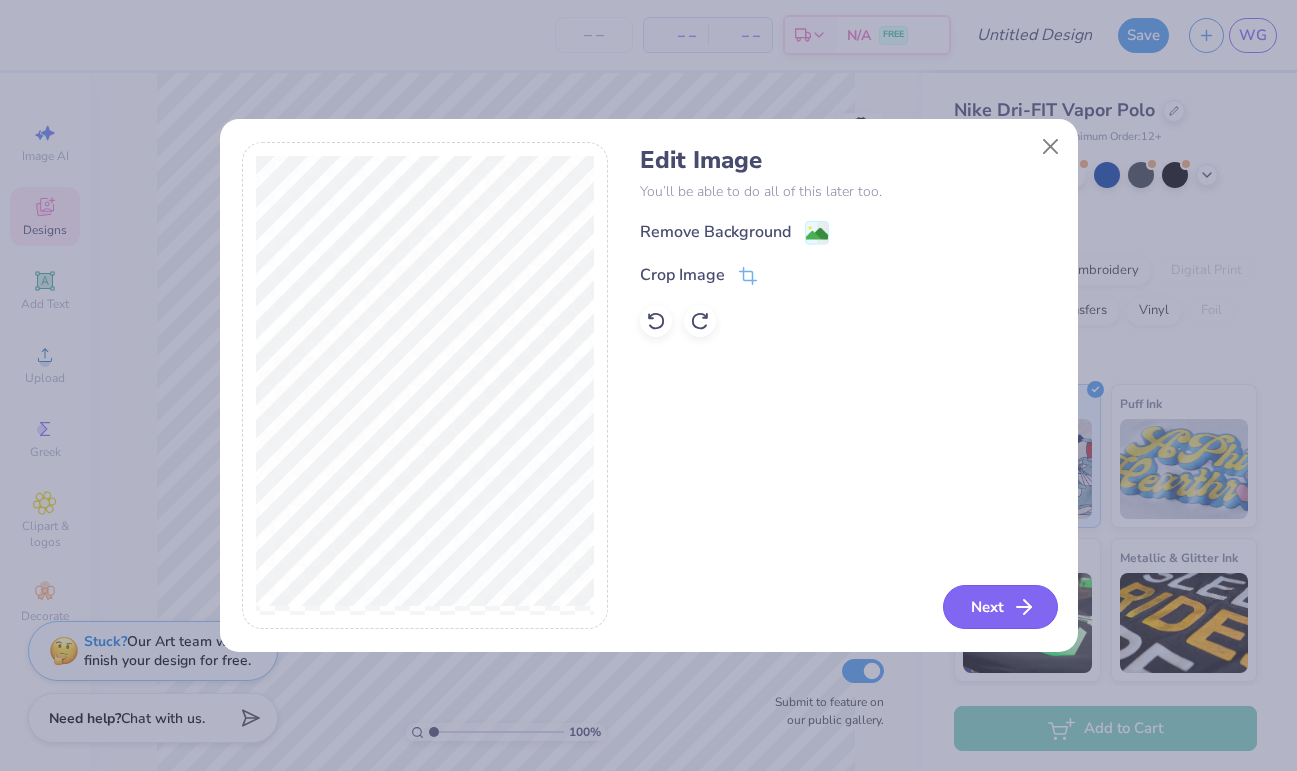 click 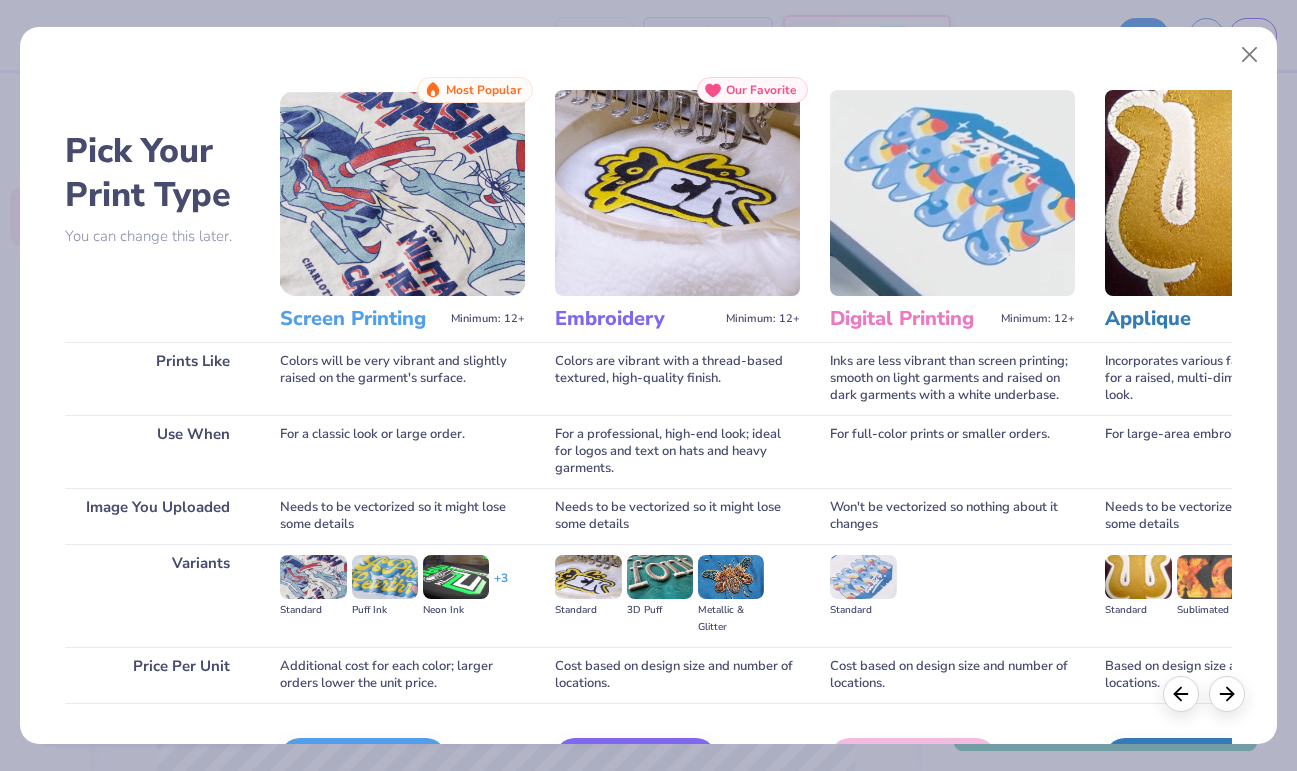scroll, scrollTop: 126, scrollLeft: 0, axis: vertical 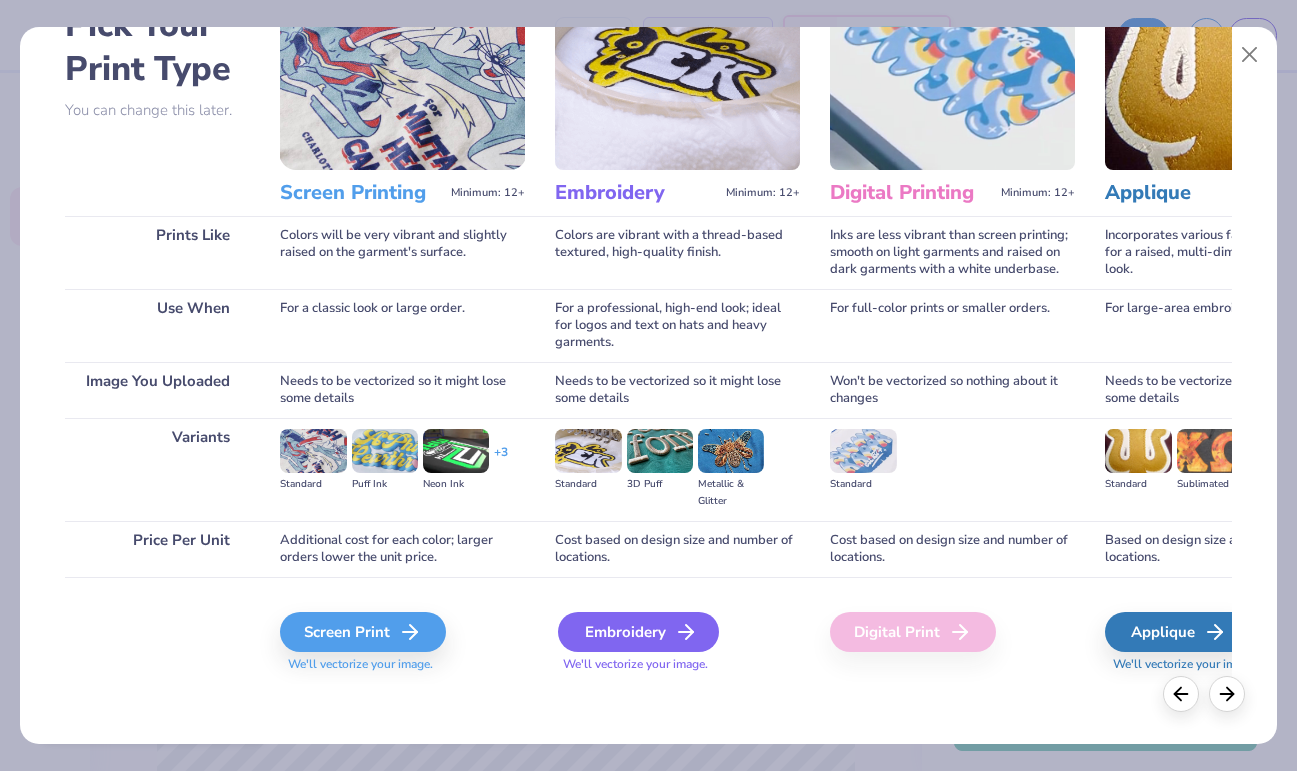 click on "Embroidery" at bounding box center (638, 632) 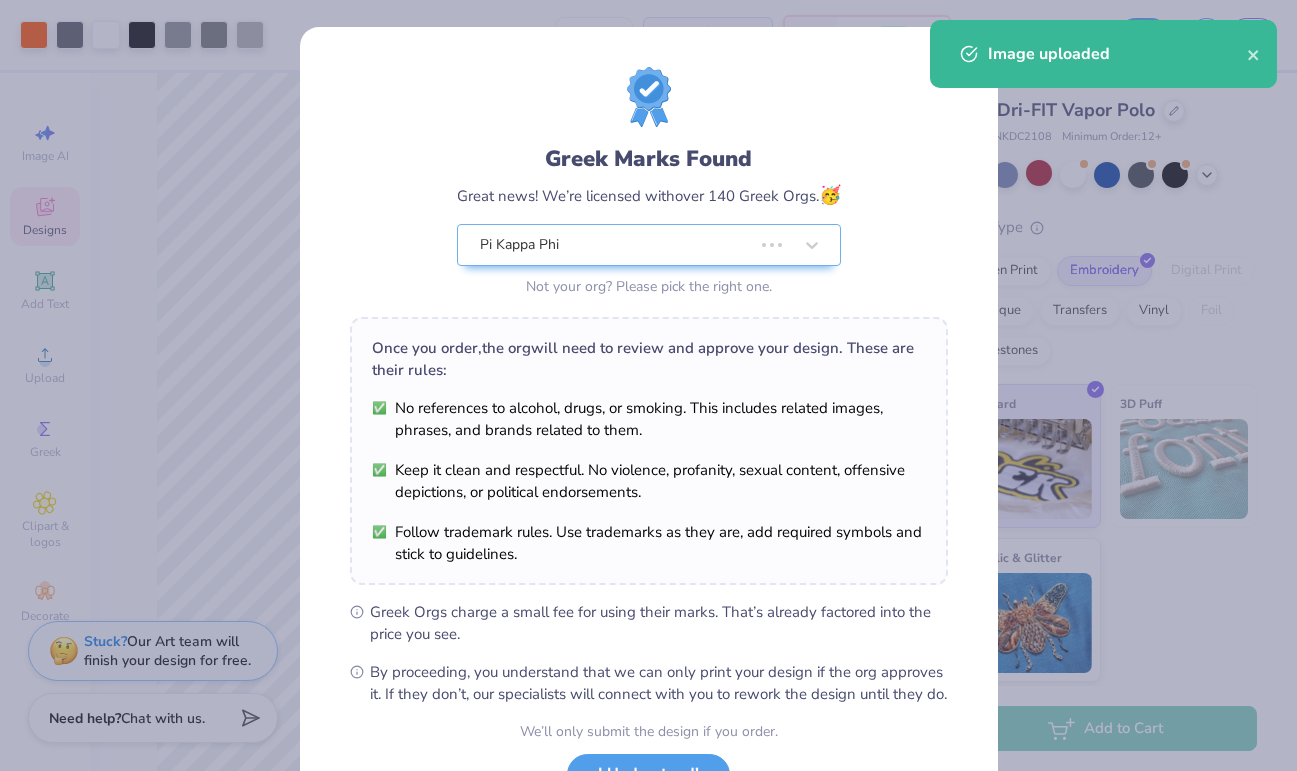 click on "Follow trademark rules. Use trademarks as they are, add required symbols and stick to guidelines." at bounding box center (649, 543) 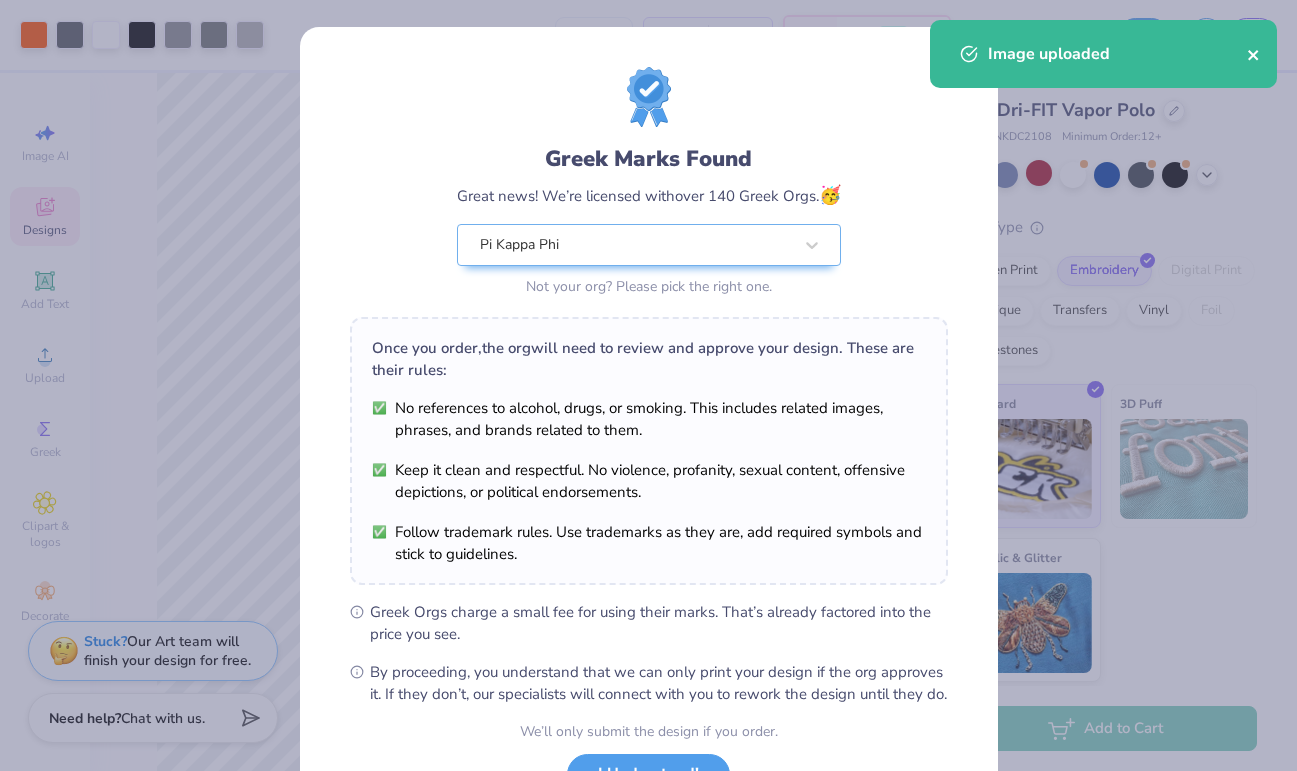 click 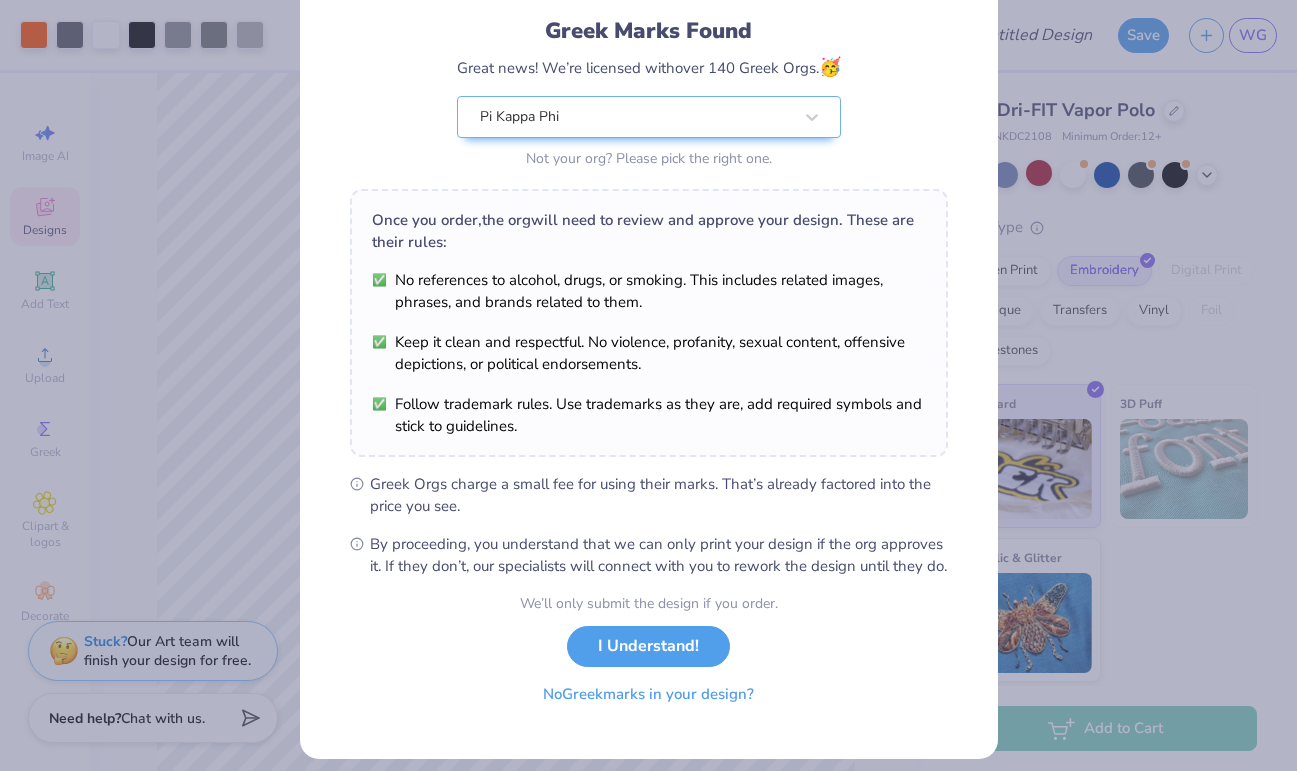 scroll, scrollTop: 131, scrollLeft: 0, axis: vertical 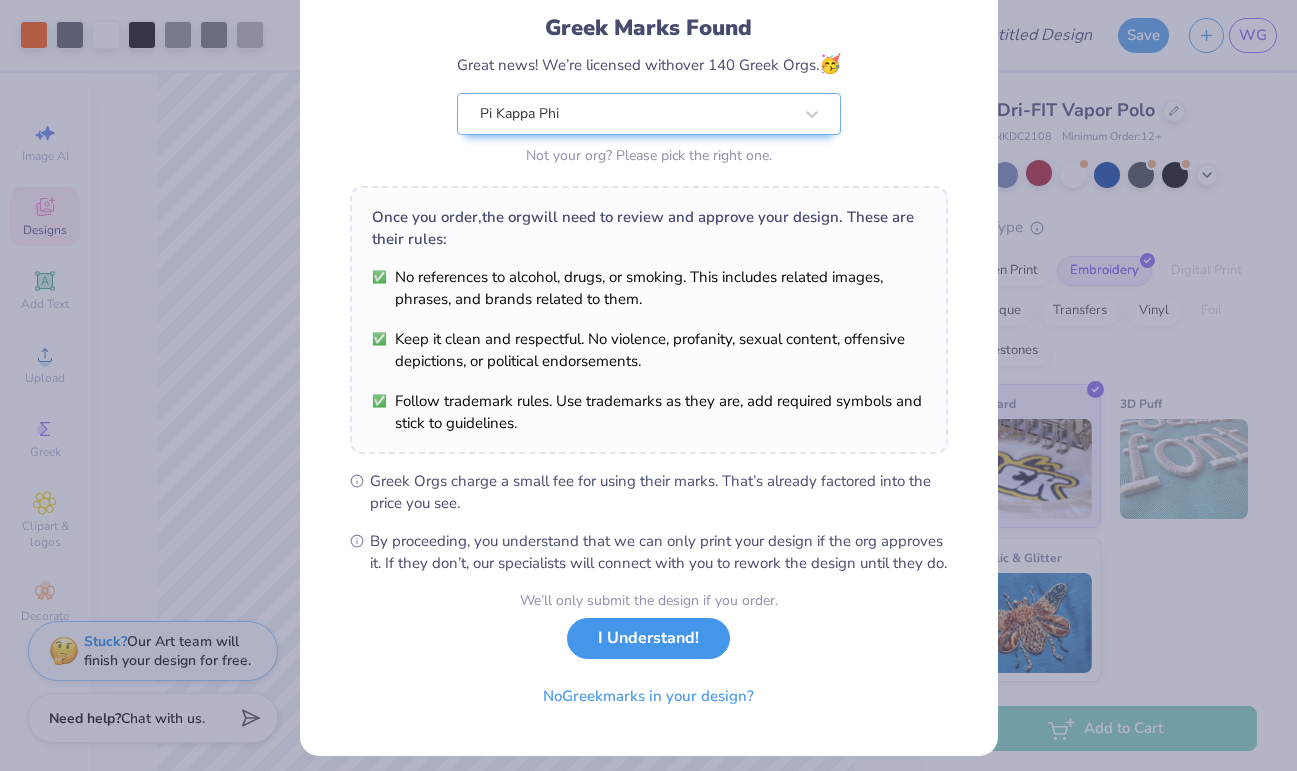 click on "I Understand!" at bounding box center [648, 638] 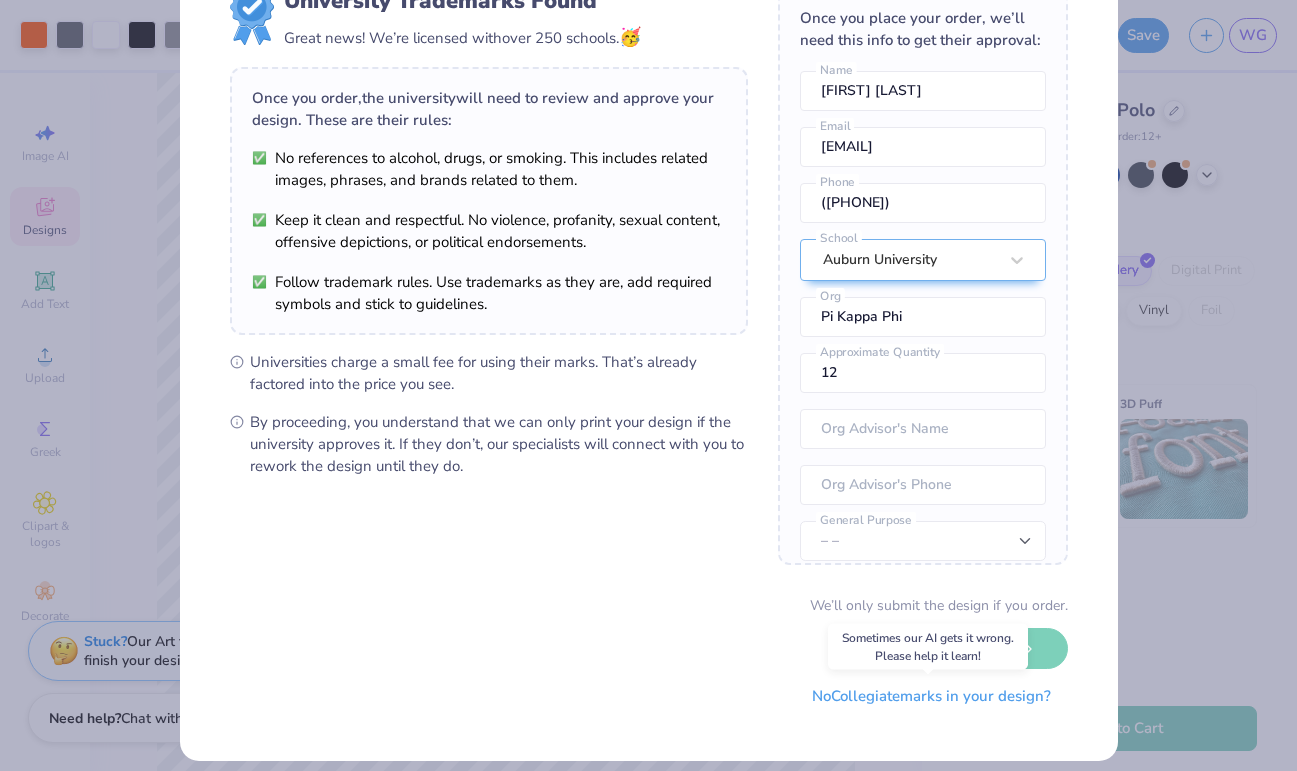 scroll, scrollTop: 87, scrollLeft: 0, axis: vertical 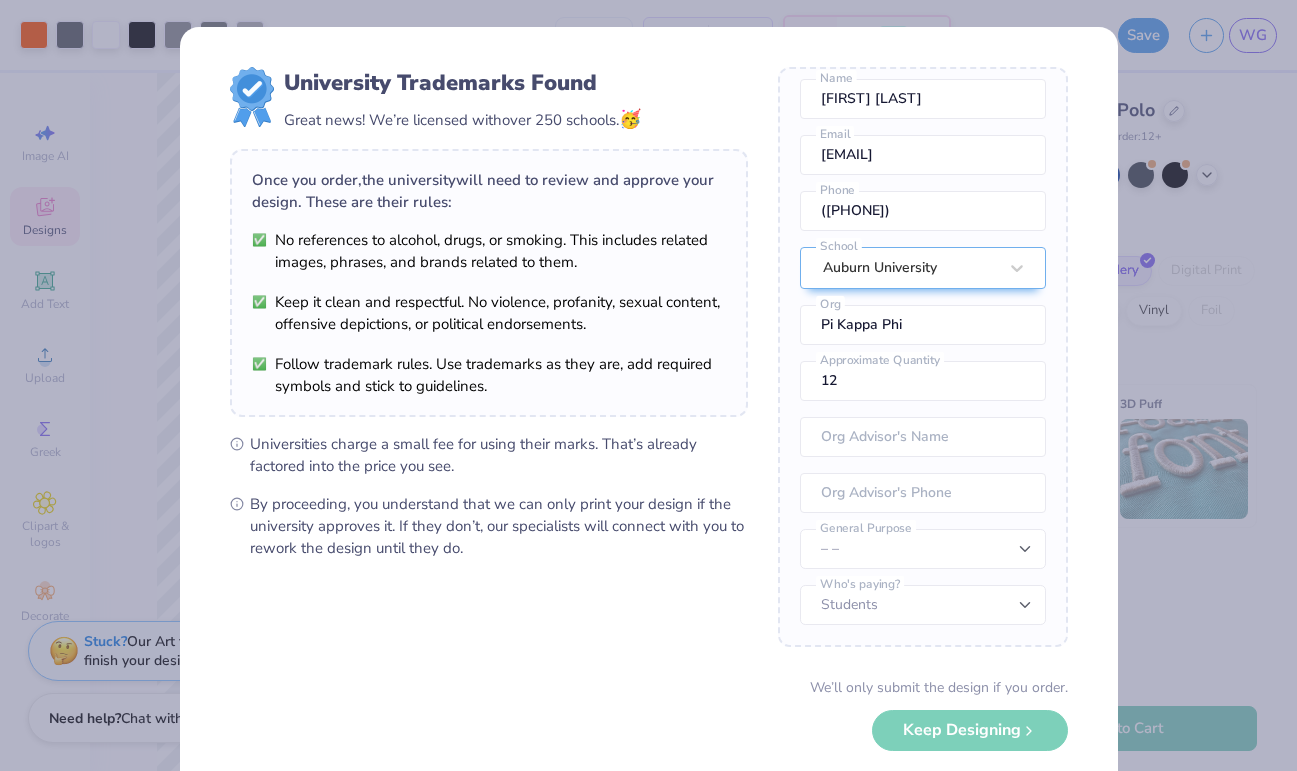 click on "University Trademarks Found Great news! We’re licensed with  over 250 schools. 🥳 Once you order,  the university  will need to review and approve your design. These are their rules: No references to alcohol, drugs, or smoking. This includes related images, phrases, and brands related to them. Keep it clean and respectful. No violence, profanity, sexual content, offensive depictions, or political endorsements. Follow trademark rules. Use trademarks as they are, add required symbols and stick to guidelines. Universities charge a small fee for using their marks. That’s already factored into the price you see. By proceeding, you understand that we can only print your design if the university approves it. If they don’t, our specialists will connect with you to rework the design until they do. Once you place your order, we’ll need this info to get their approval: [FIRST] [LAST] Name wggaddy@gmail.com Email ([PHONE]) phone must match the following: "/\d{10}|\(\d{3}\)[\u0020\u00a0]\d{3}[-\u2011]\d{4}/" Org" at bounding box center [648, 385] 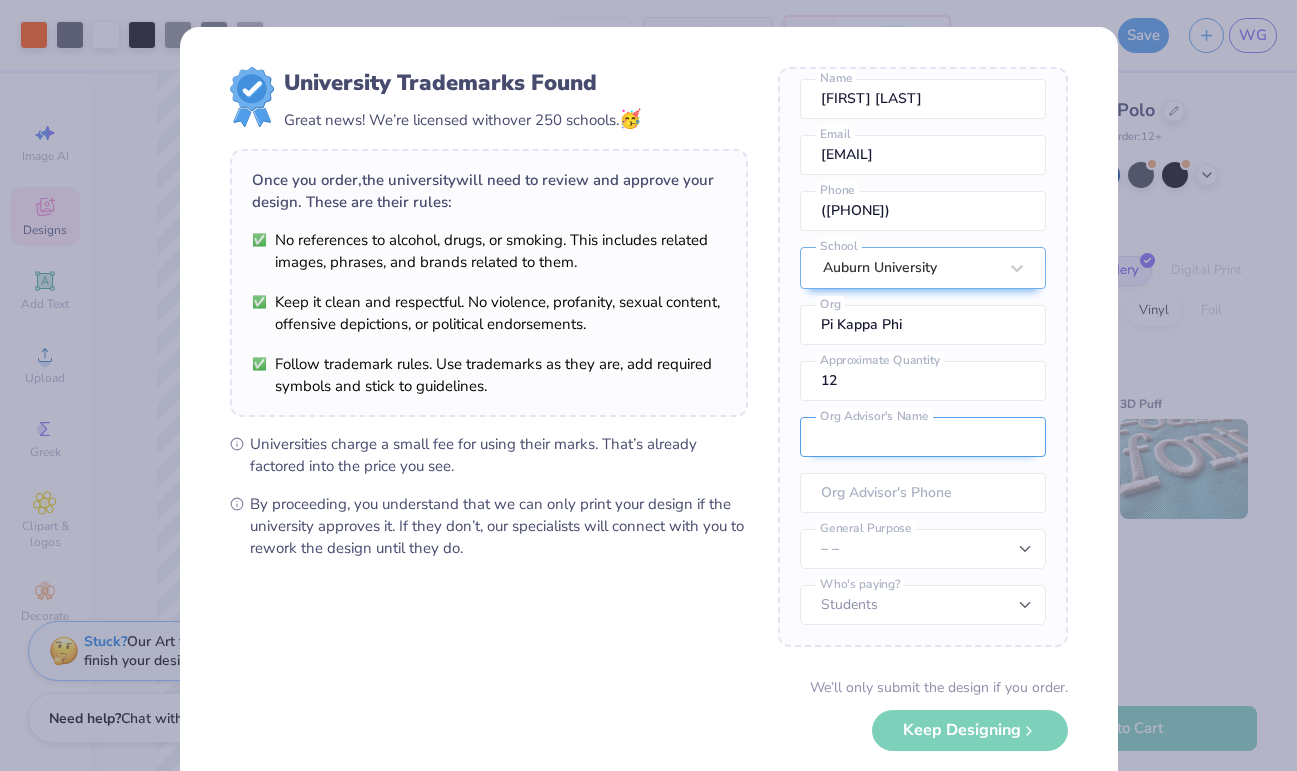 click at bounding box center [923, 437] 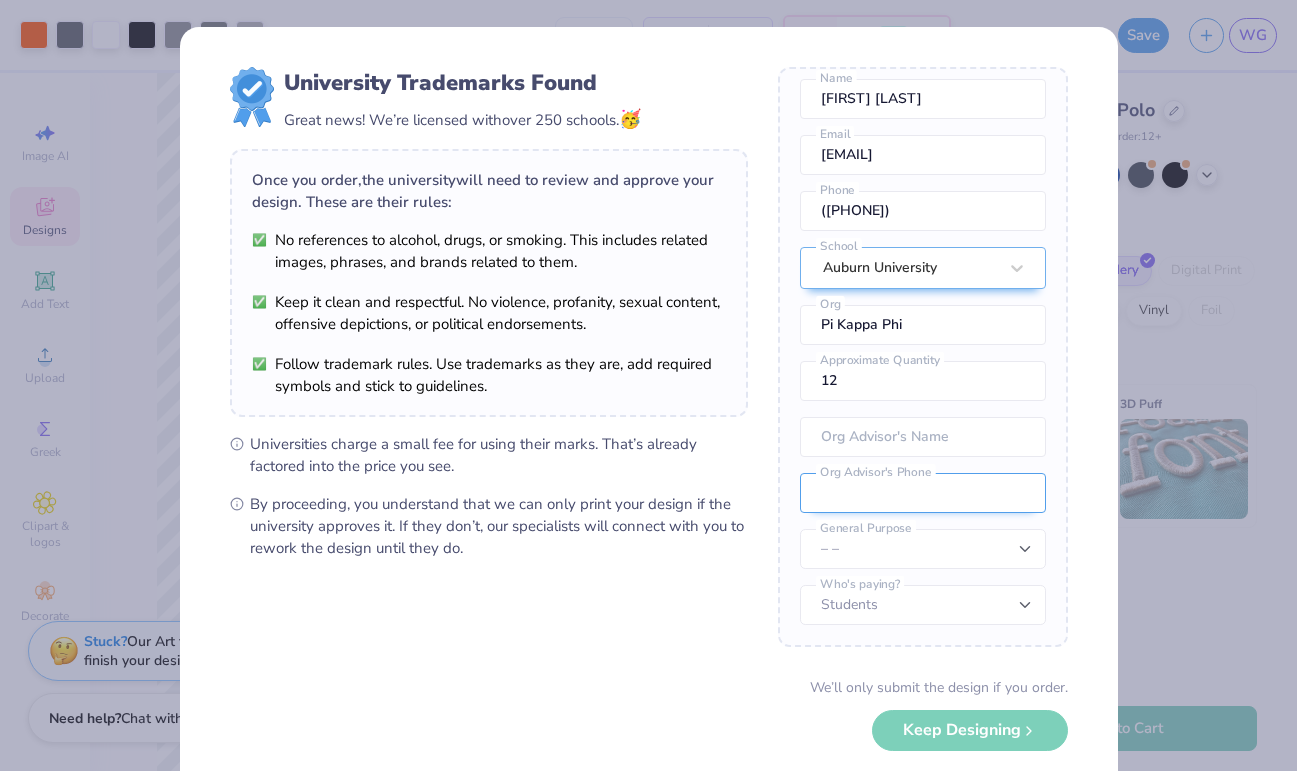 click at bounding box center (923, 493) 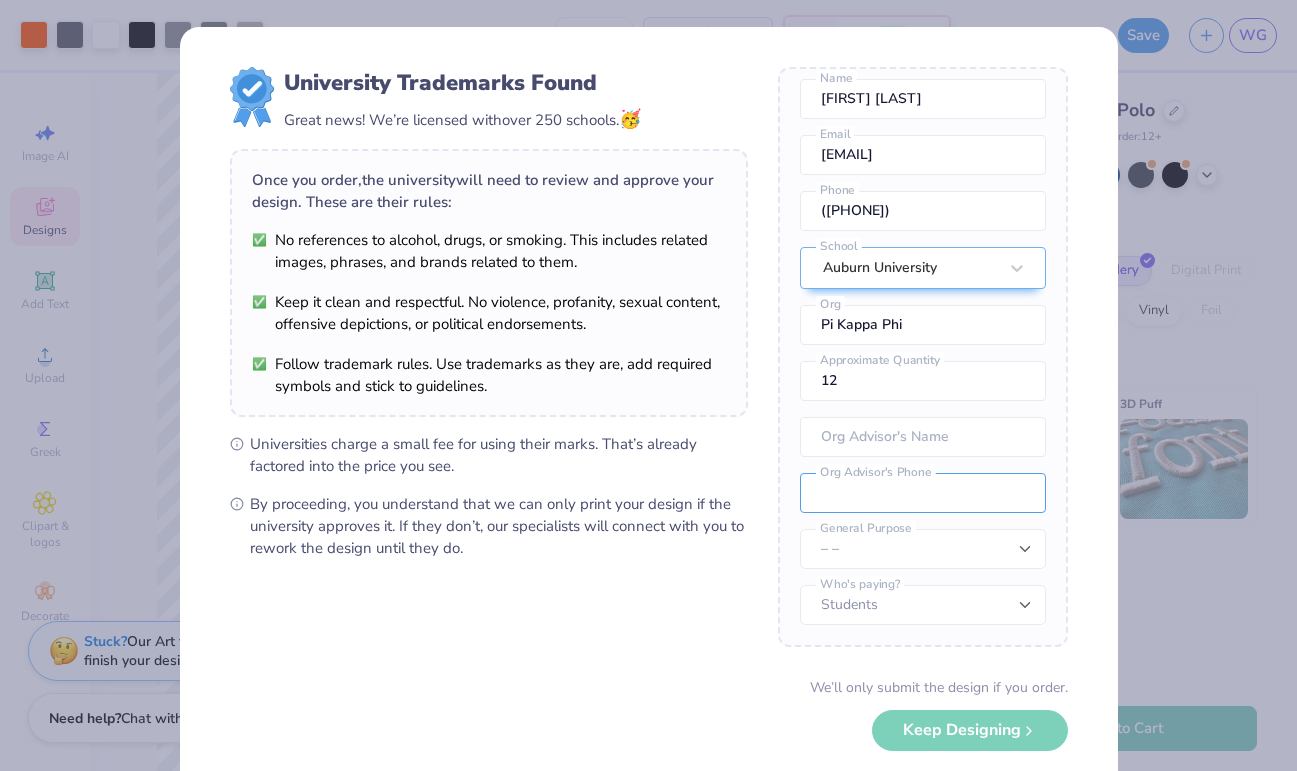 scroll, scrollTop: 99, scrollLeft: 0, axis: vertical 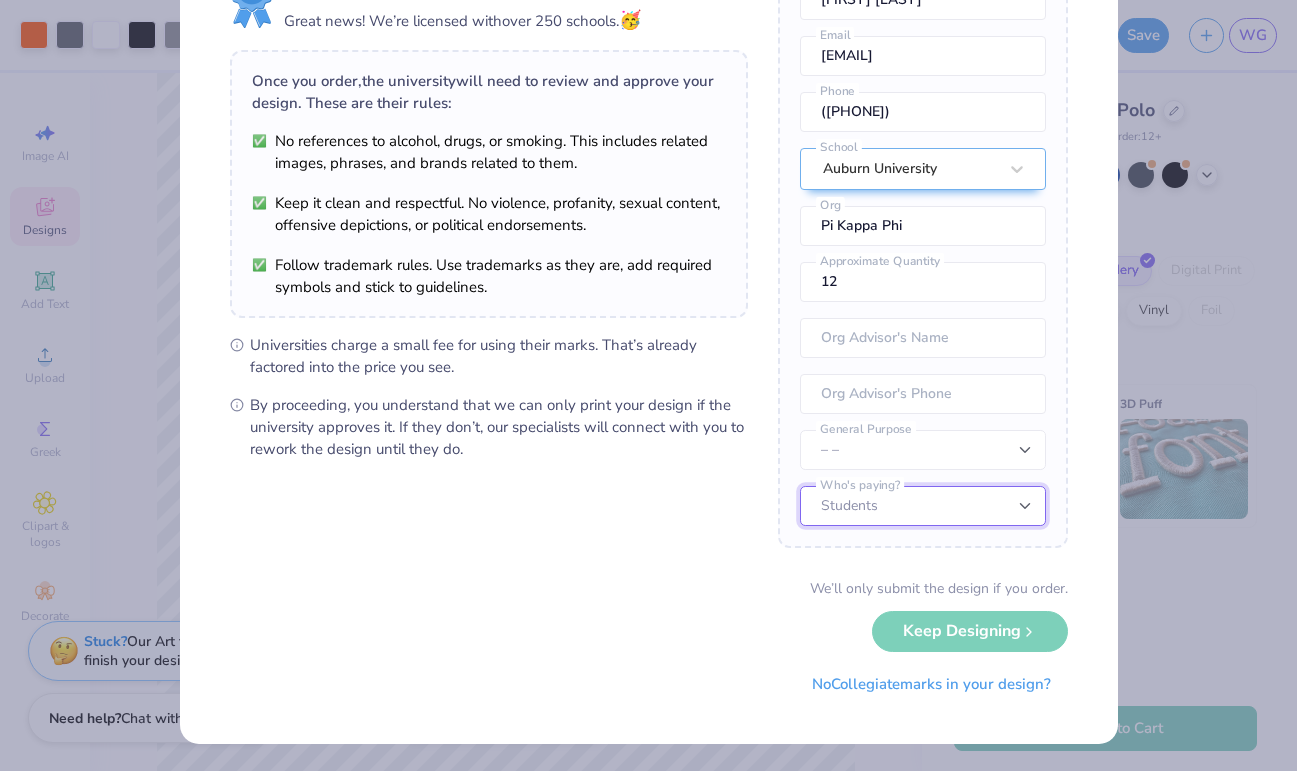 click on "Students University" at bounding box center (923, 506) 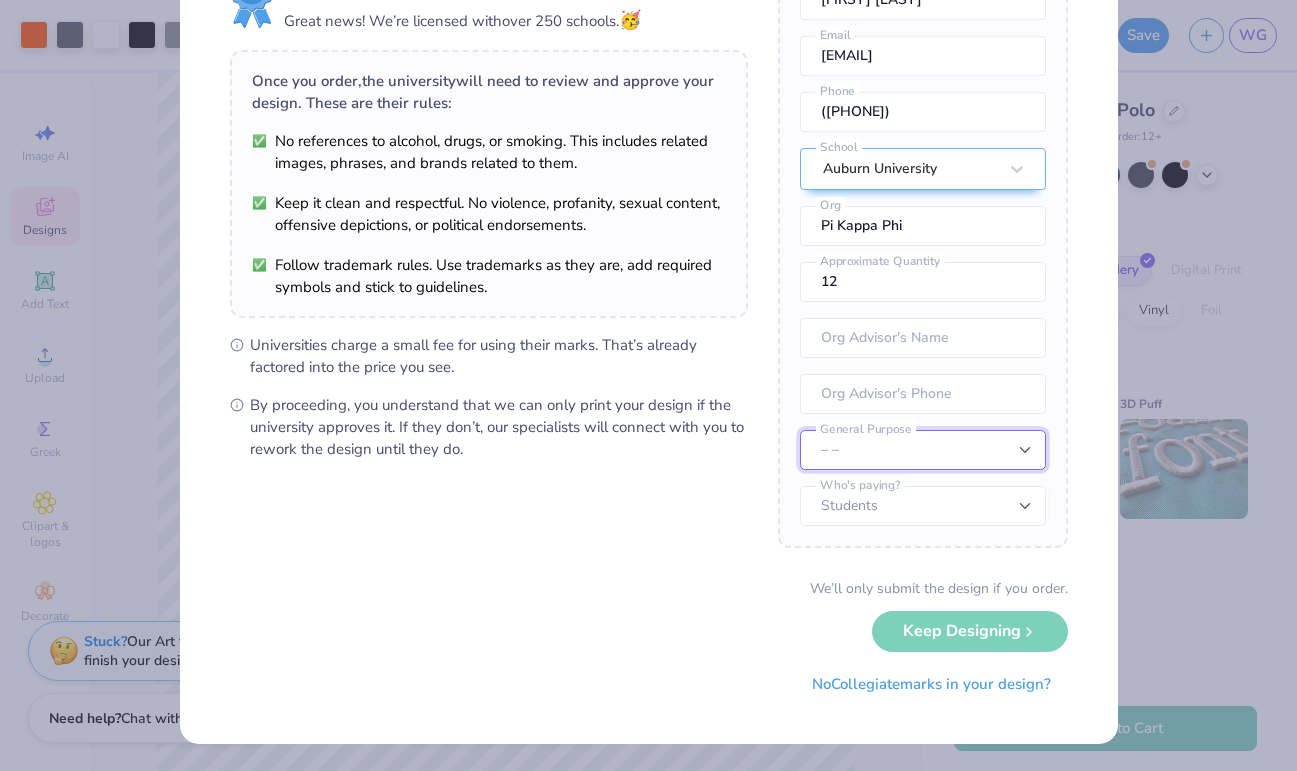 click on "– – Member apparel for registered Student Organization / Department / School Fundraising / Philanthropy event Resale outside the university" at bounding box center (923, 450) 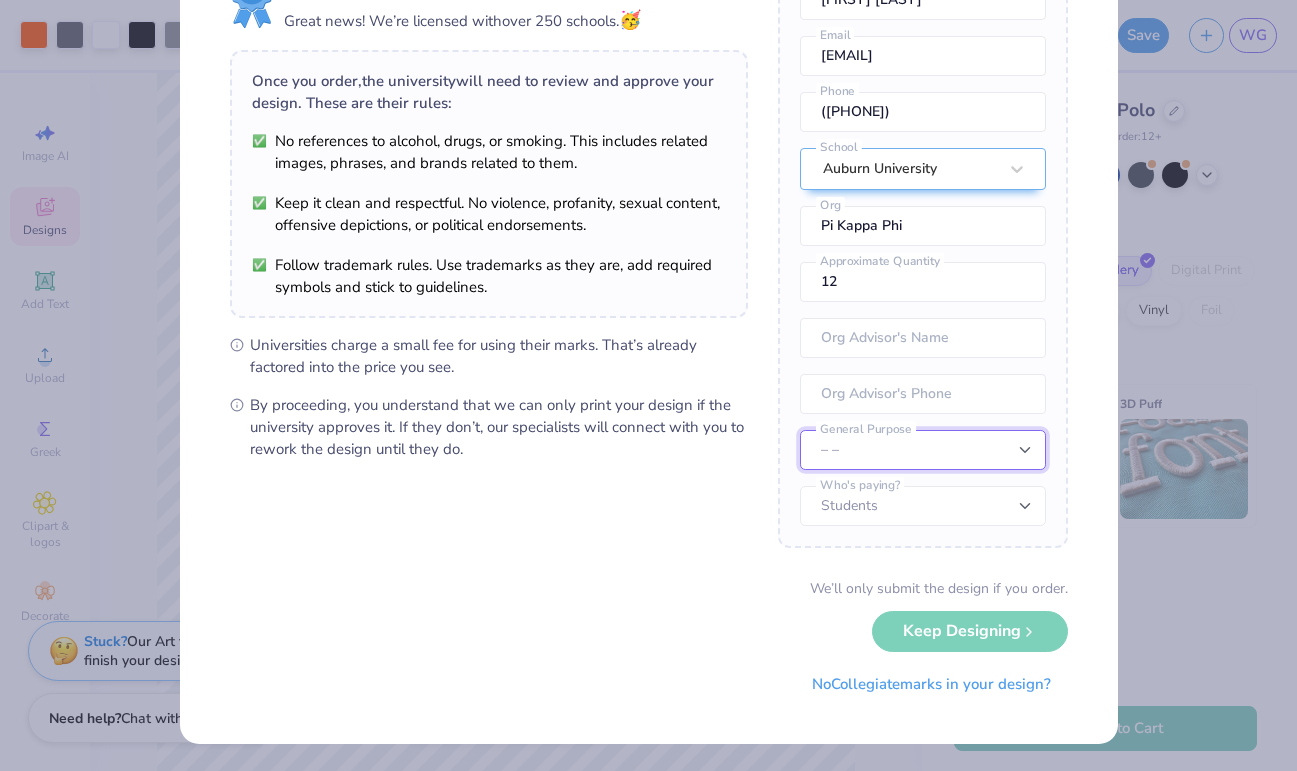 select on "Member apparel for registered Student Organization / Department / School" 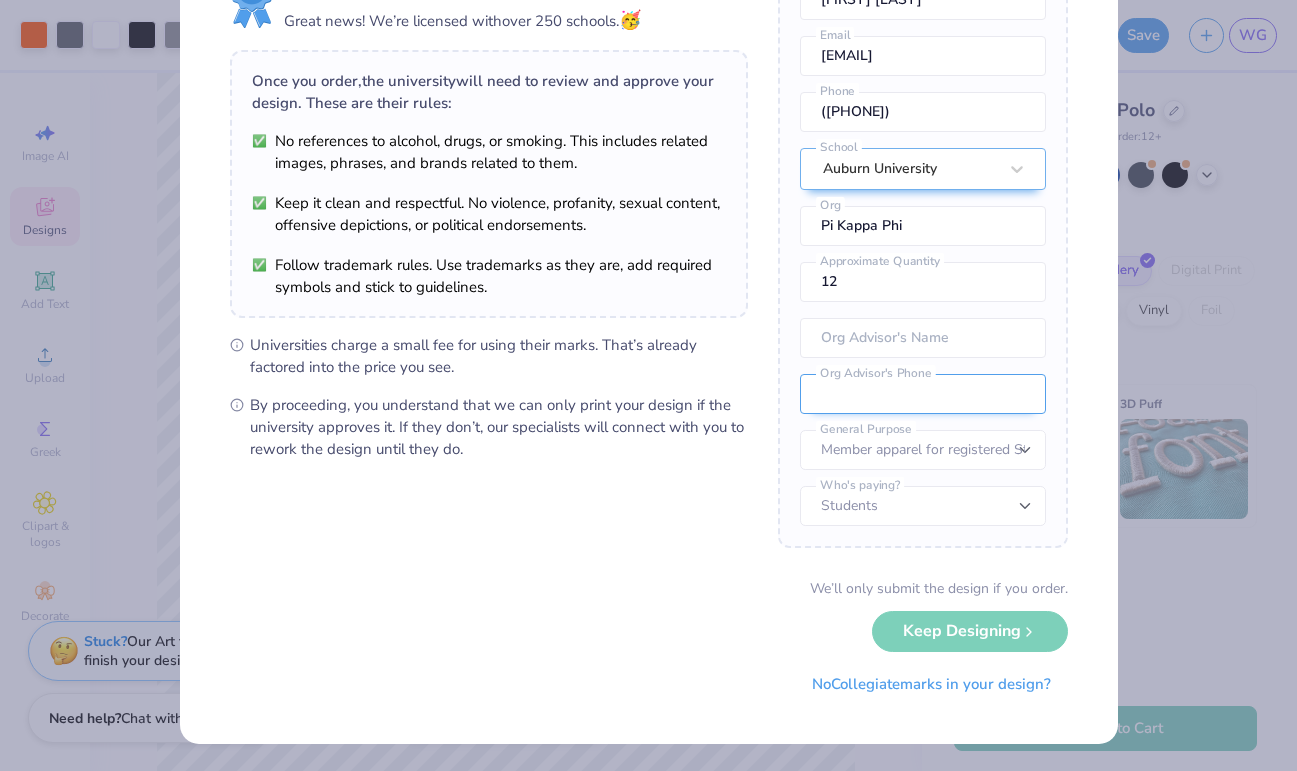 click at bounding box center (923, 394) 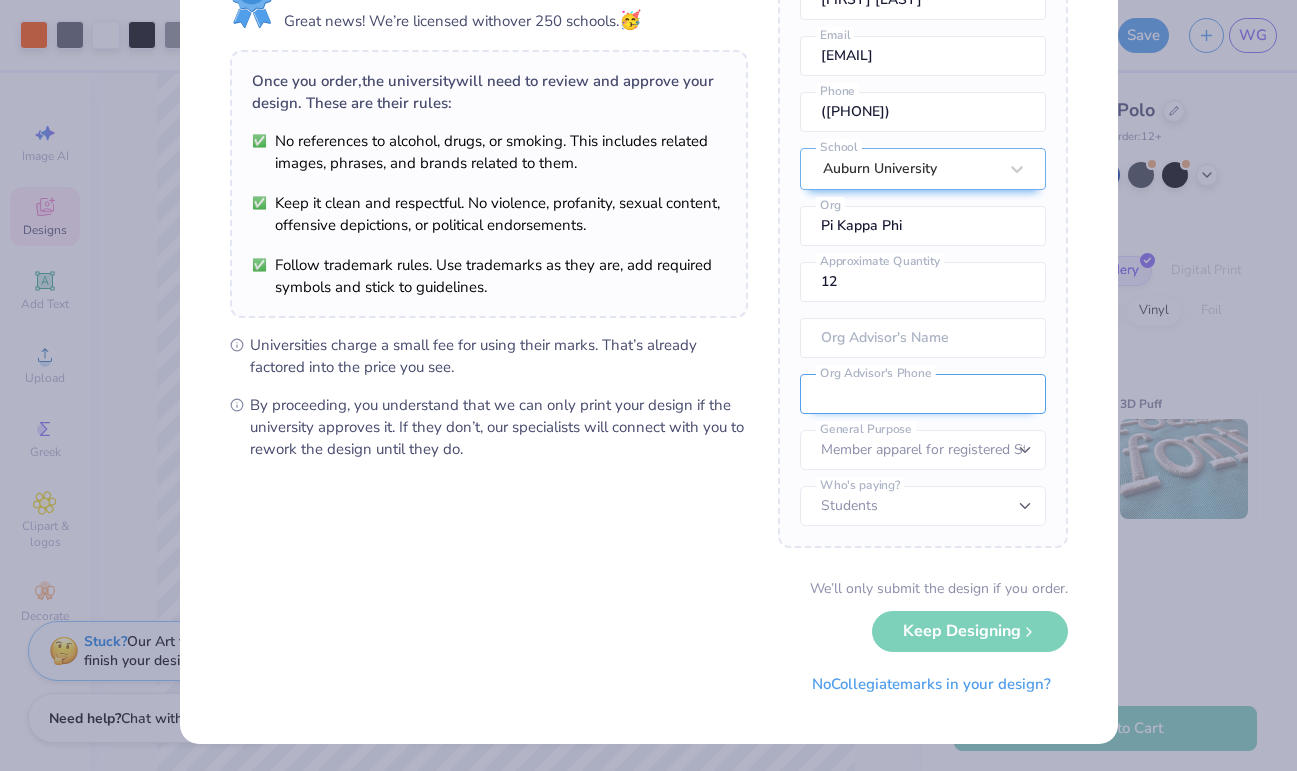 type on "([PHONE])" 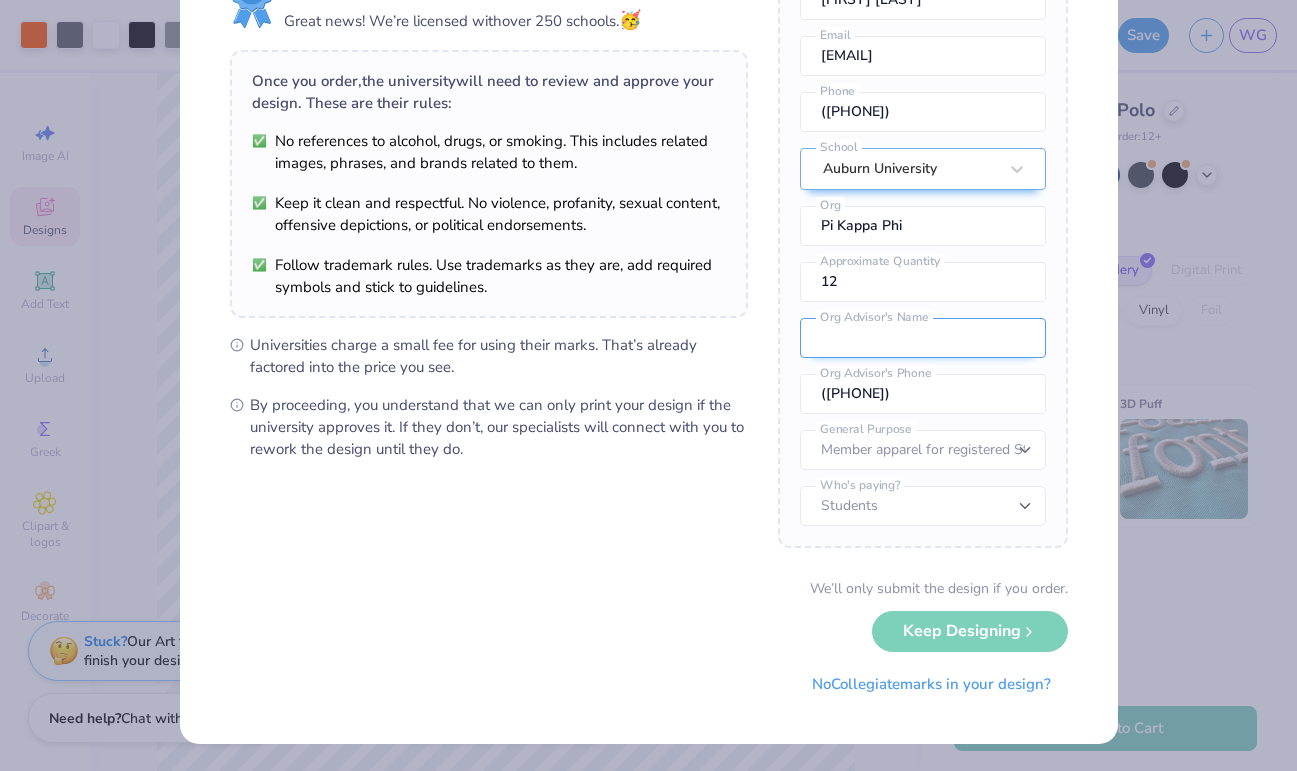 click at bounding box center (923, 338) 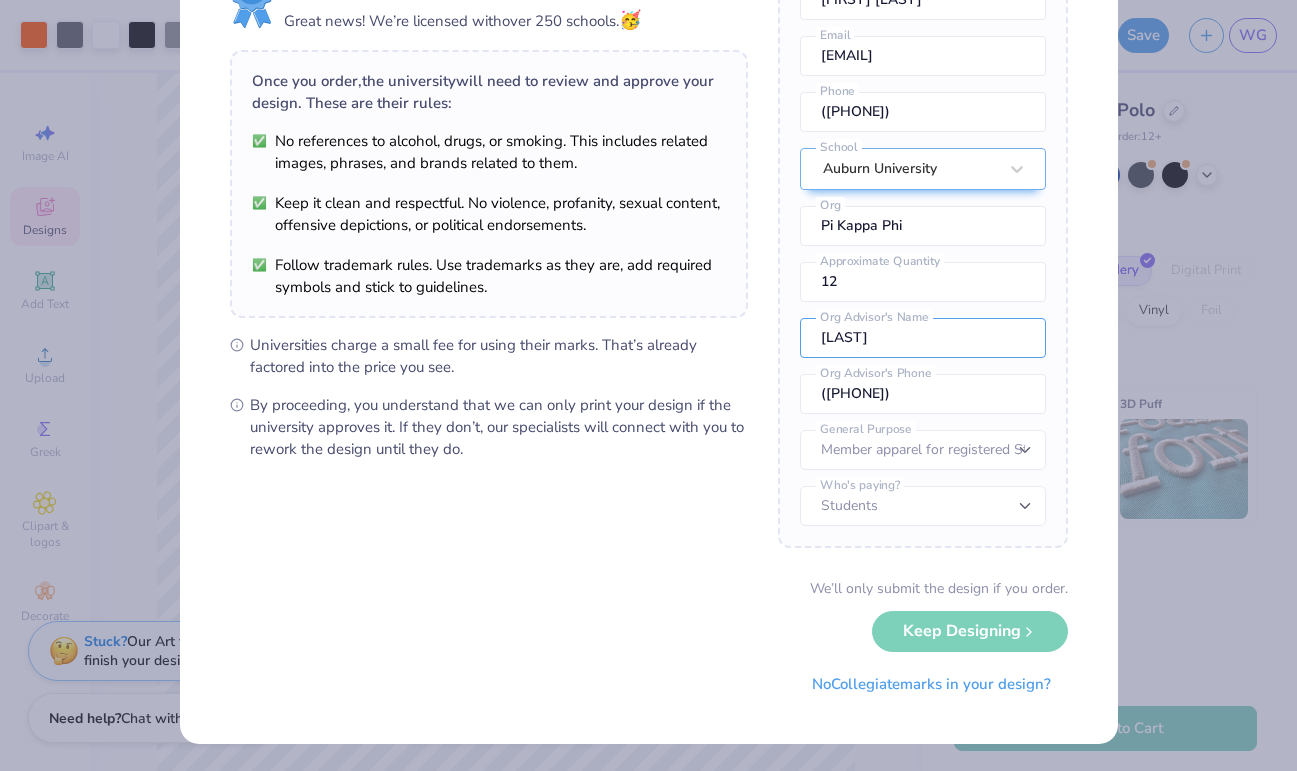 type on "[LAST]" 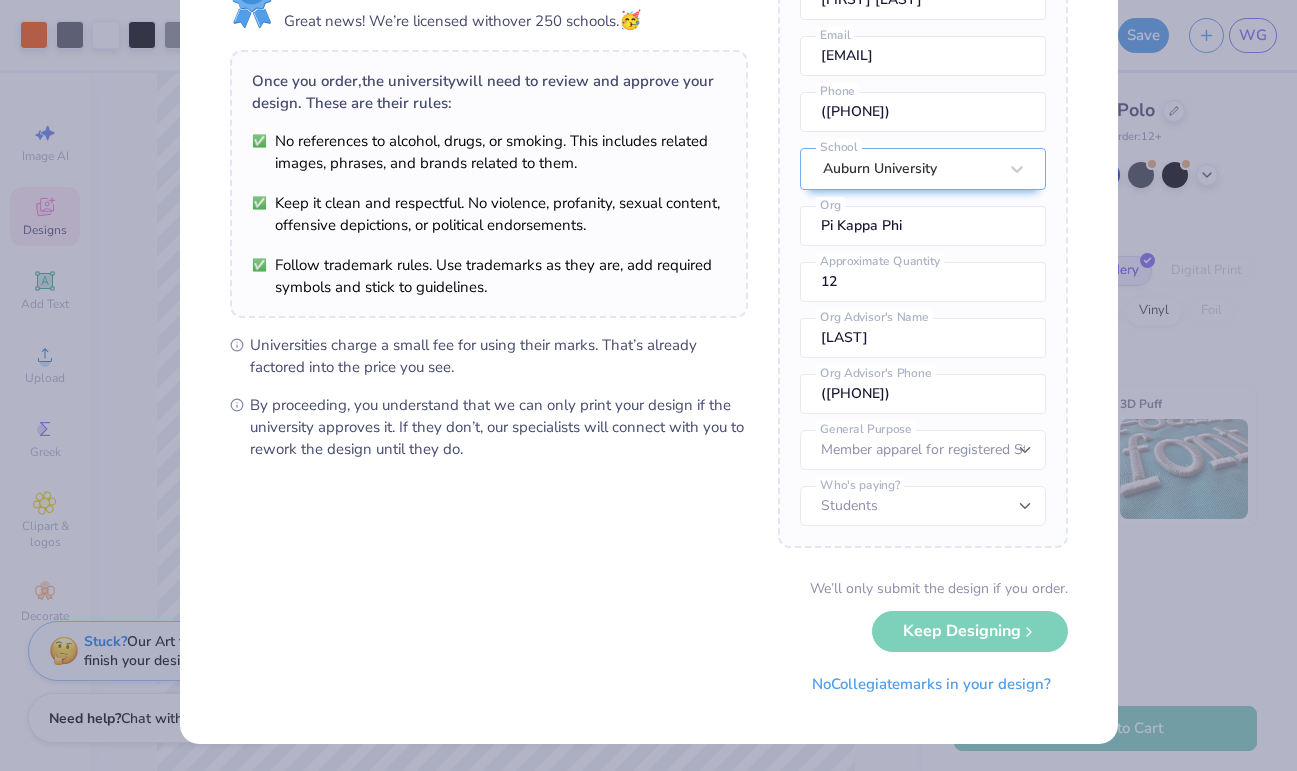 click on "University Trademarks Found Great news! We’re licensed with  over 250 schools. 🥳 Once you order,  the university  will need to review and approve your design. These are their rules: No references to alcohol, drugs, or smoking. This includes related images, phrases, and brands related to them. Keep it clean and respectful. No violence, profanity, sexual content, offensive depictions, or political endorsements. Follow trademark rules. Use trademarks as they are, add required symbols and stick to guidelines. Universities charge a small fee for using their marks. That’s already factored into the price you see. By proceeding, you understand that we can only print your design if the university approves it. If they don’t, our specialists will connect with you to rework the design until they do. Once you place your order, we’ll need this info to get their approval: [FIRST] [LAST] Name wggaddy@gmail.com Email ([PHONE]) phone must match the following: "/\d{10}|\(\d{3}\)[\u0020\u00a0]\d{3}[-\u2011]\d{4}/" Org" at bounding box center [649, 336] 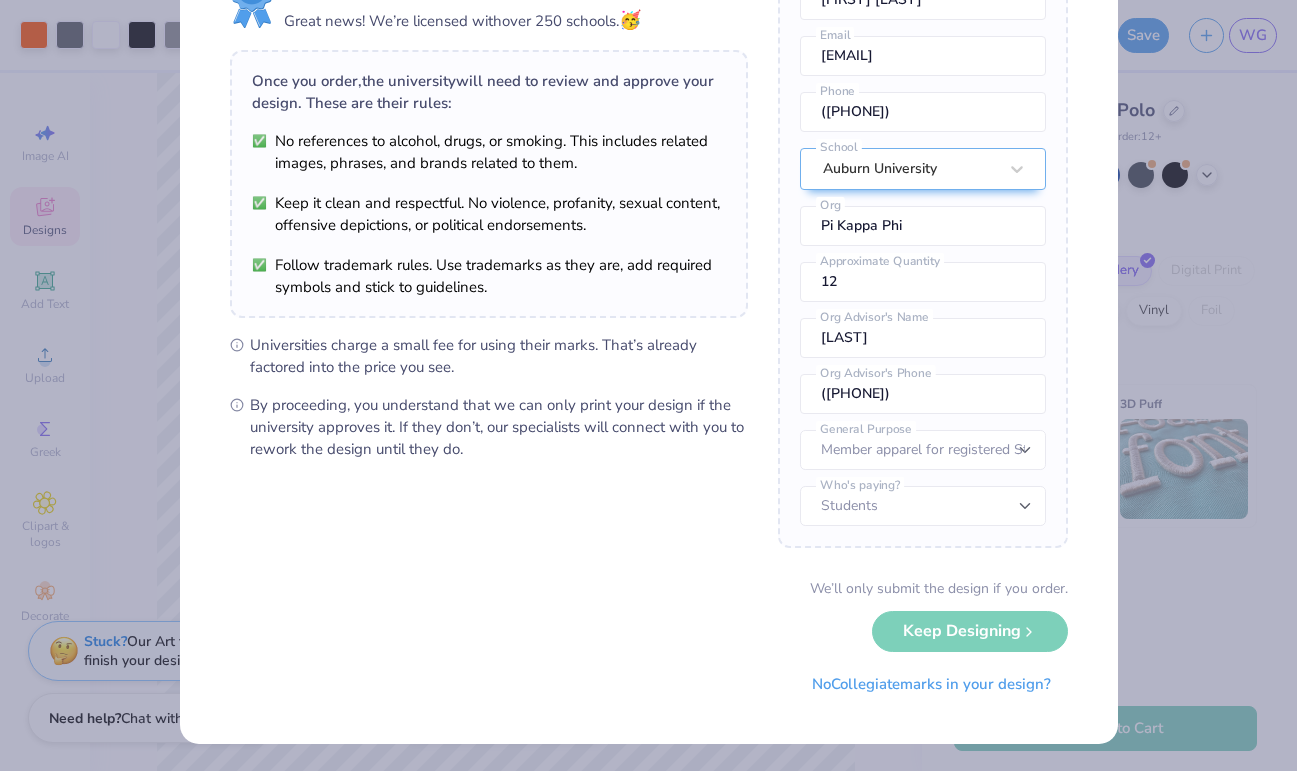 scroll, scrollTop: 0, scrollLeft: 0, axis: both 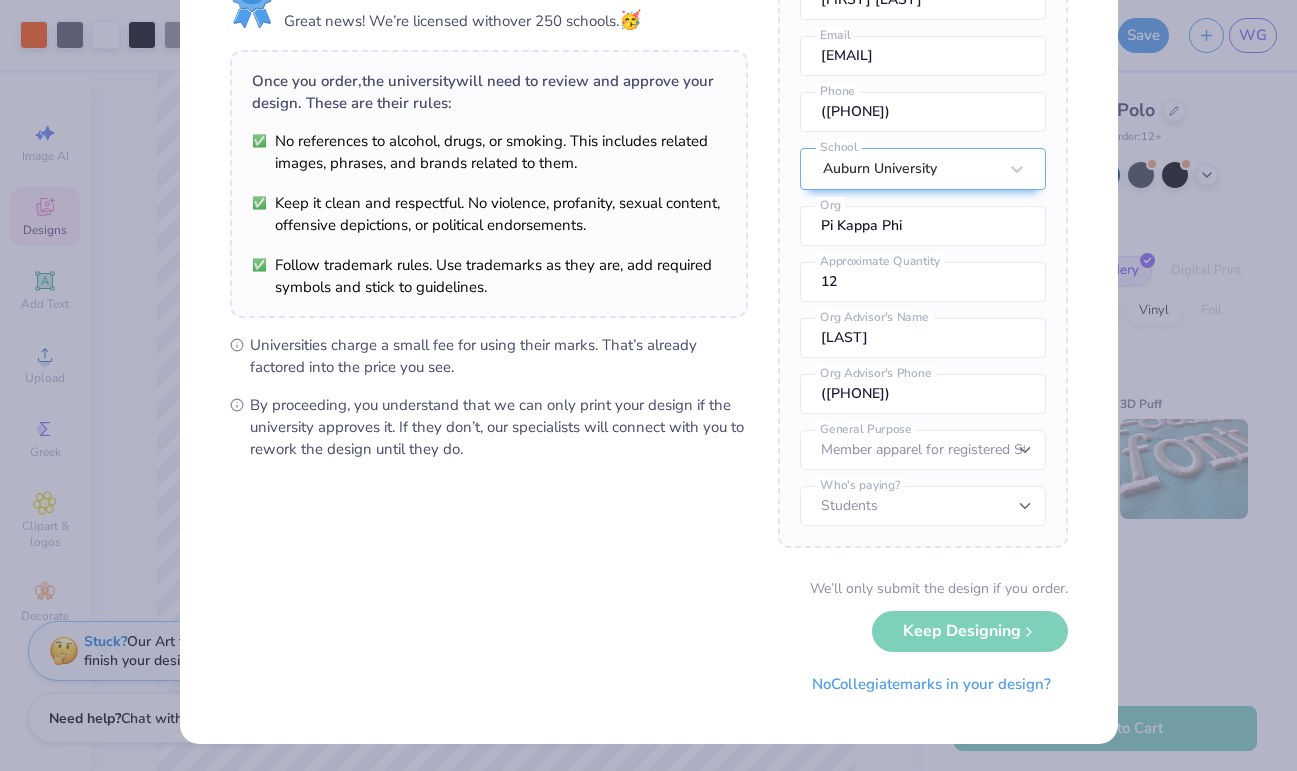 click on "We’ll only submit the design if you order. Keep Designing  No  Collegiate  marks in your design?" at bounding box center [649, 641] 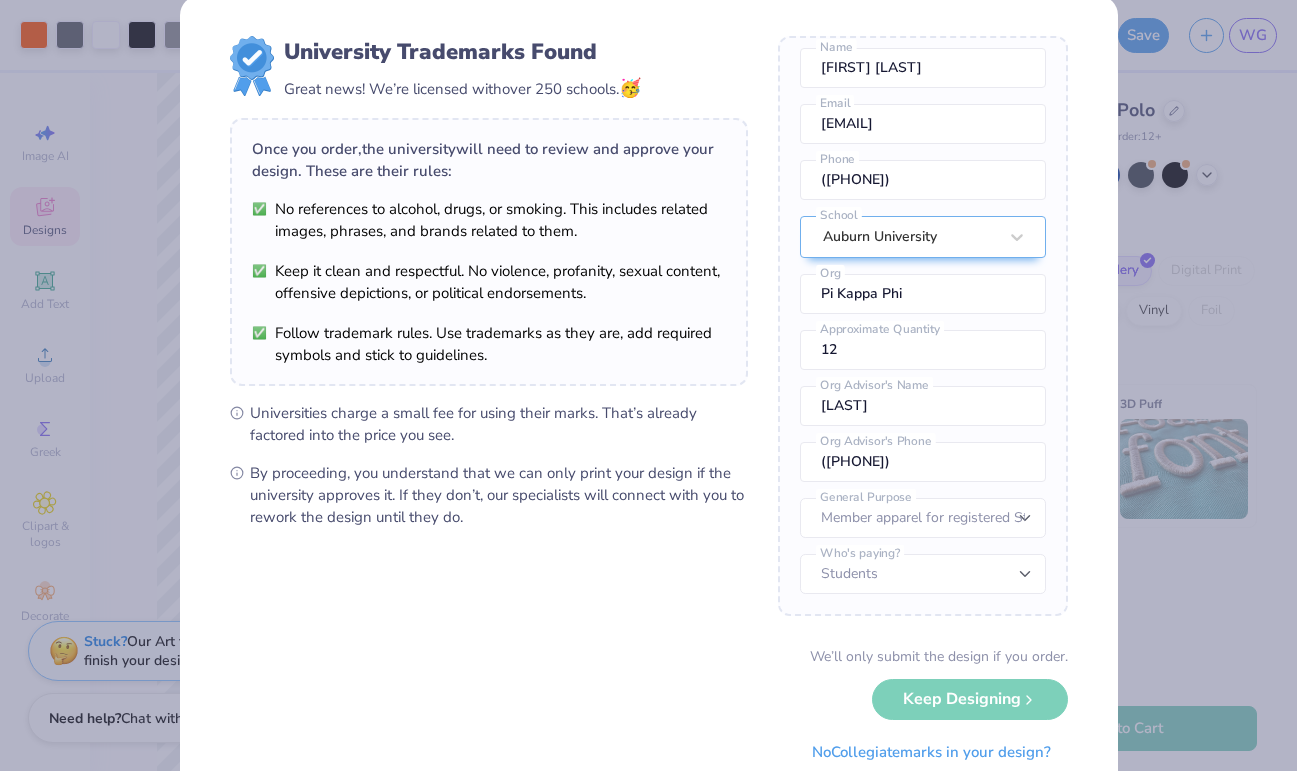 scroll, scrollTop: 0, scrollLeft: 0, axis: both 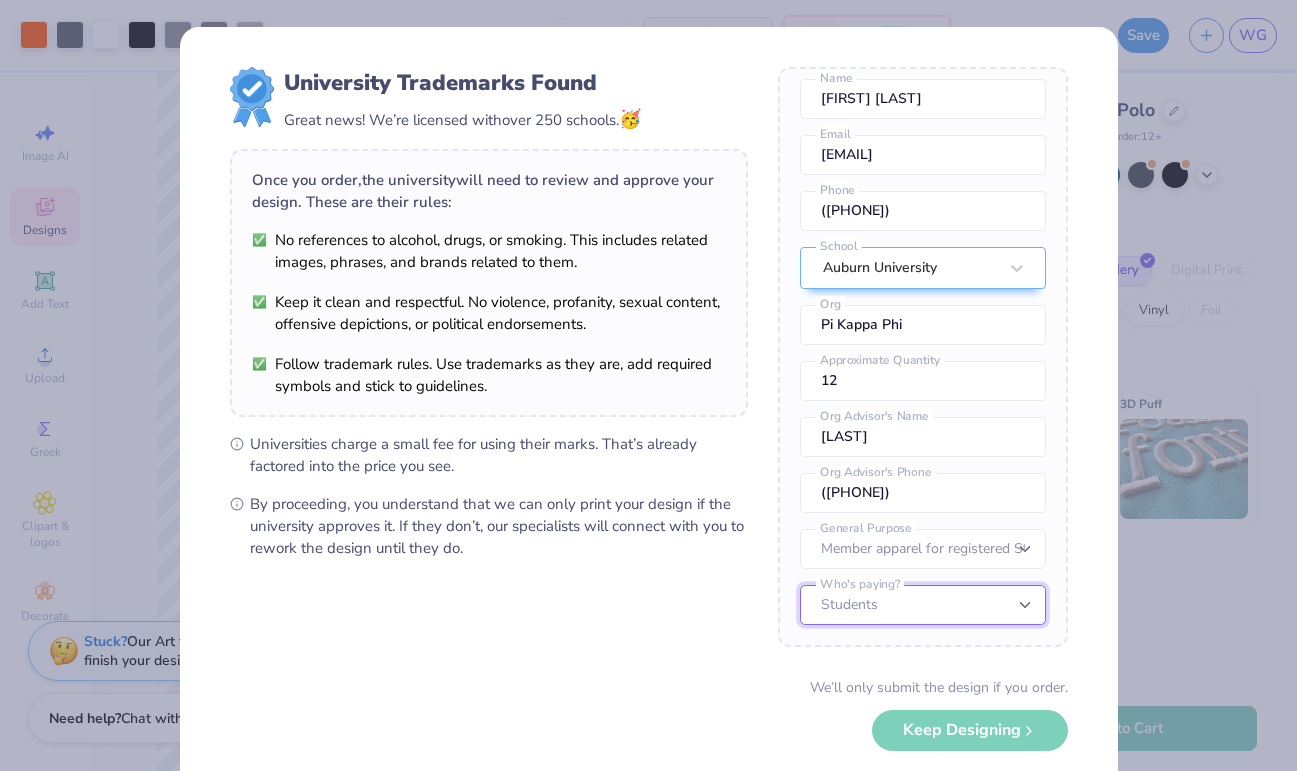 click on "Students University" at bounding box center [923, 605] 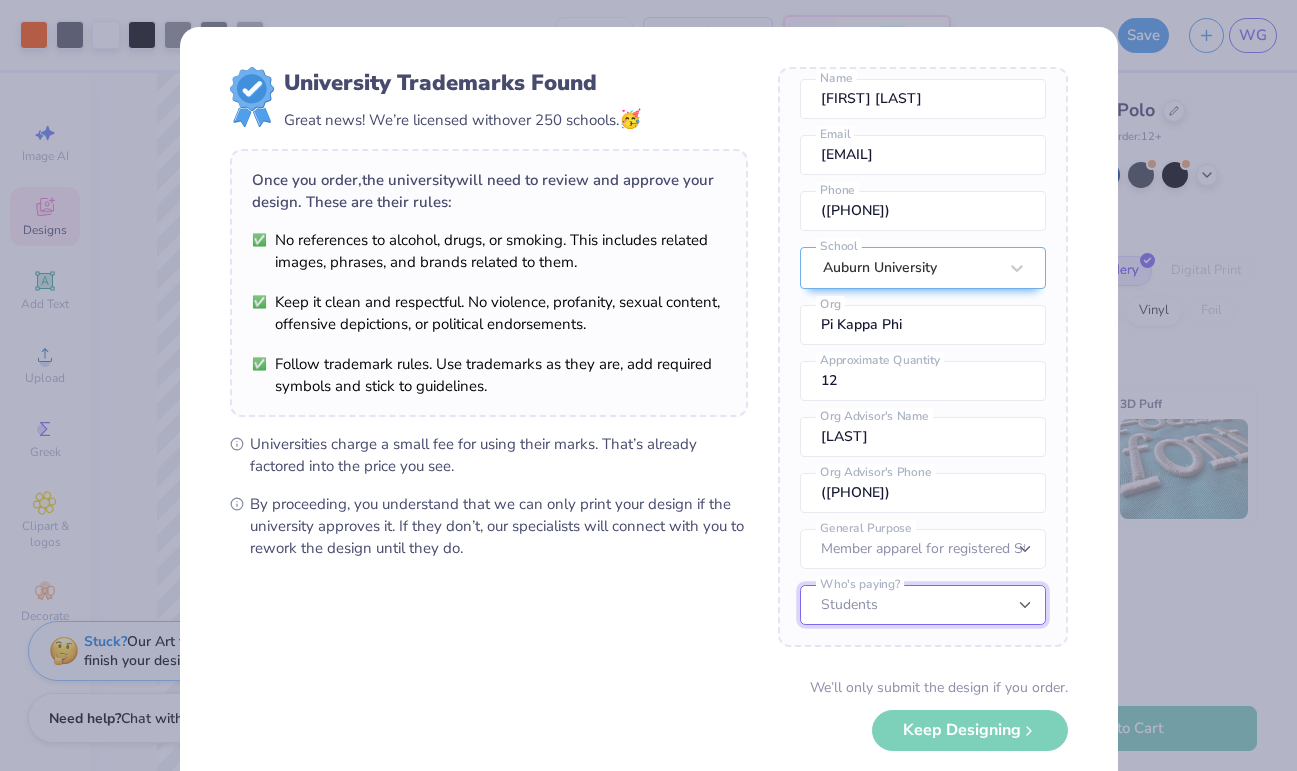 scroll, scrollTop: 0, scrollLeft: 0, axis: both 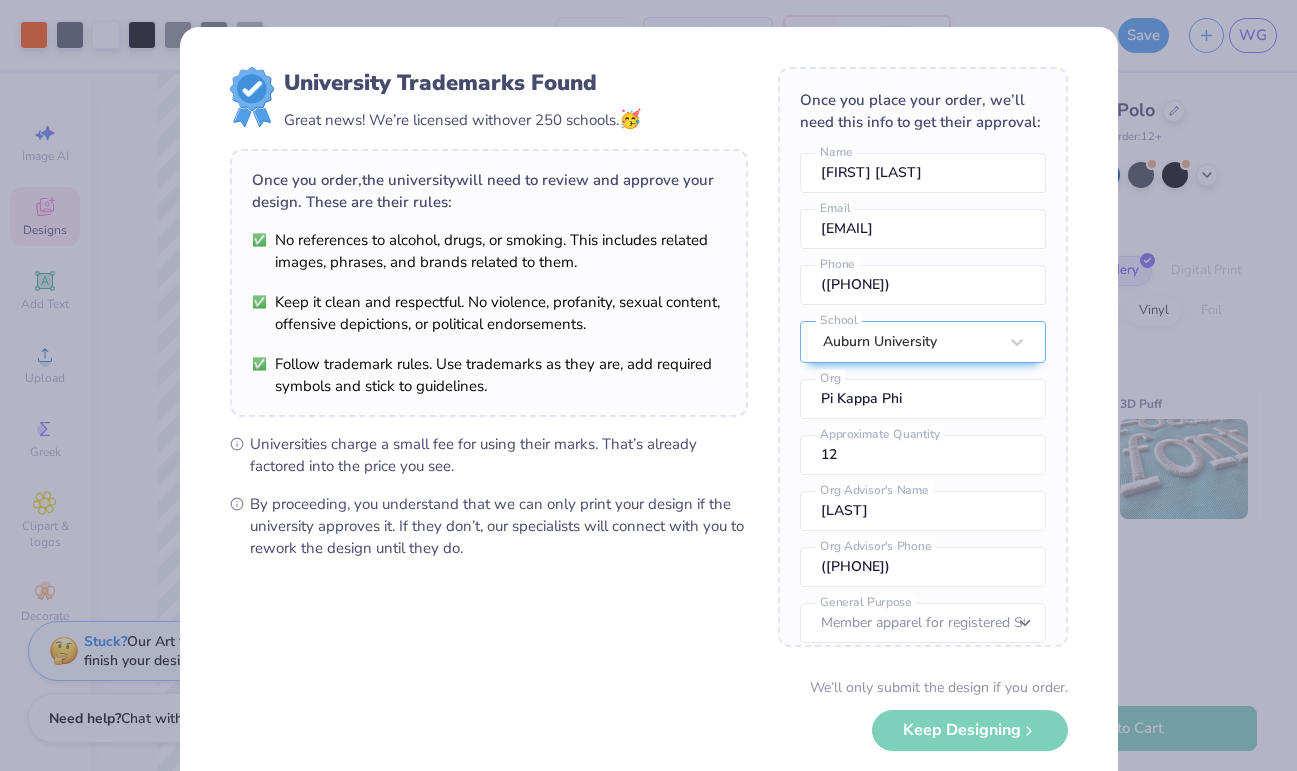 click on "University Trademarks Found Great news! We’re licensed with  over 250 schools. 🥳 Once you order,  the university  will need to review and approve your design. These are their rules: No references to alcohol, drugs, or smoking. This includes related images, phrases, and brands related to them. Keep it clean and respectful. No violence, profanity, sexual content, offensive depictions, or political endorsements. Follow trademark rules. Use trademarks as they are, add required symbols and stick to guidelines. Universities charge a small fee for using their marks. That’s already factored into the price you see. By proceeding, you understand that we can only print your design if the university approves it. If they don’t, our specialists will connect with you to rework the design until they do. Once you place your order, we’ll need this info to get their approval: [FIRST] [LAST] Name wggaddy@gmail.com Email ([PHONE]) phone must match the following: "/\d{10}|\(\d{3}\)[\u0020\u00a0]\d{3}[-\u2011]\d{4}/" Org" at bounding box center (648, 385) 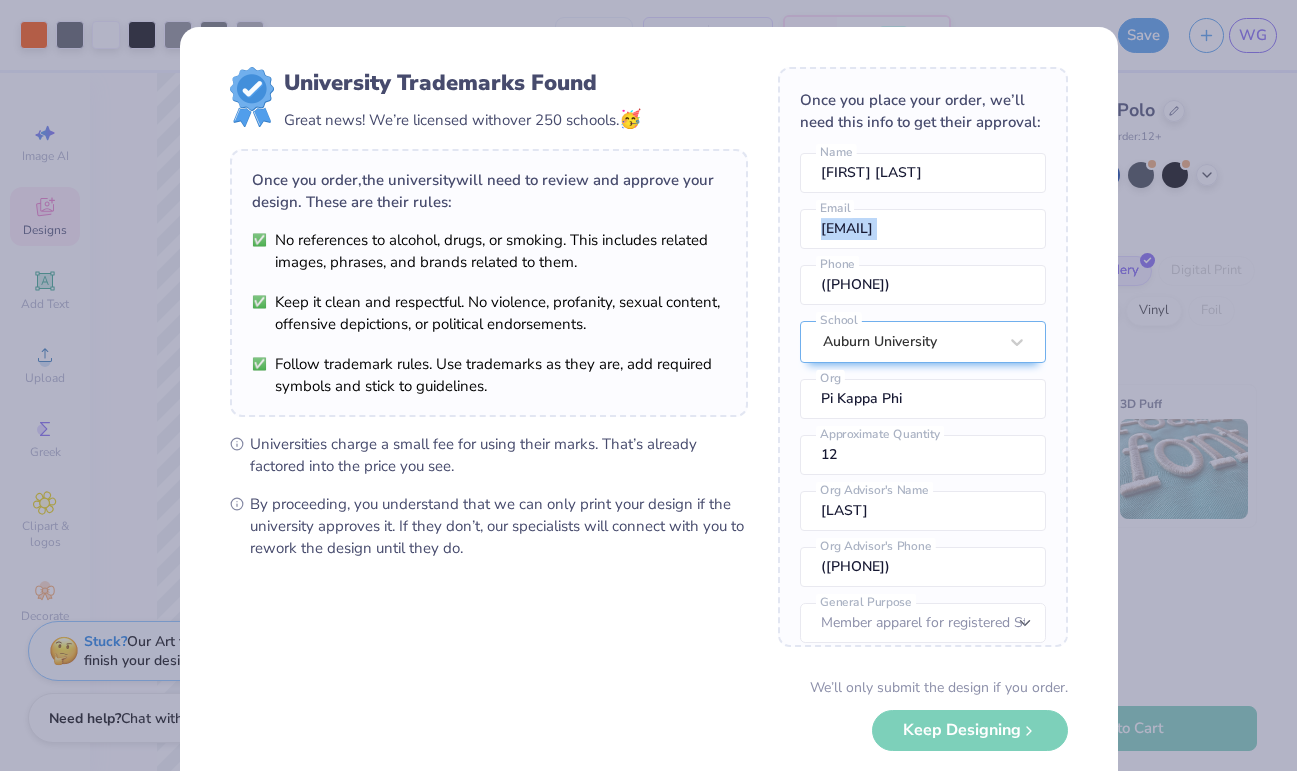 click on "University Trademarks Found Great news! We’re licensed with  over 250 schools. 🥳 Once you order,  the university  will need to review and approve your design. These are their rules: No references to alcohol, drugs, or smoking. This includes related images, phrases, and brands related to them. Keep it clean and respectful. No violence, profanity, sexual content, offensive depictions, or political endorsements. Follow trademark rules. Use trademarks as they are, add required symbols and stick to guidelines. Universities charge a small fee for using their marks. That’s already factored into the price you see. By proceeding, you understand that we can only print your design if the university approves it. If they don’t, our specialists will connect with you to rework the design until they do. Once you place your order, we’ll need this info to get their approval: [FIRST] [LAST] Name wggaddy@gmail.com Email ([PHONE]) phone must match the following: "/\d{10}|\(\d{3}\)[\u0020\u00a0]\d{3}[-\u2011]\d{4}/" Org" at bounding box center (648, 385) 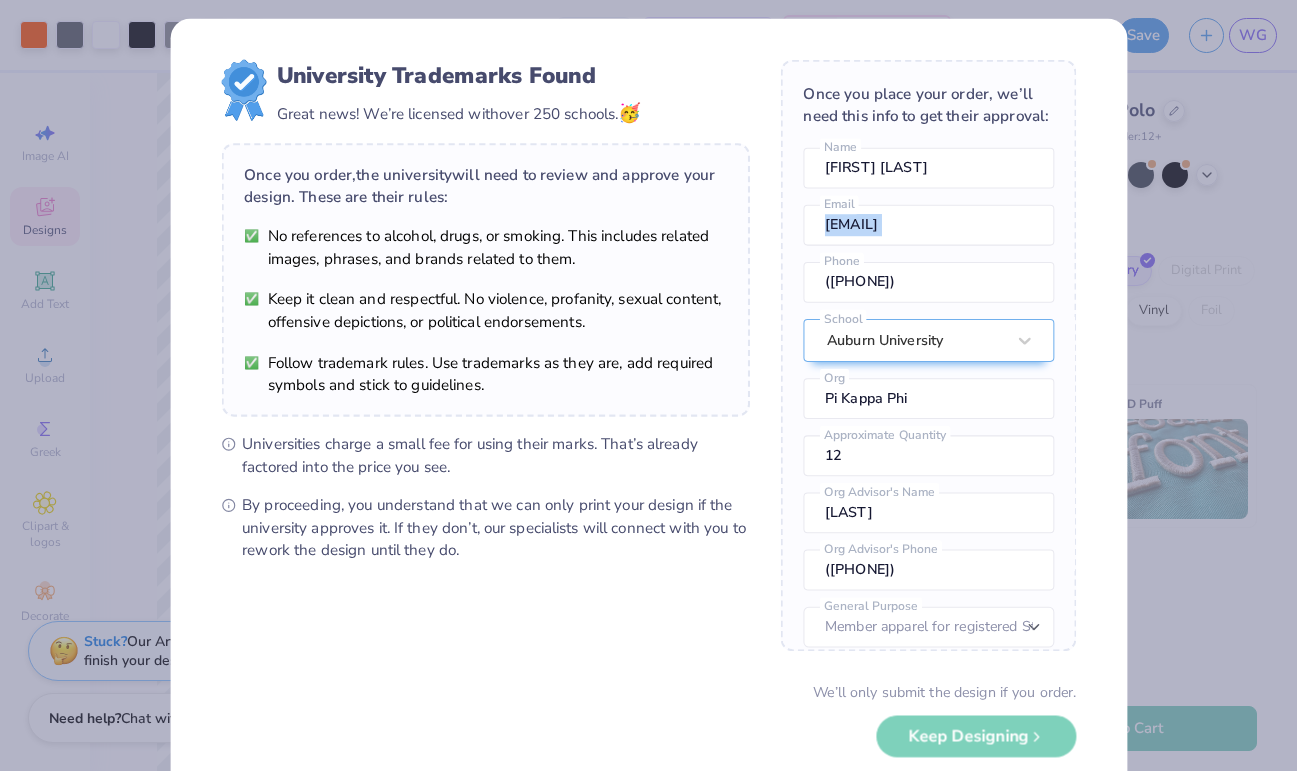 click on "University Trademarks Found Great news! We’re licensed with  over 250 schools. 🥳 Once you order,  the university  will need to review and approve your design. These are their rules: No references to alcohol, drugs, or smoking. This includes related images, phrases, and brands related to them. Keep it clean and respectful. No violence, profanity, sexual content, offensive depictions, or political endorsements. Follow trademark rules. Use trademarks as they are, add required symbols and stick to guidelines. Universities charge a small fee for using their marks. That’s already factored into the price you see. By proceeding, you understand that we can only print your design if the university approves it. If they don’t, our specialists will connect with you to rework the design until they do. Once you place your order, we’ll need this info to get their approval: [FIRST] [LAST] Name wggaddy@gmail.com Email ([PHONE]) phone must match the following: "/\d{10}|\(\d{3}\)[\u0020\u00a0]\d{3}[-\u2011]\d{4}/" Org" at bounding box center [648, 385] 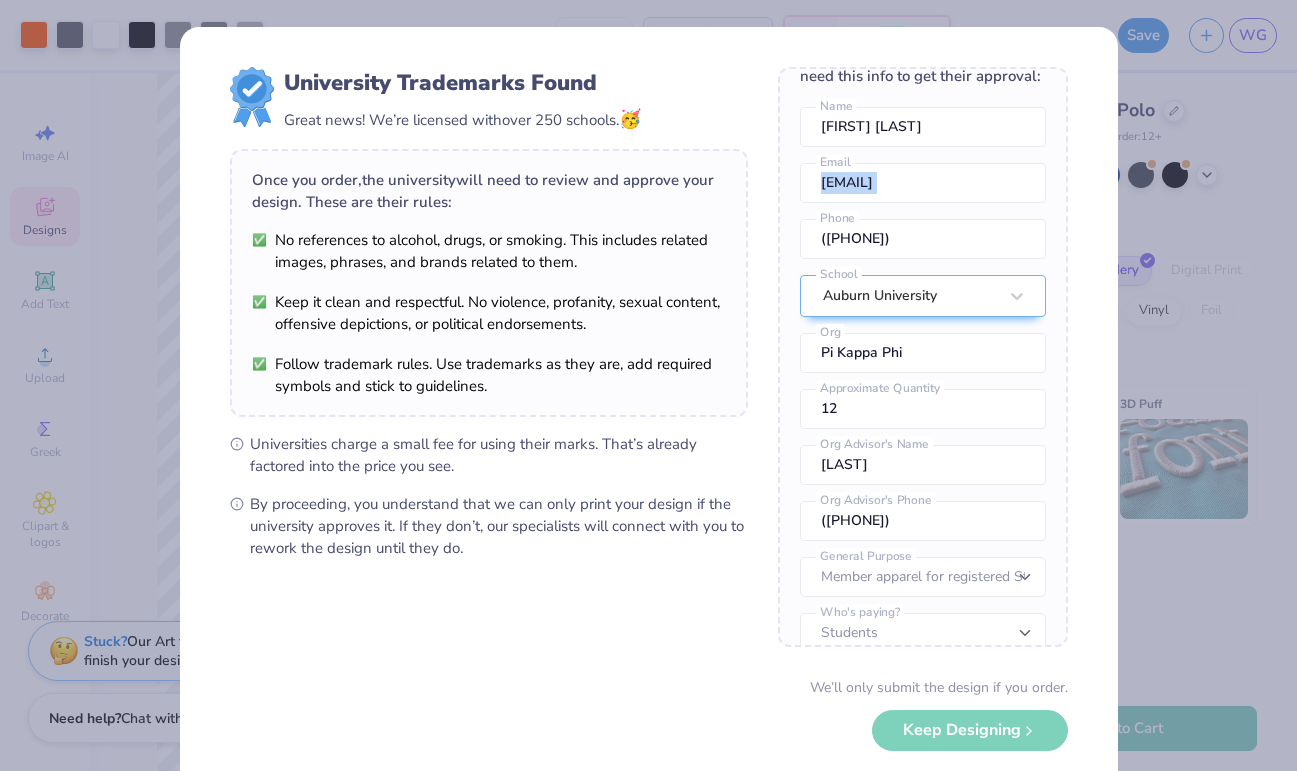 scroll, scrollTop: 74, scrollLeft: 0, axis: vertical 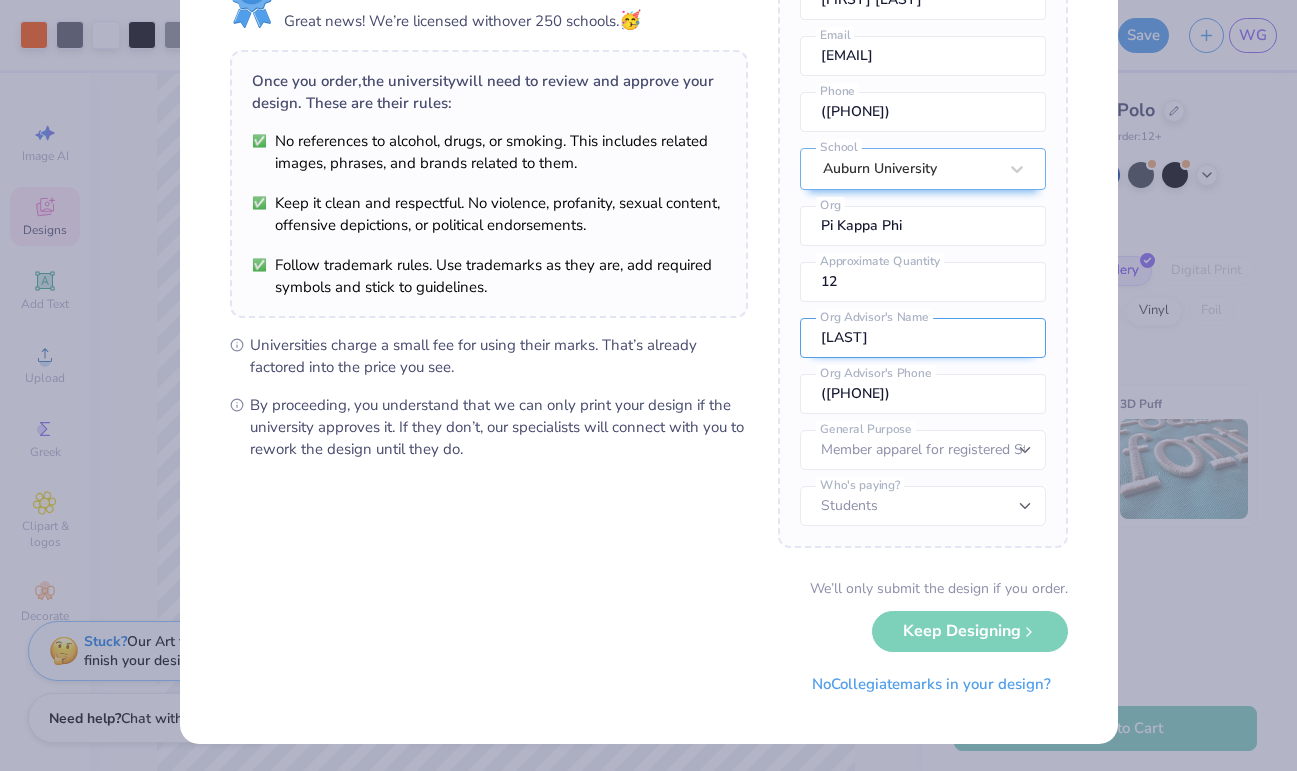 click on "[LAST]" at bounding box center [923, 338] 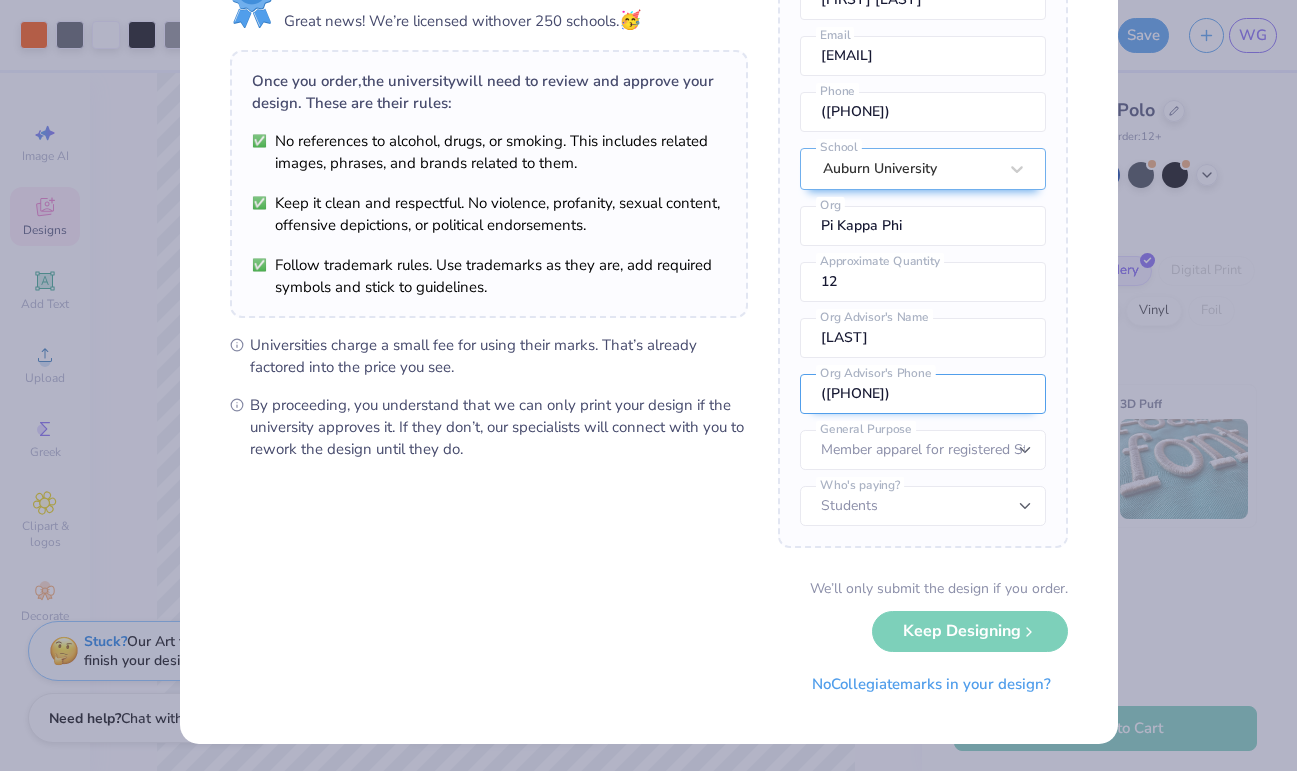 click on "([PHONE])" at bounding box center [923, 394] 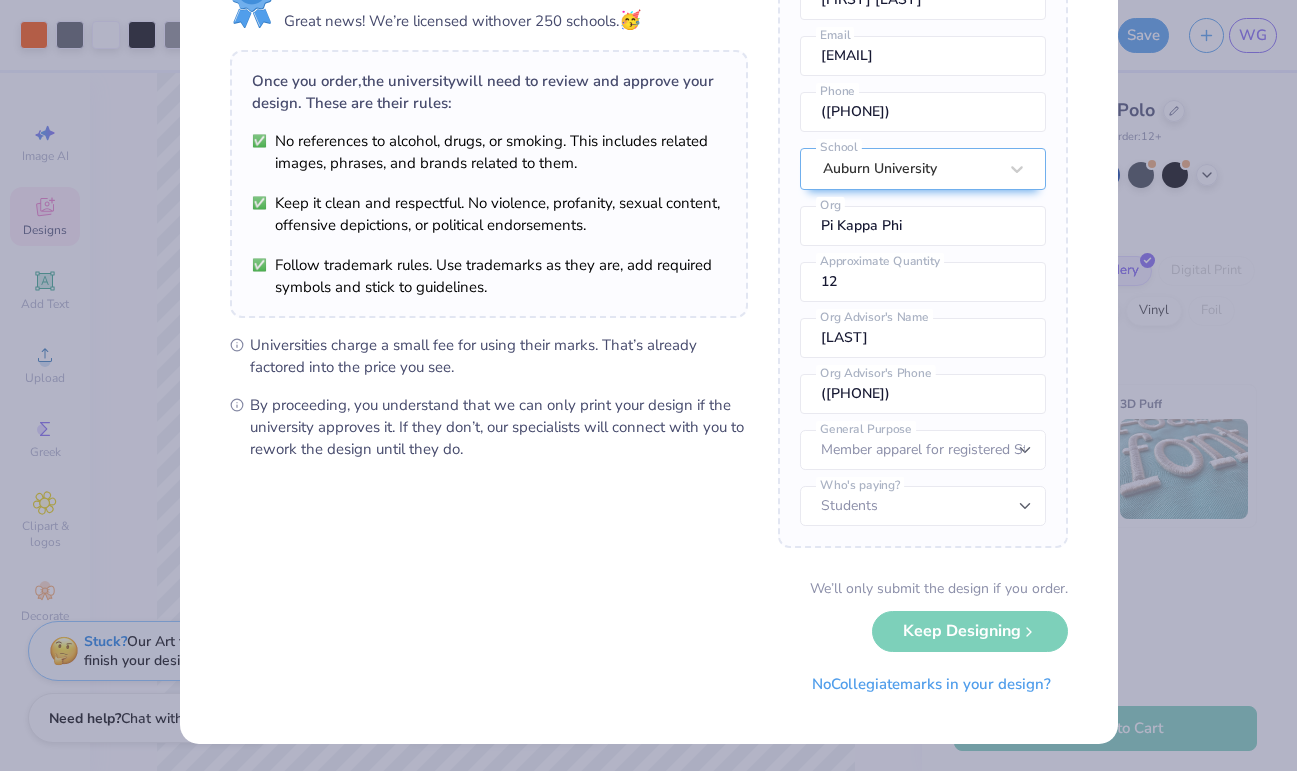 click on "By proceeding, you understand that we can only print your design if the university approves it. If they don’t, our specialists will connect with you to rework the design until they do." at bounding box center (499, 427) 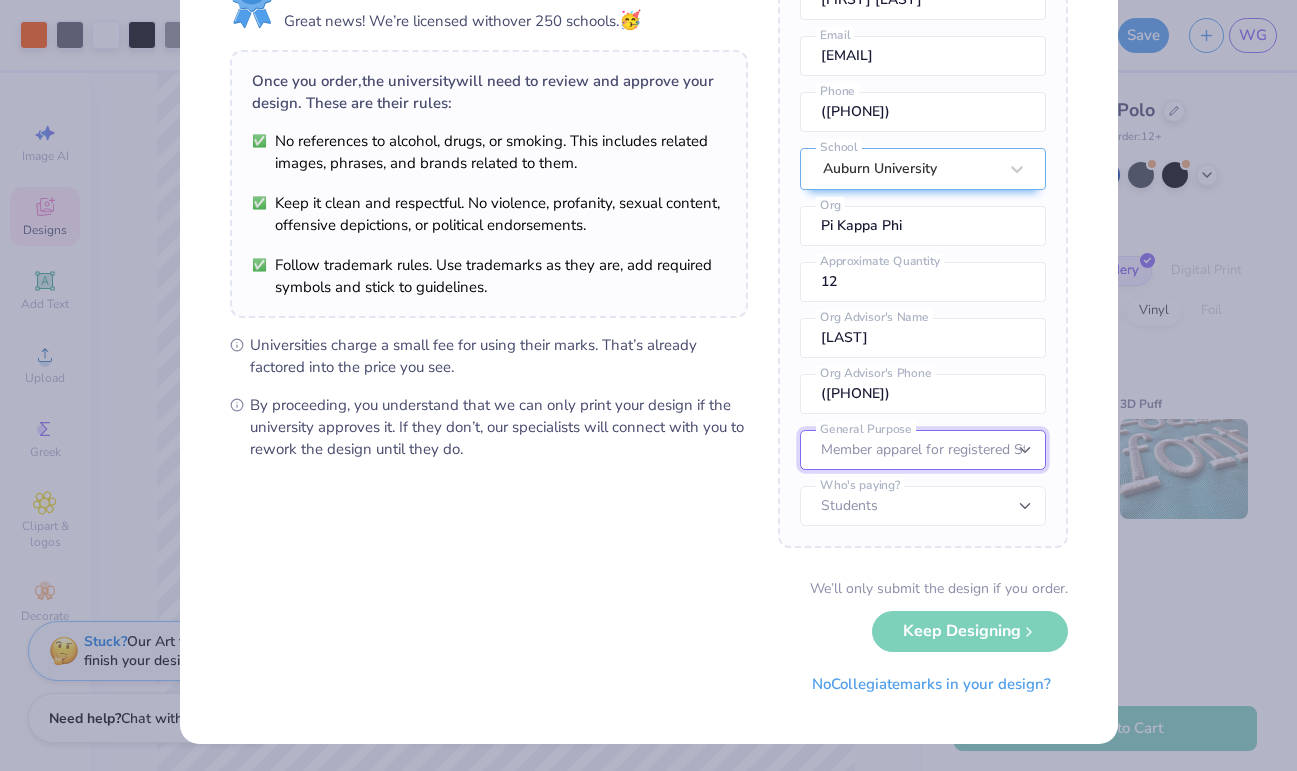 click on "– – Member apparel for registered Student Organization / Department / School Fundraising / Philanthropy event Resale outside the university" at bounding box center [923, 450] 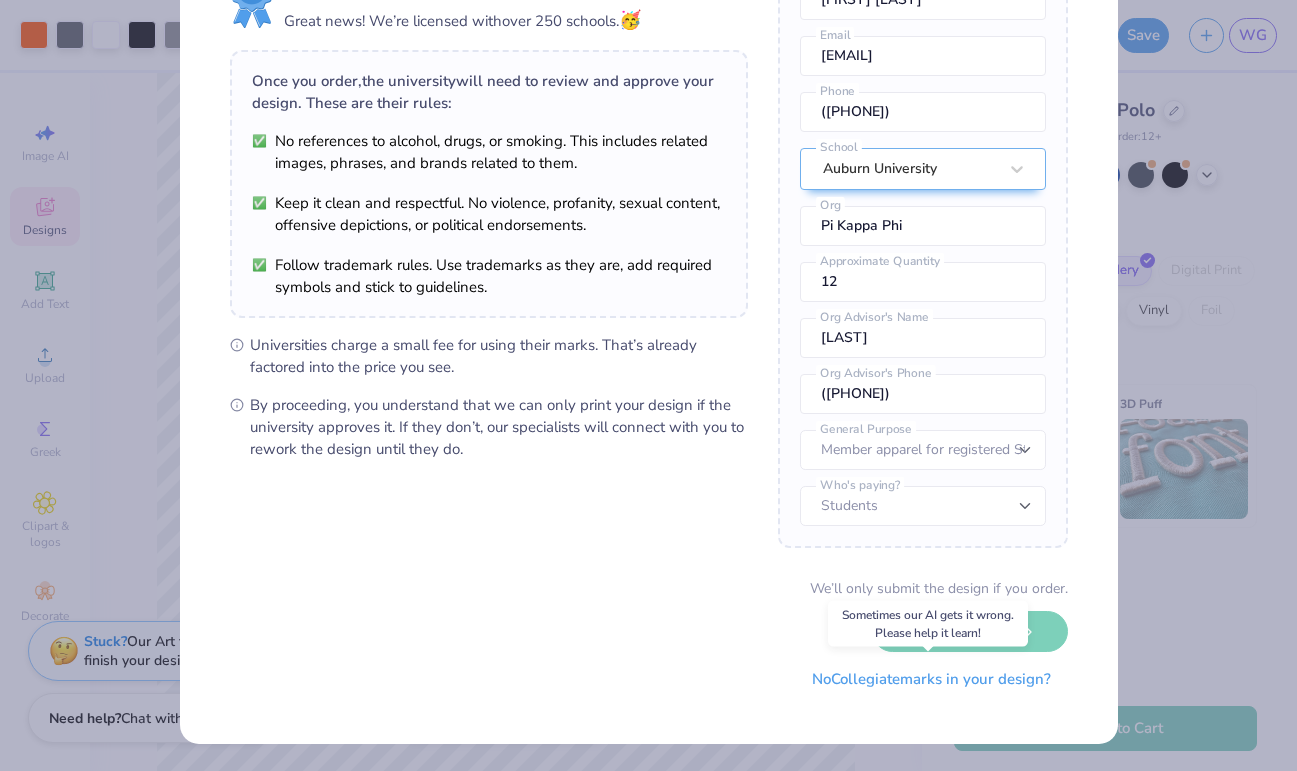 click on "No  Collegiate  marks in your design?" at bounding box center [931, 679] 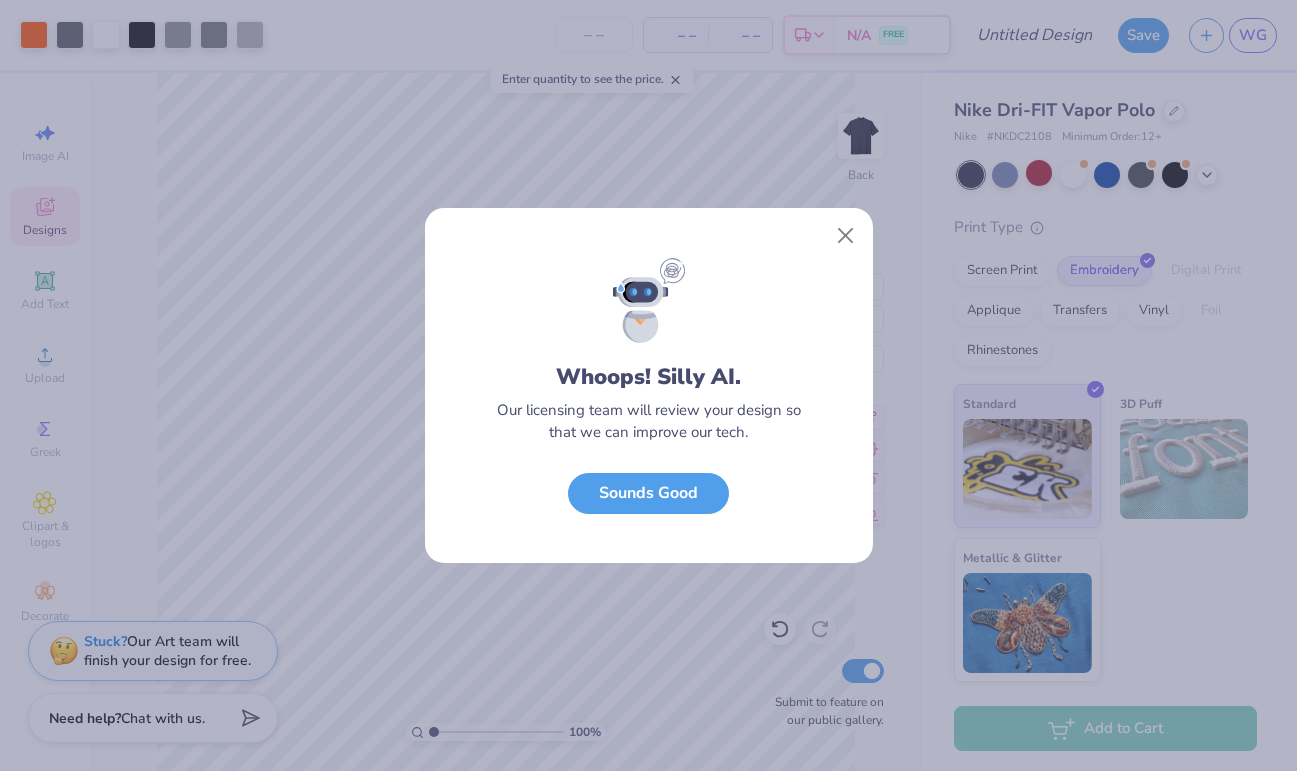 scroll, scrollTop: 0, scrollLeft: 0, axis: both 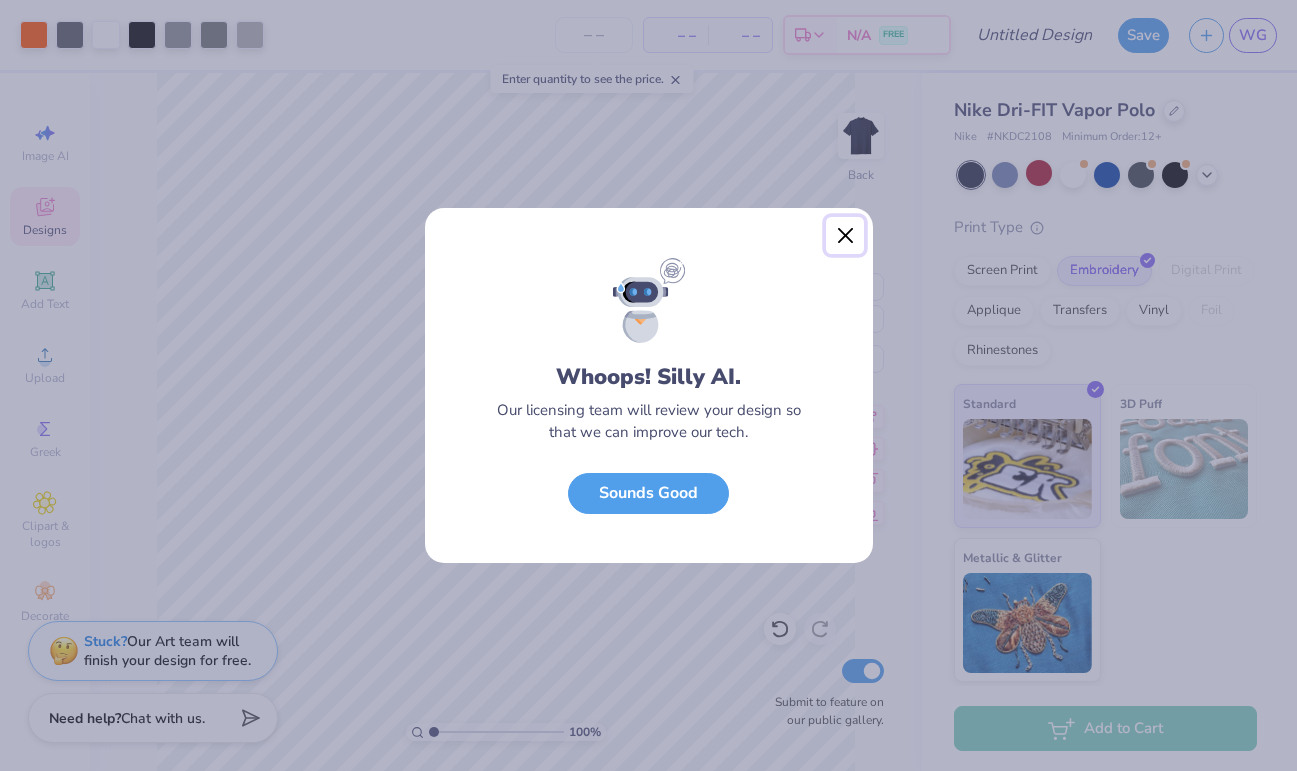 click at bounding box center (845, 236) 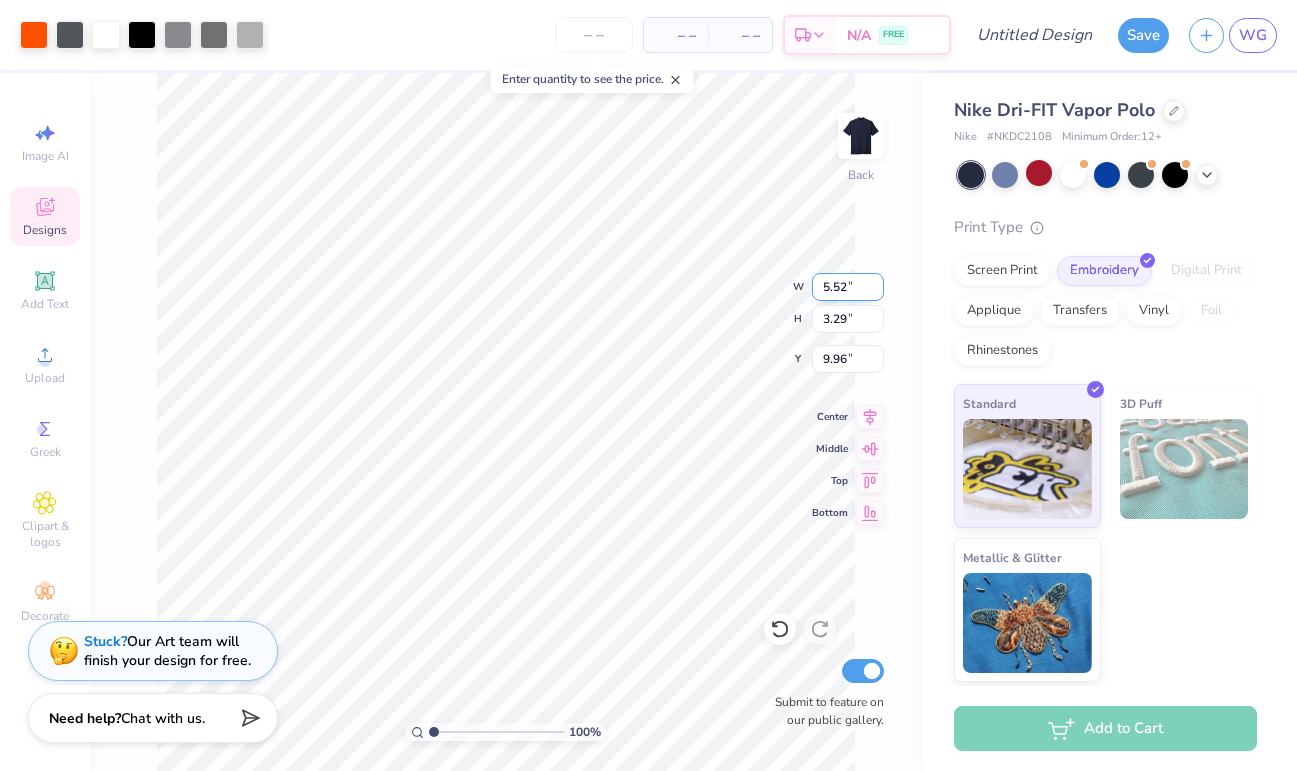 type on "5.52" 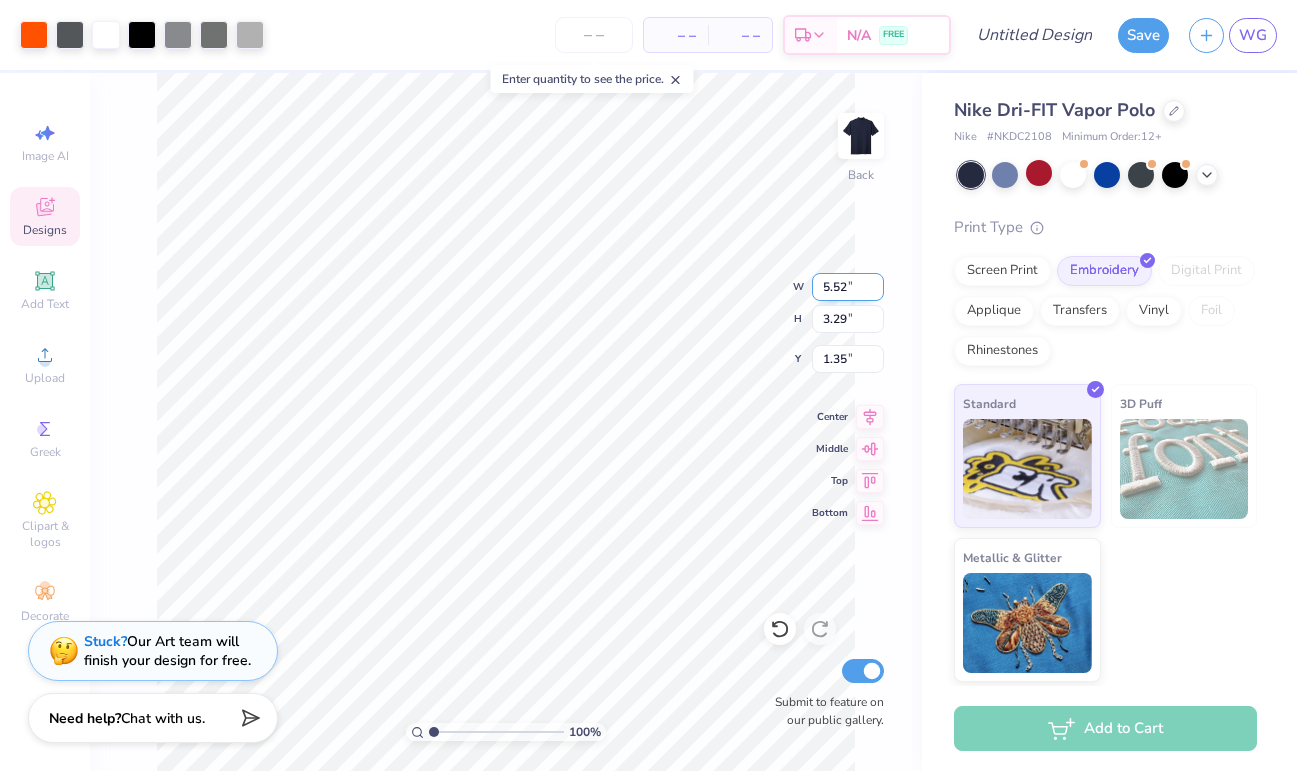 type on "1.35" 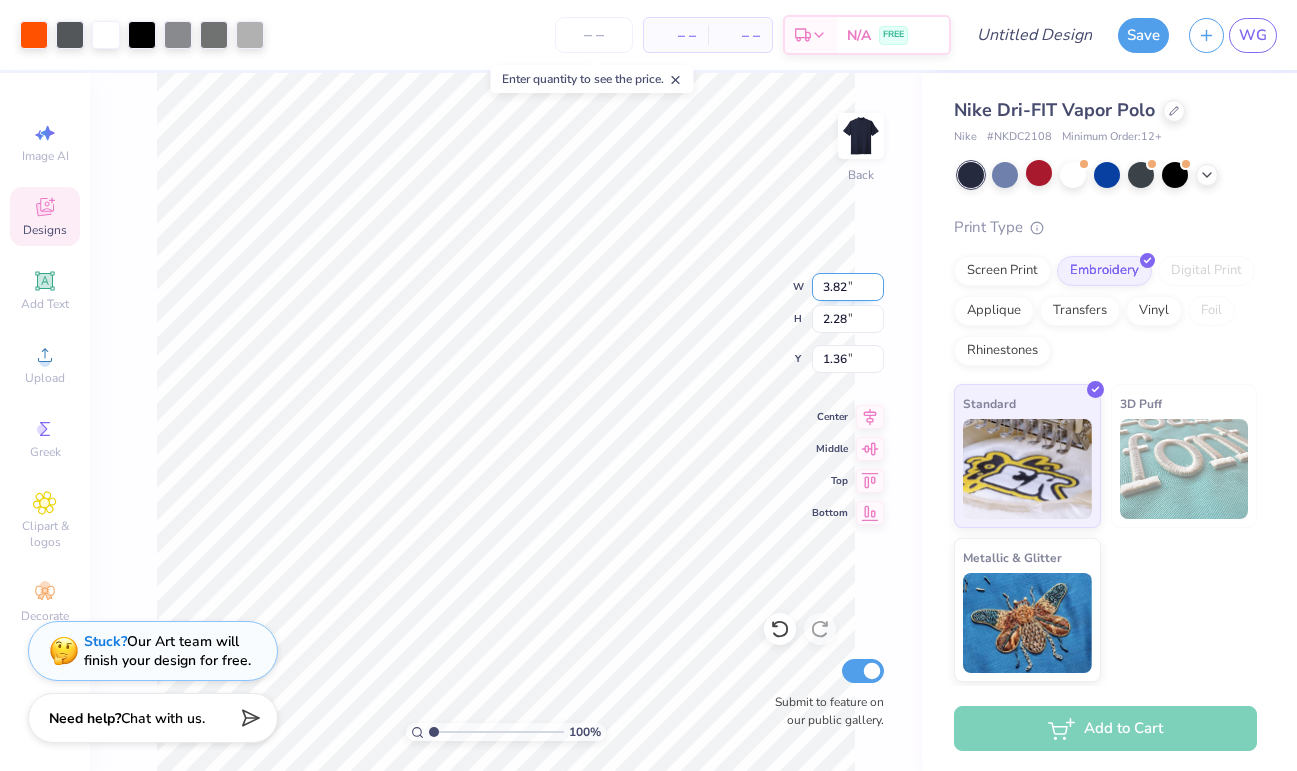 type on "1.86" 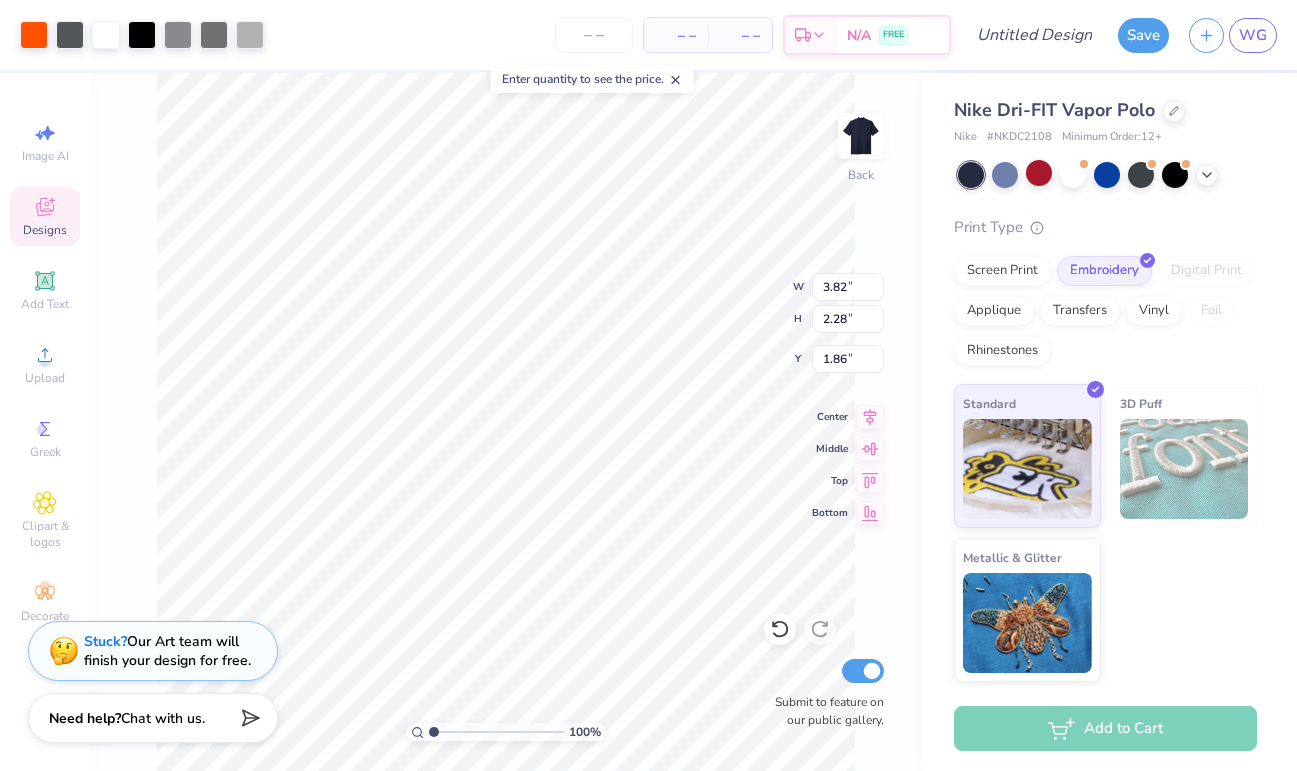 click on "100  % Back W 3.82 3.82 " H 2.28 2.28 " Y 1.86 1.86 " Center Middle Top Bottom Submit to feature on our public gallery." at bounding box center (506, 422) 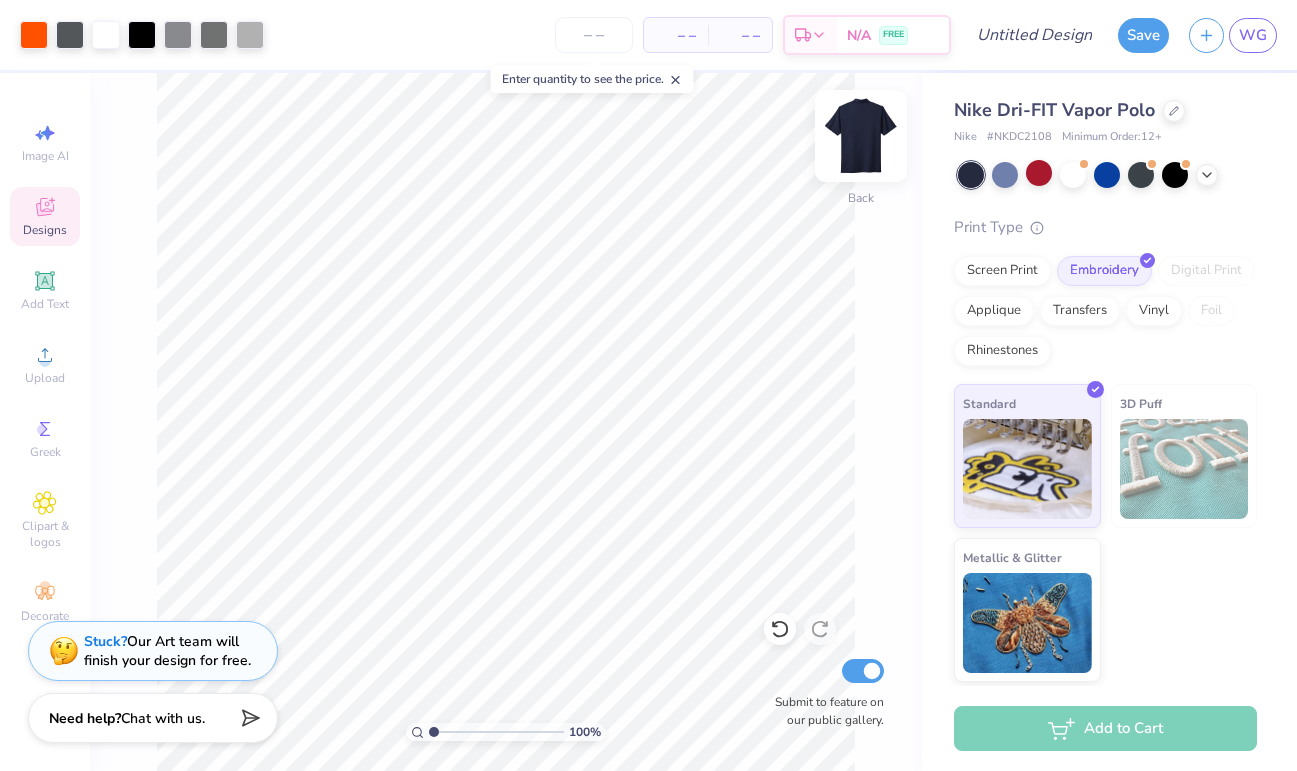 scroll, scrollTop: 0, scrollLeft: 0, axis: both 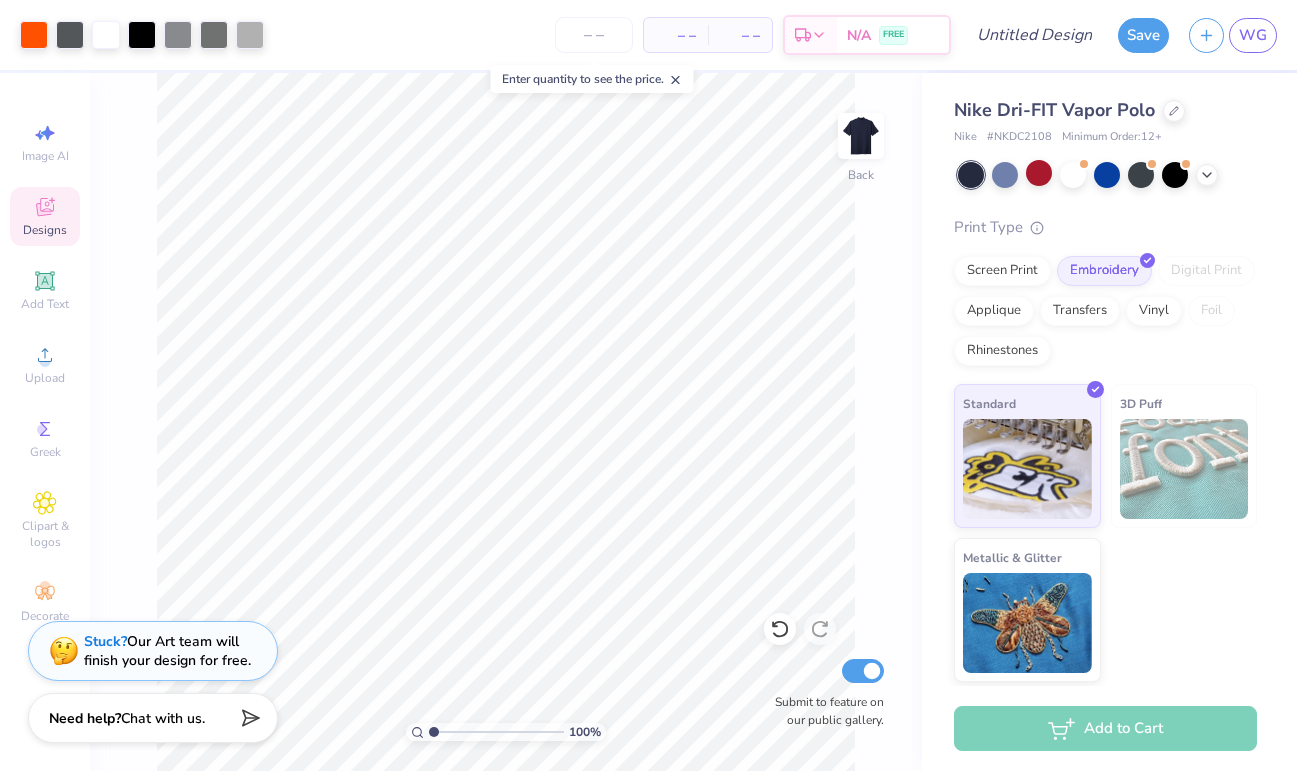 click 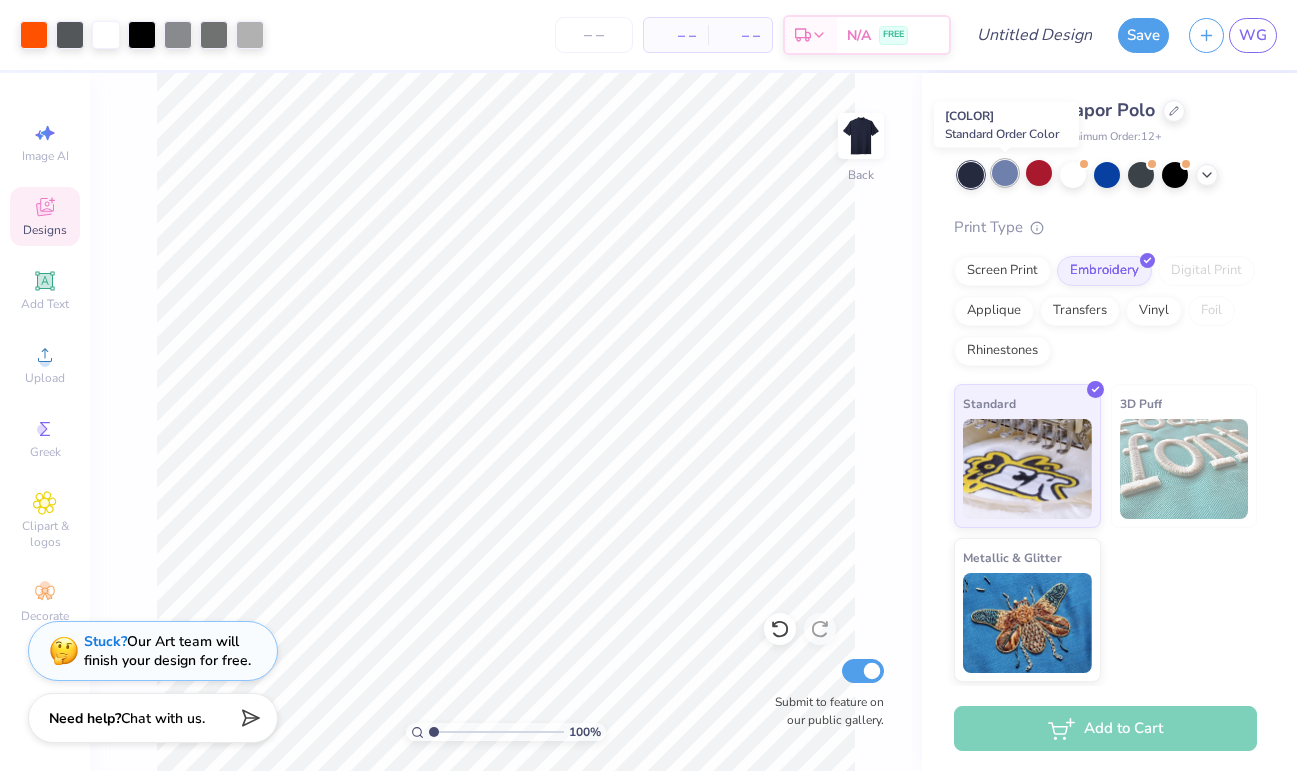 click at bounding box center [1005, 173] 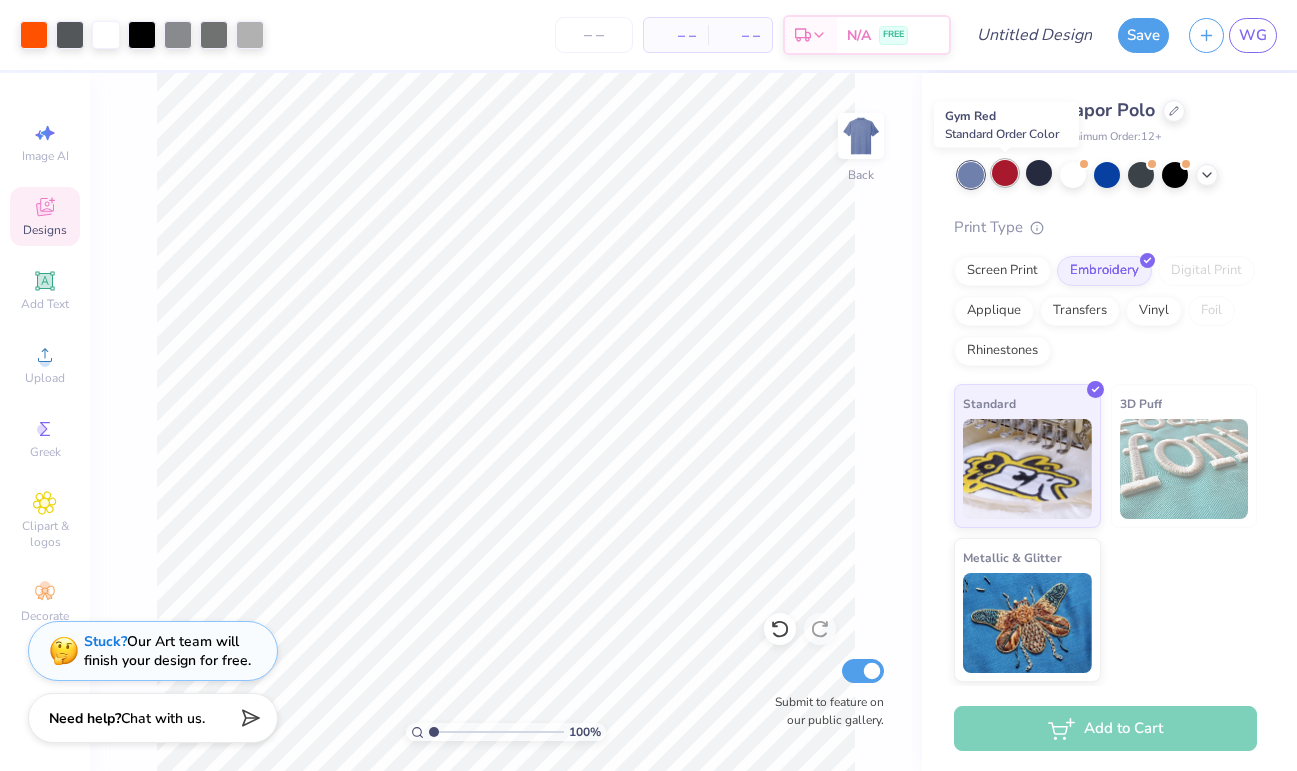click at bounding box center [1005, 173] 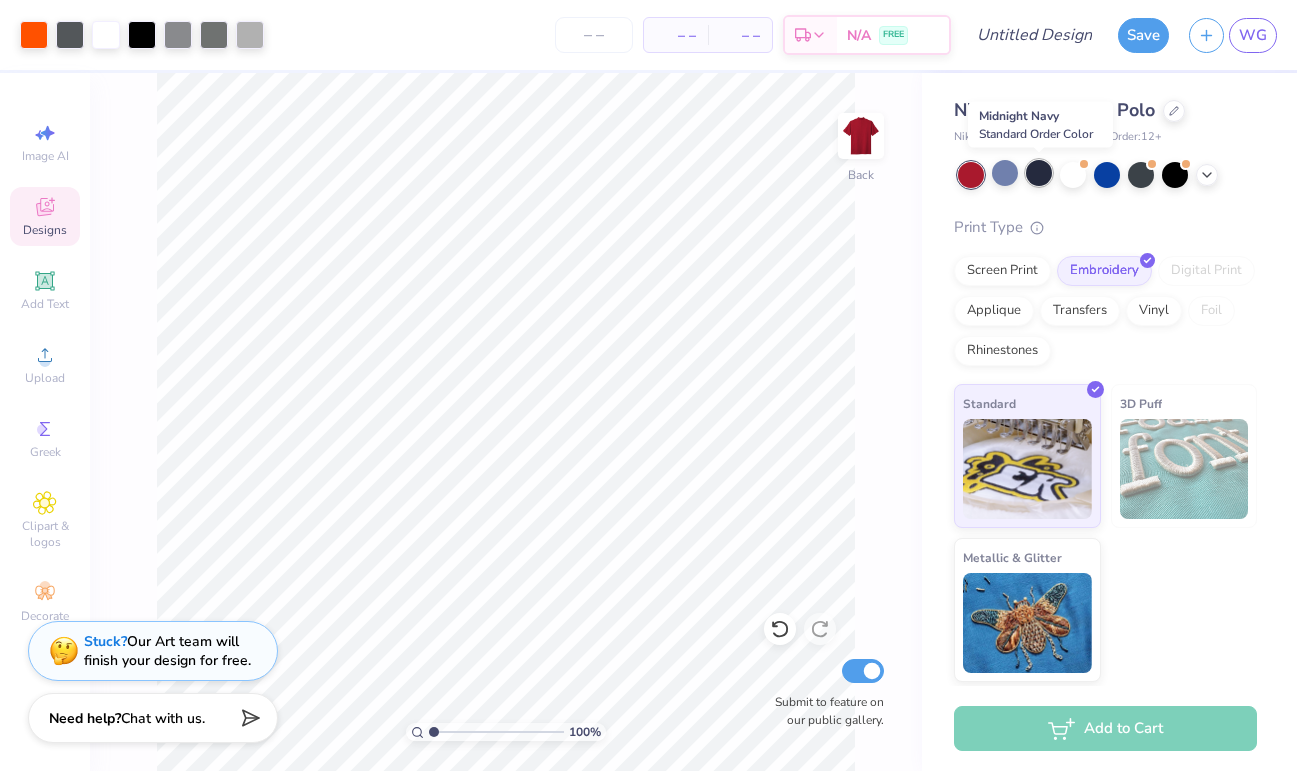click at bounding box center [1039, 173] 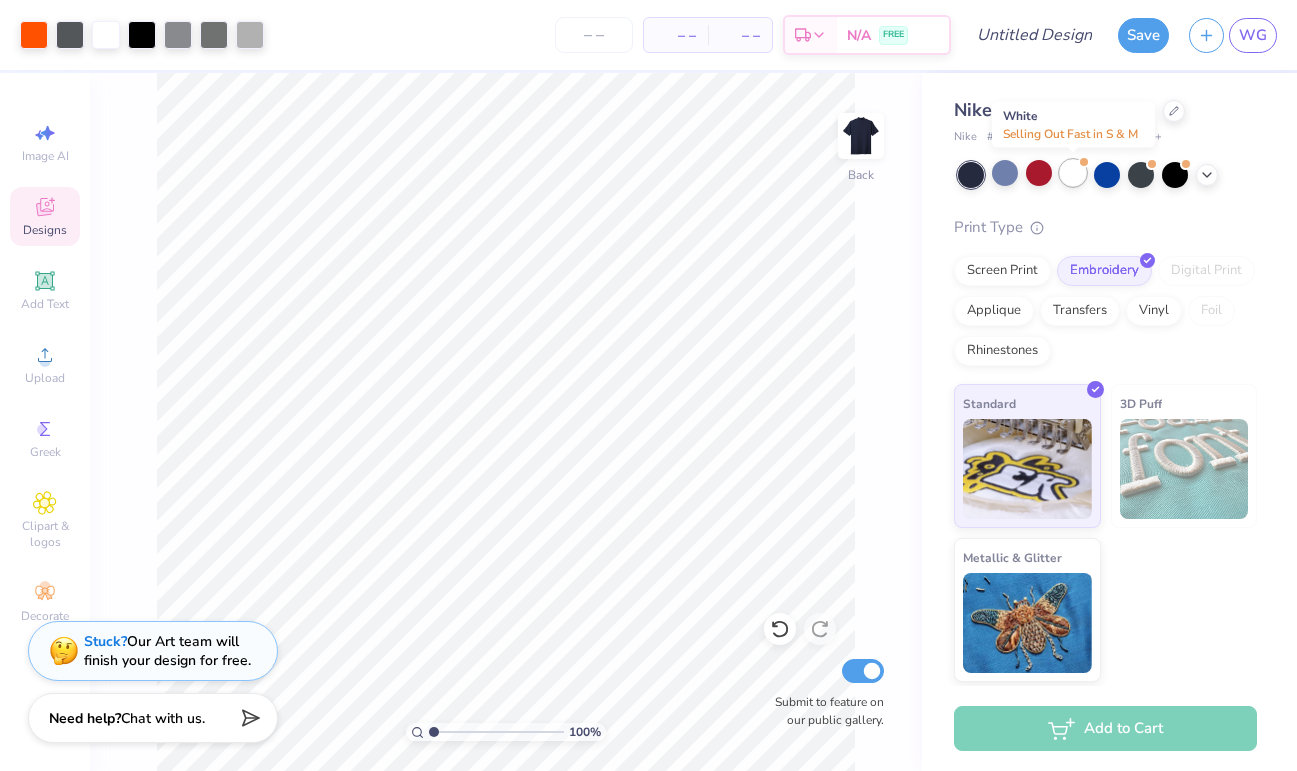 click at bounding box center [1073, 173] 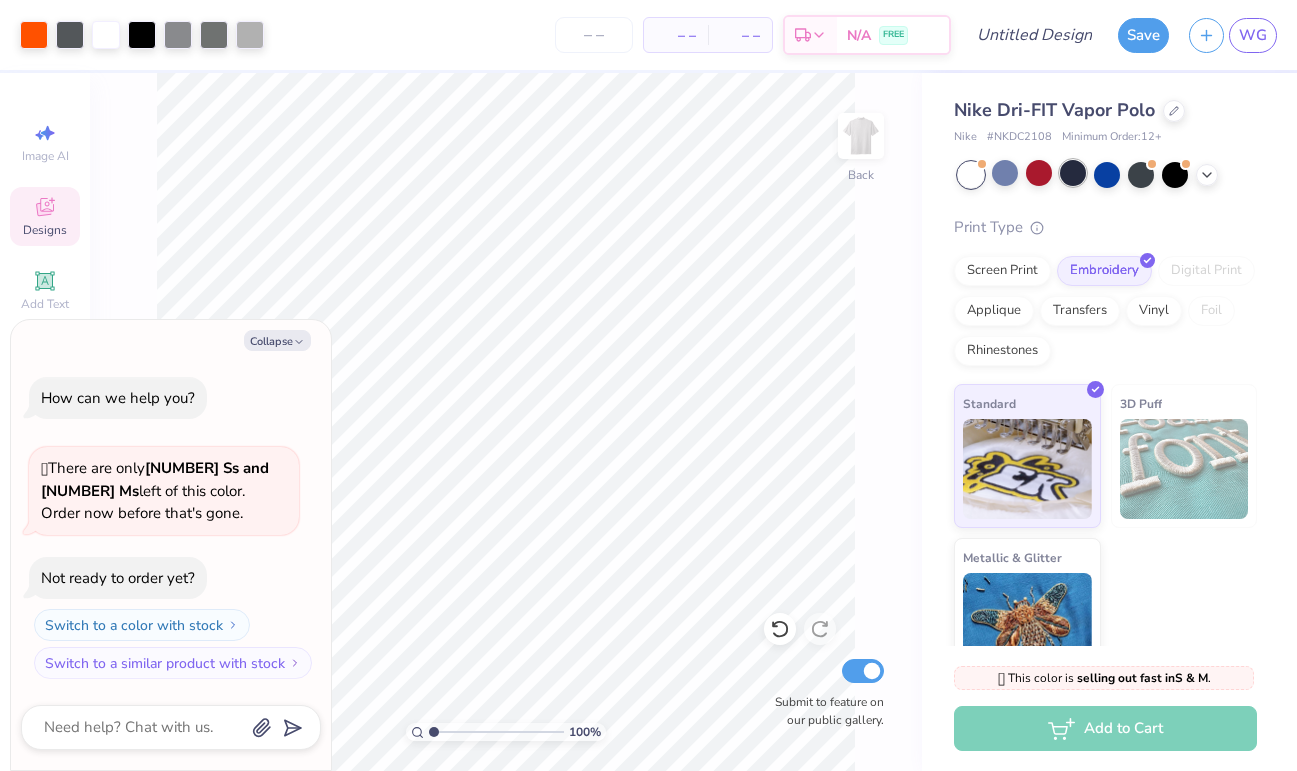 scroll, scrollTop: 110, scrollLeft: 0, axis: vertical 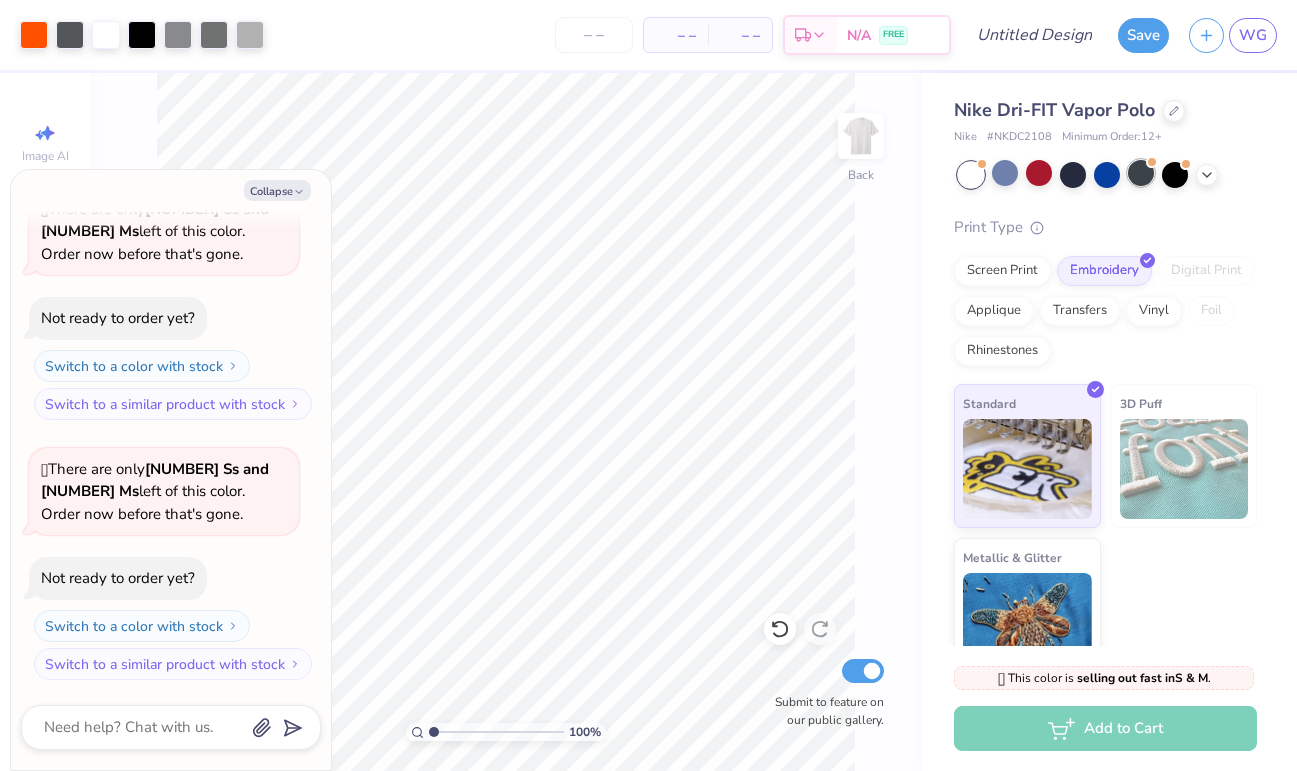 click at bounding box center (1141, 173) 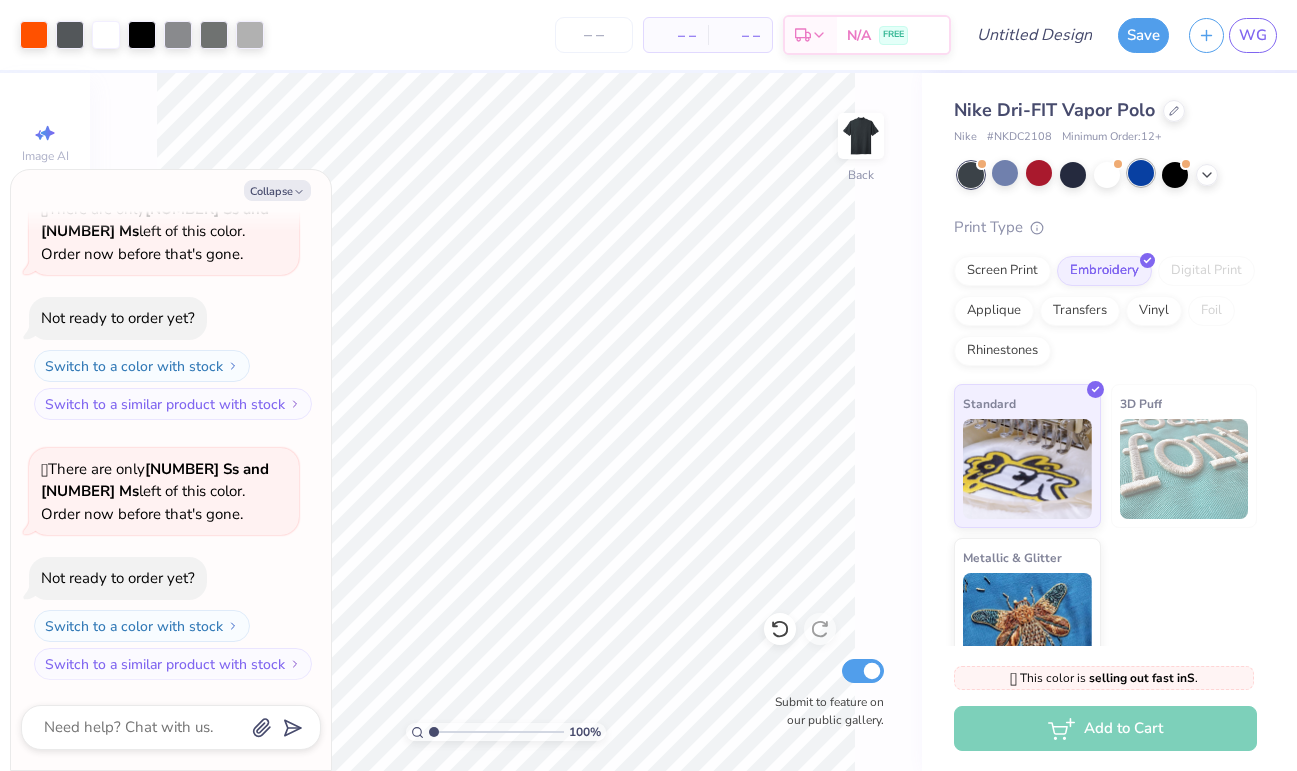 scroll, scrollTop: 348, scrollLeft: 0, axis: vertical 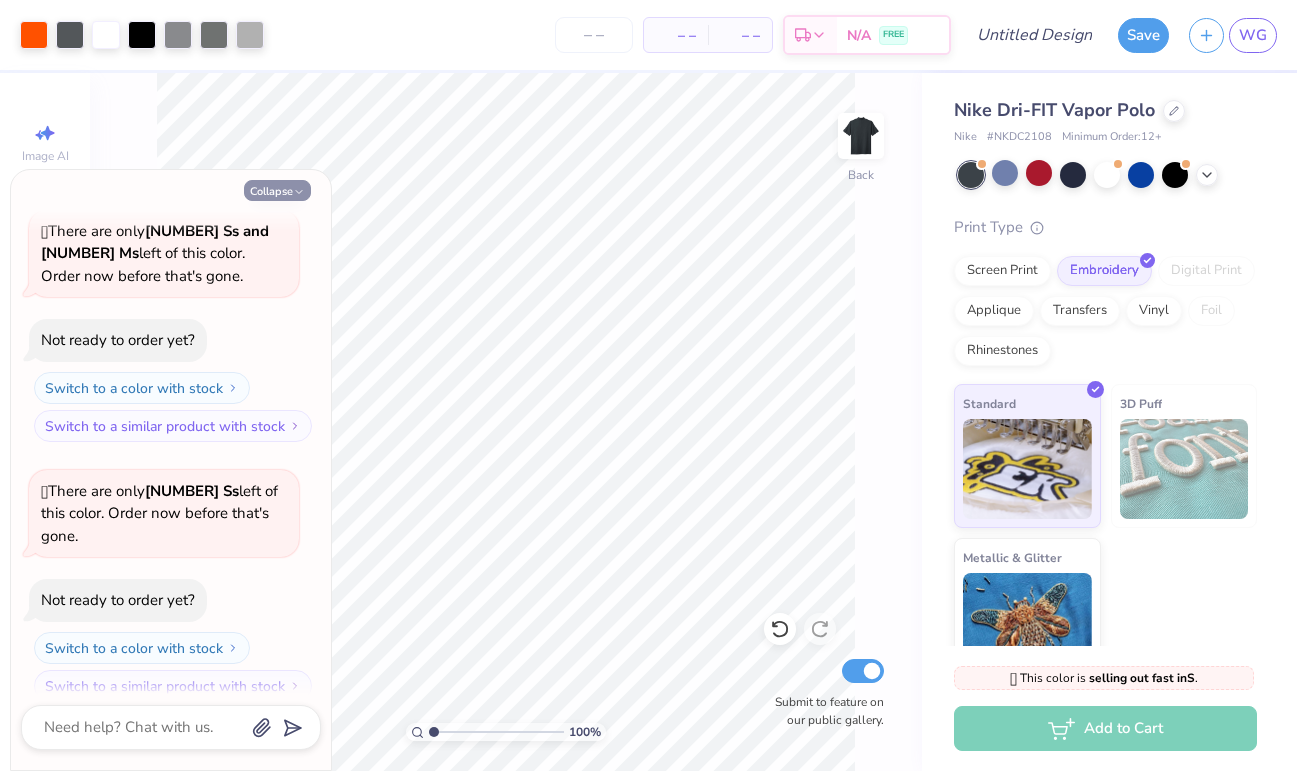 click on "Collapse" at bounding box center [277, 190] 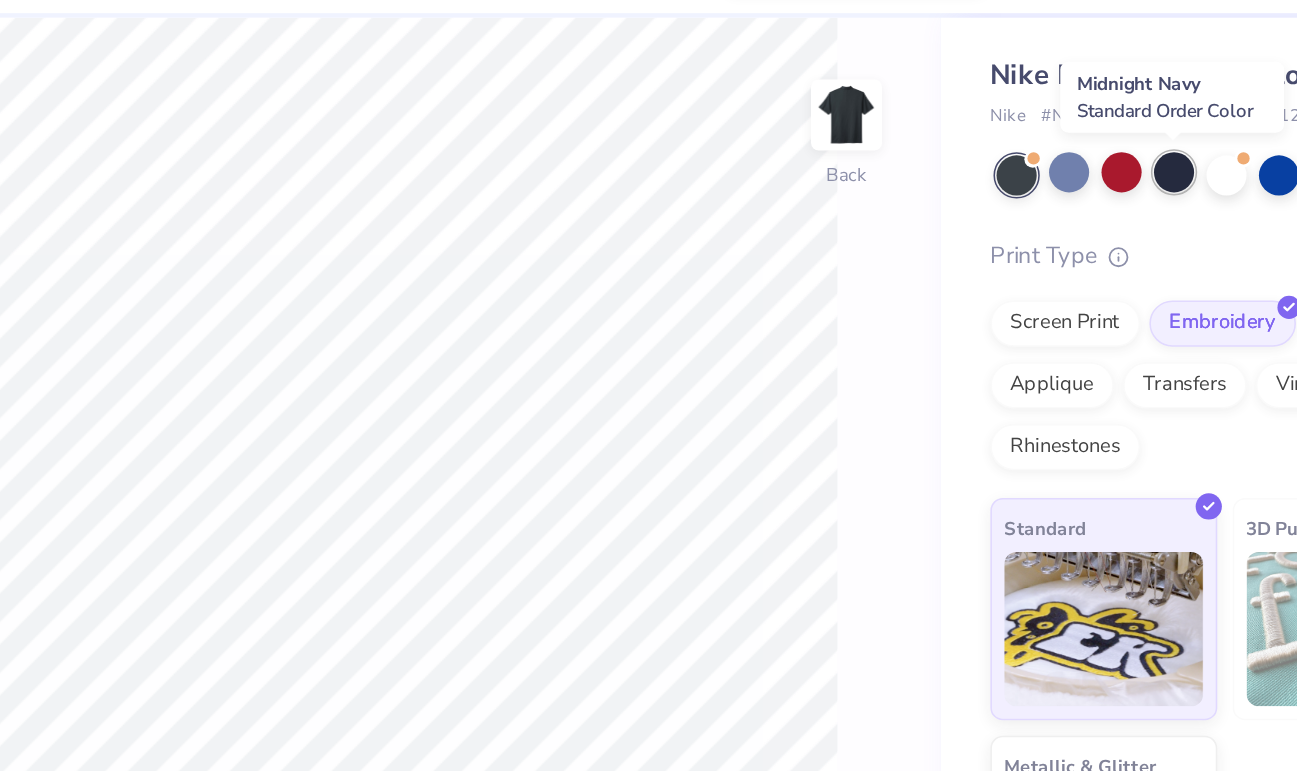 click at bounding box center [1073, 173] 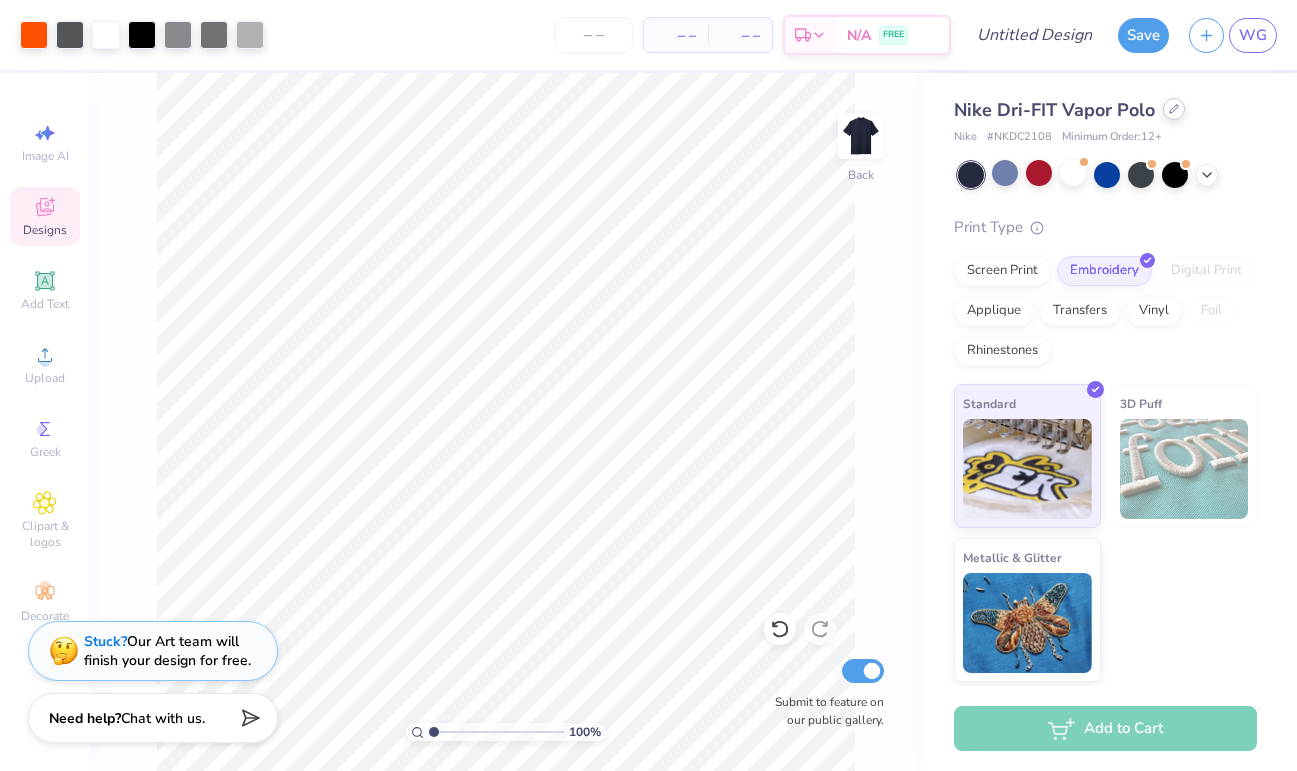 click at bounding box center (1174, 109) 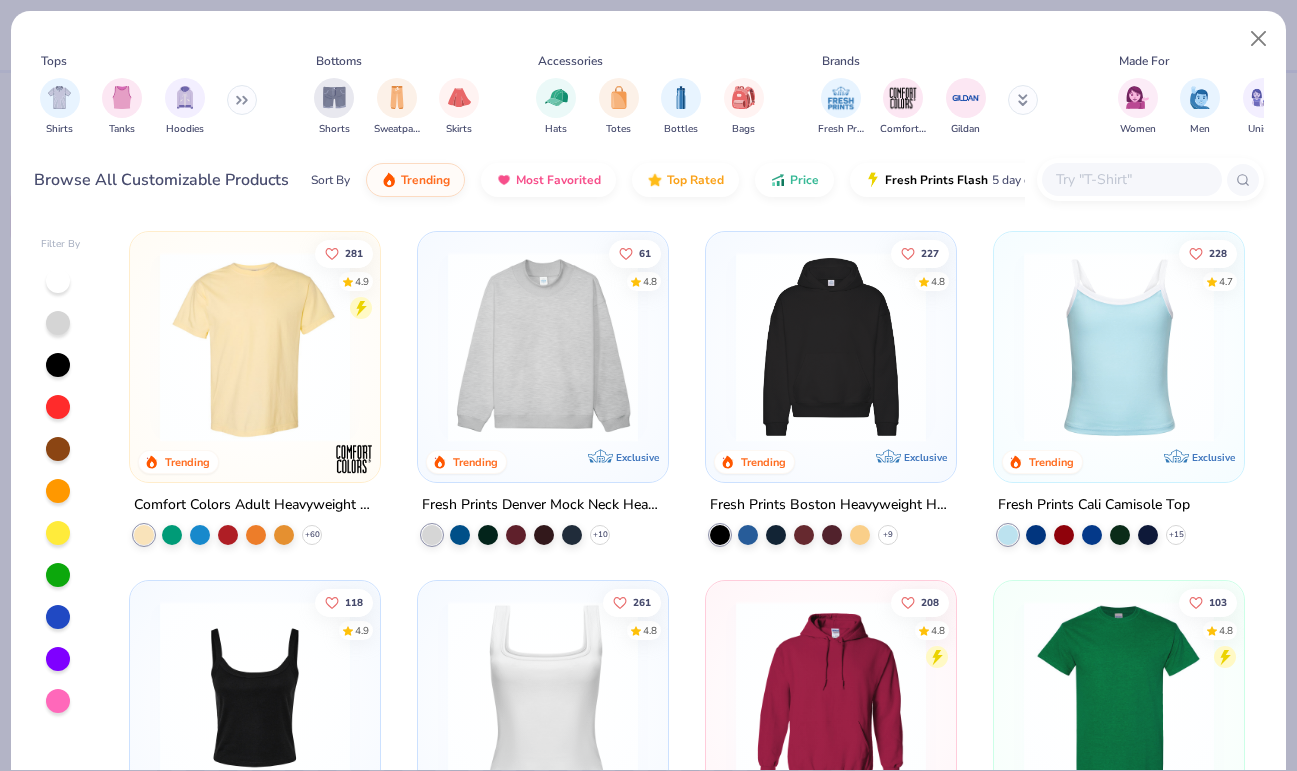 click at bounding box center (1131, 179) 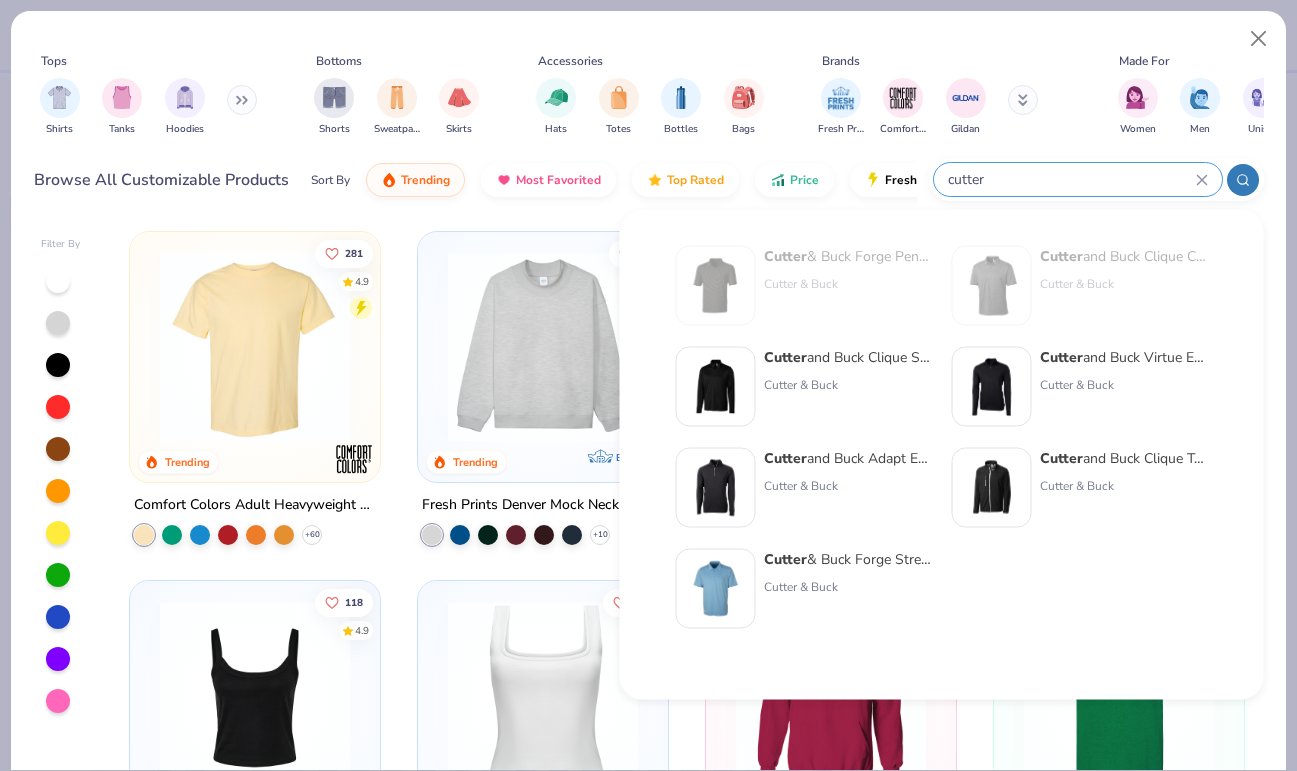 type on "cutter" 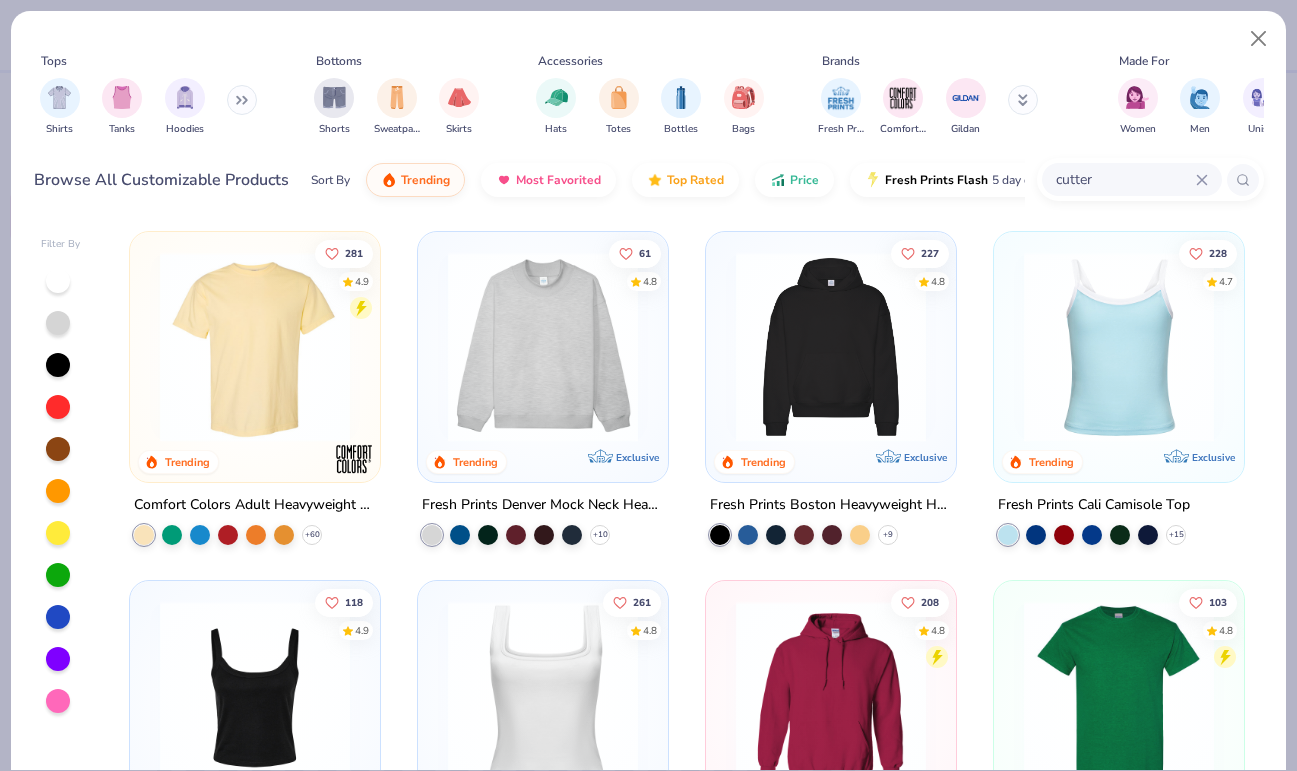 click 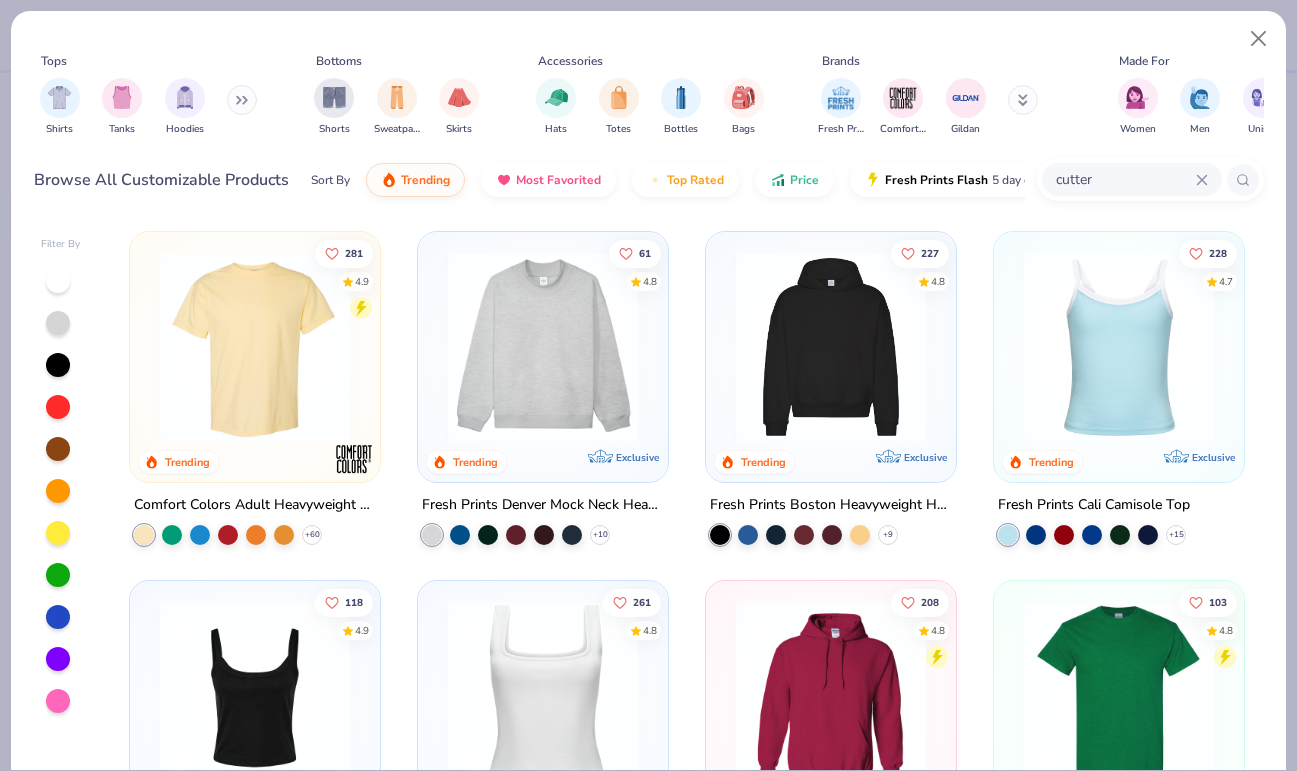 type 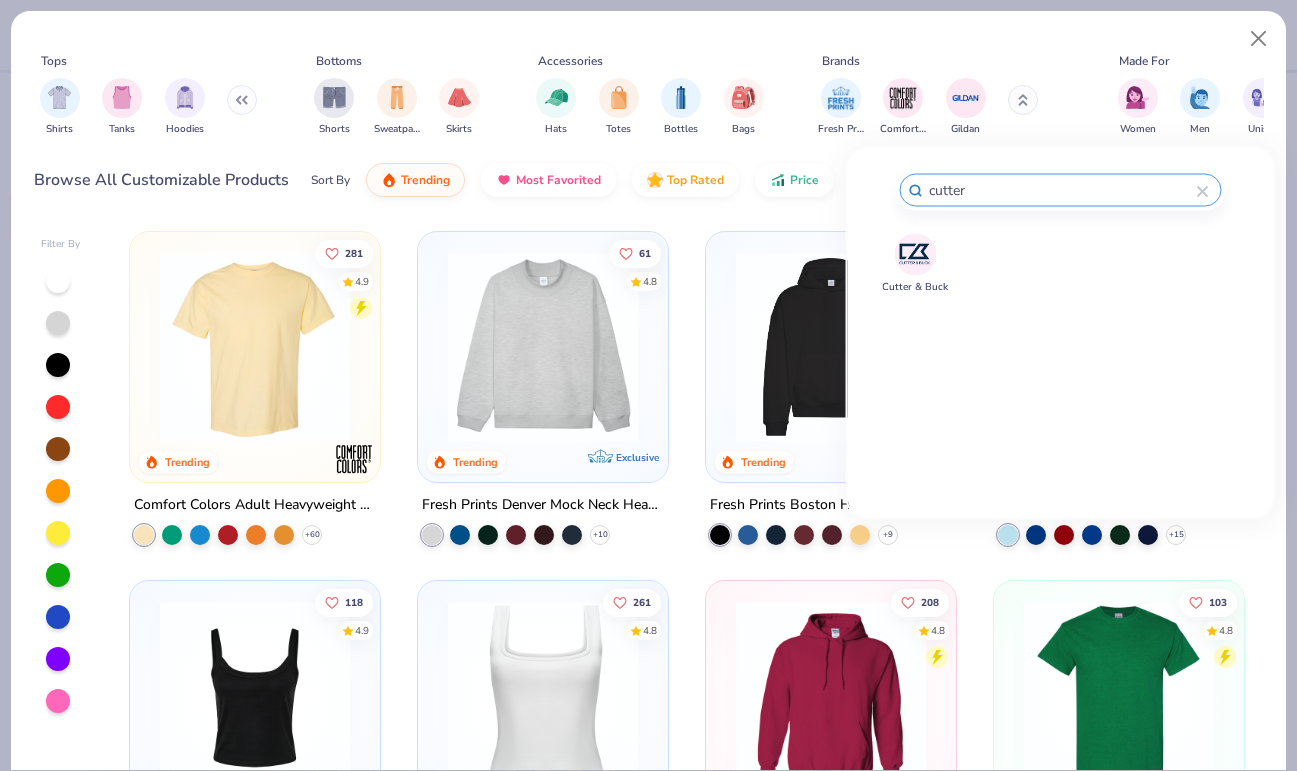 type on "cutter" 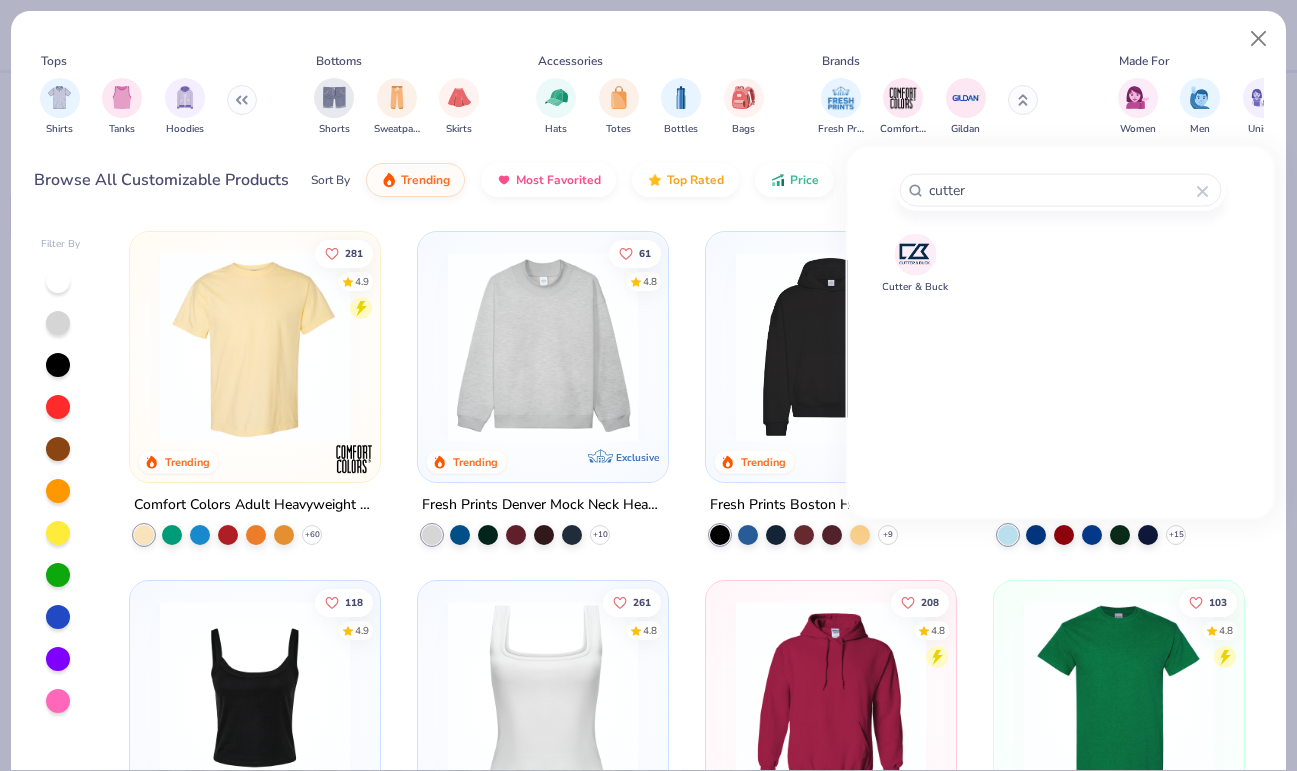 click at bounding box center [915, 254] 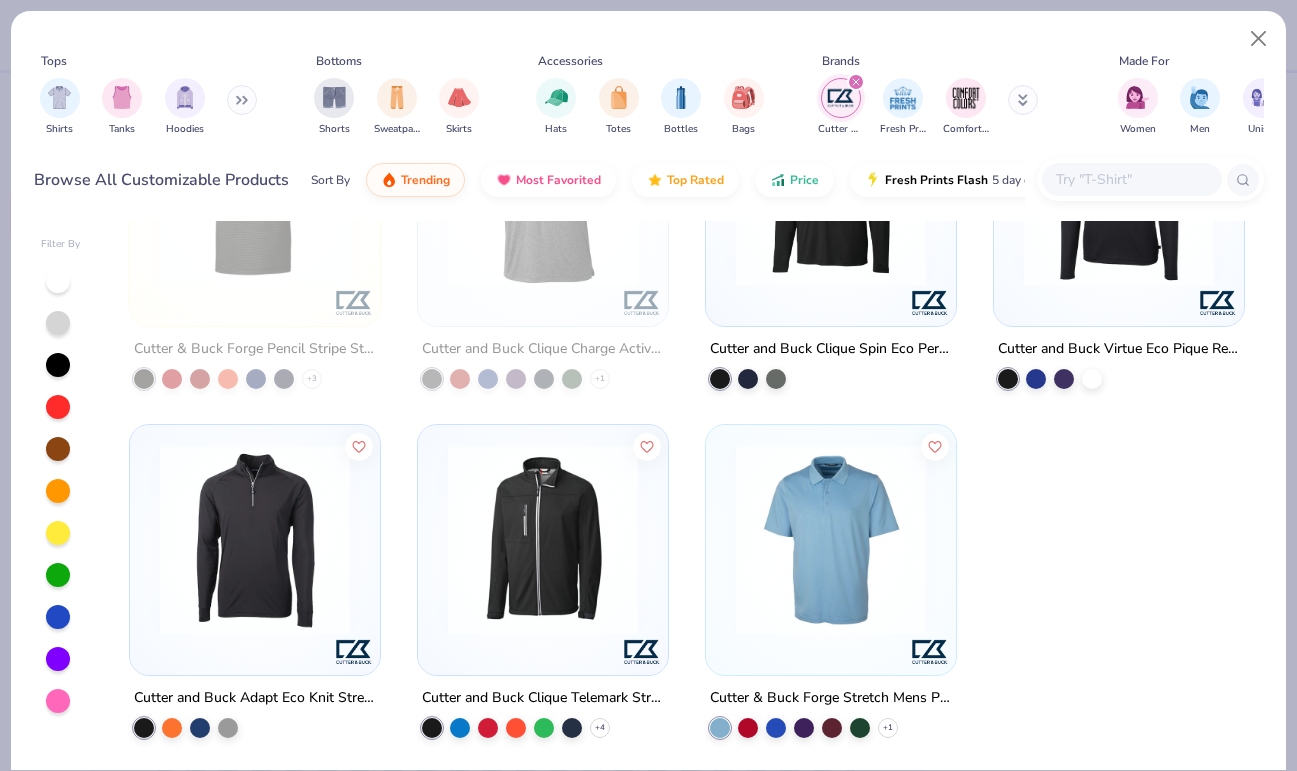 scroll, scrollTop: 157, scrollLeft: 0, axis: vertical 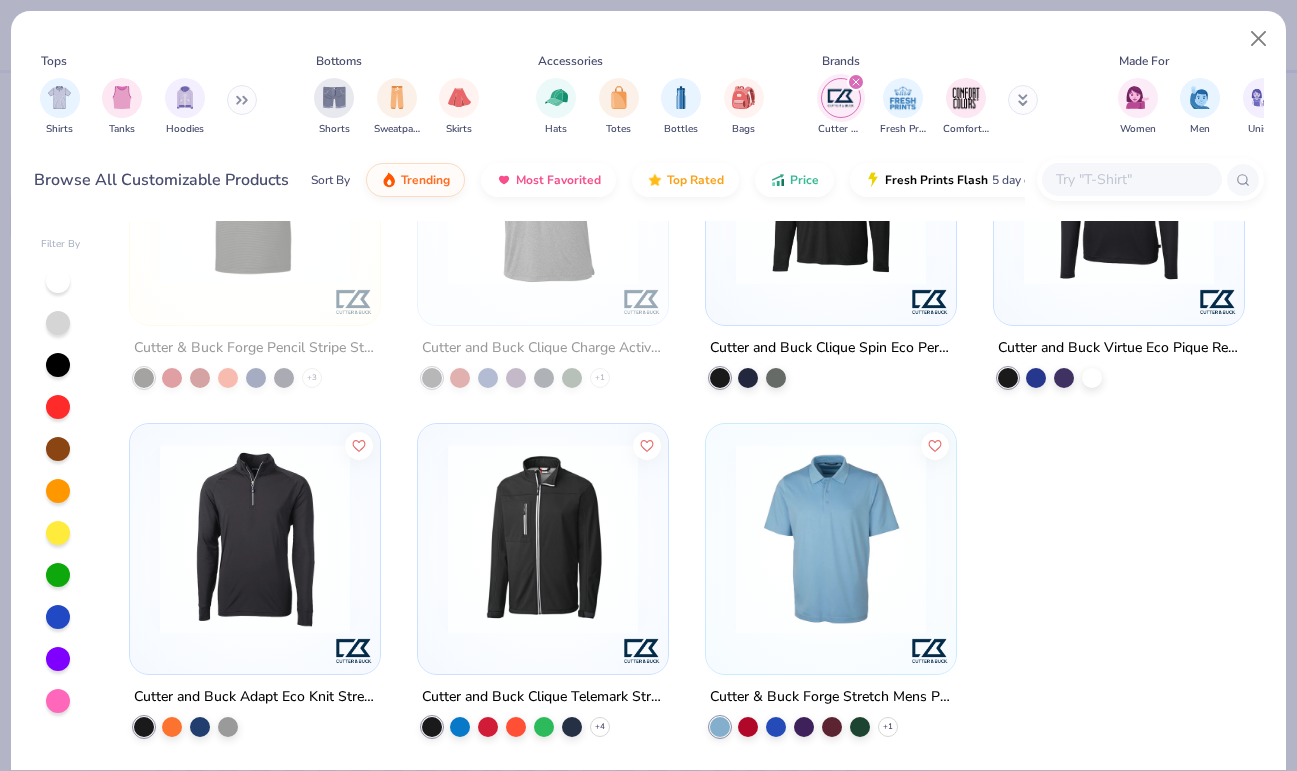 click at bounding box center (831, 539) 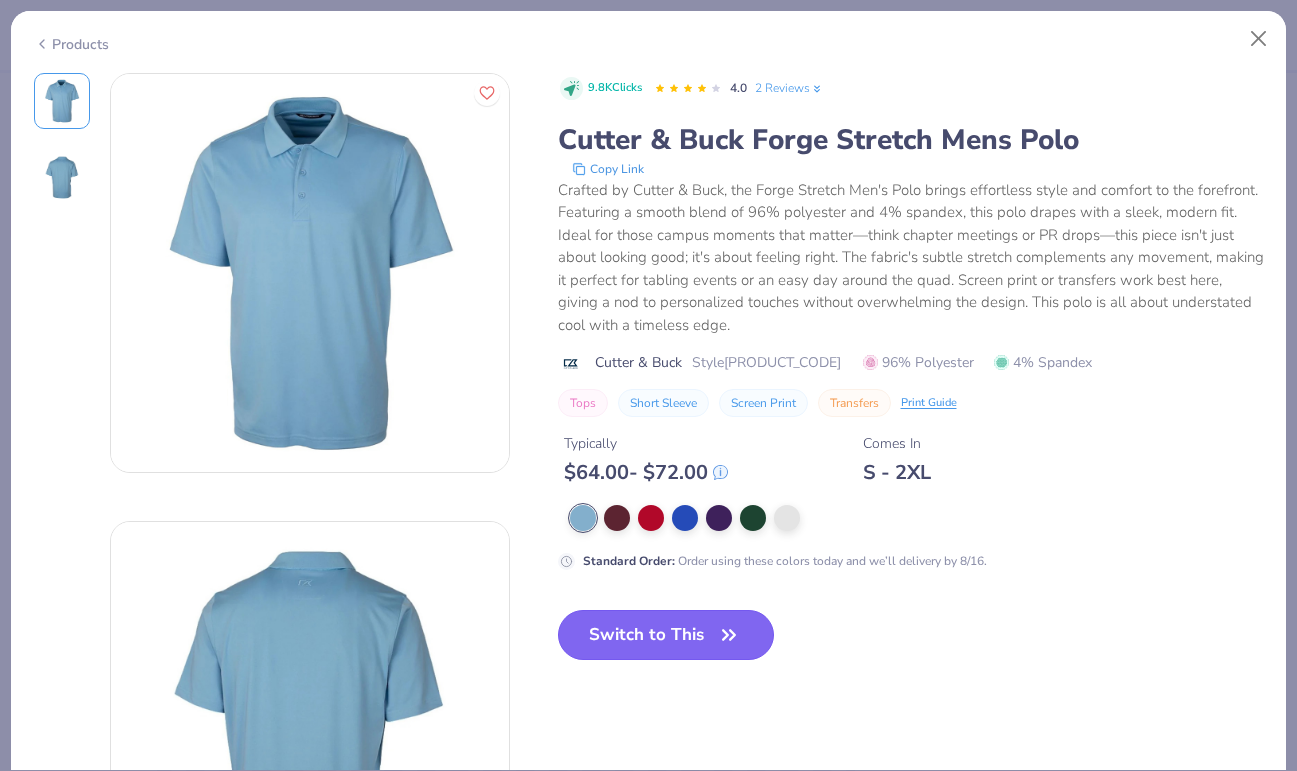click 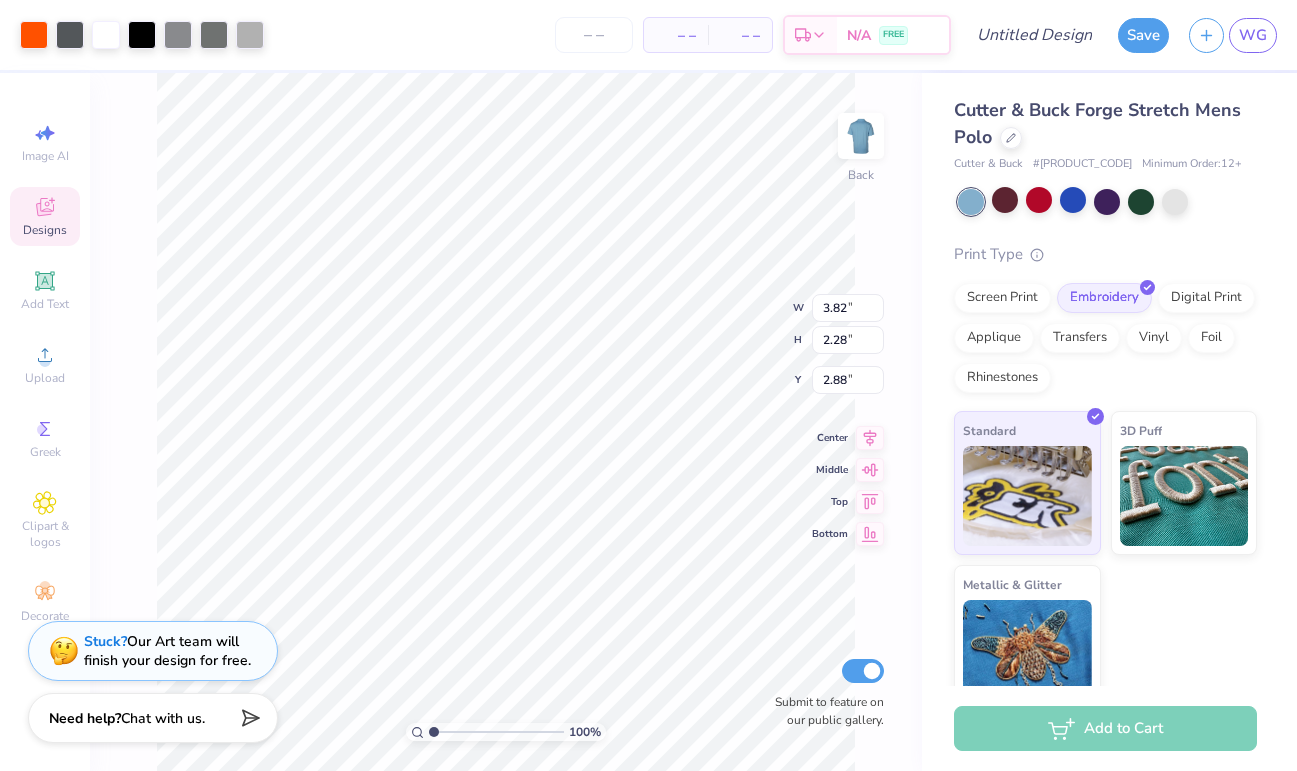 type on "1.86" 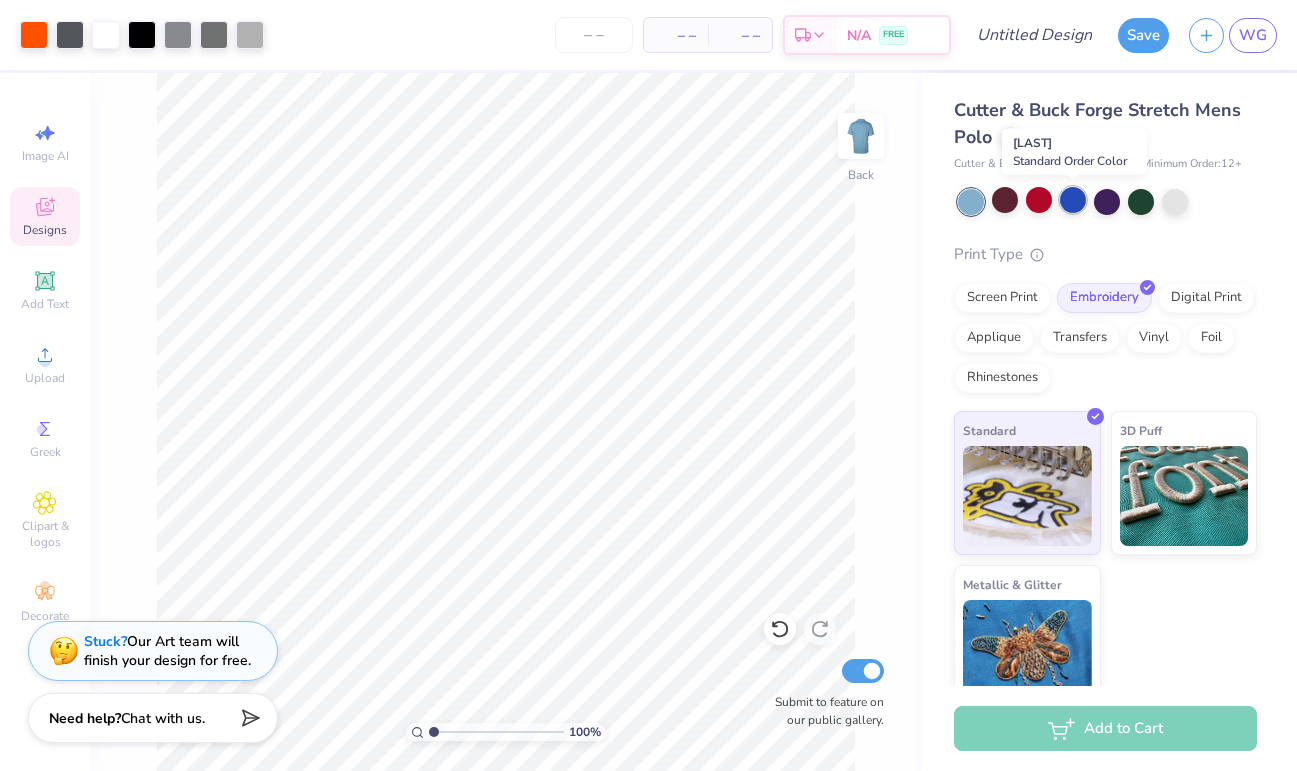 click at bounding box center [1073, 200] 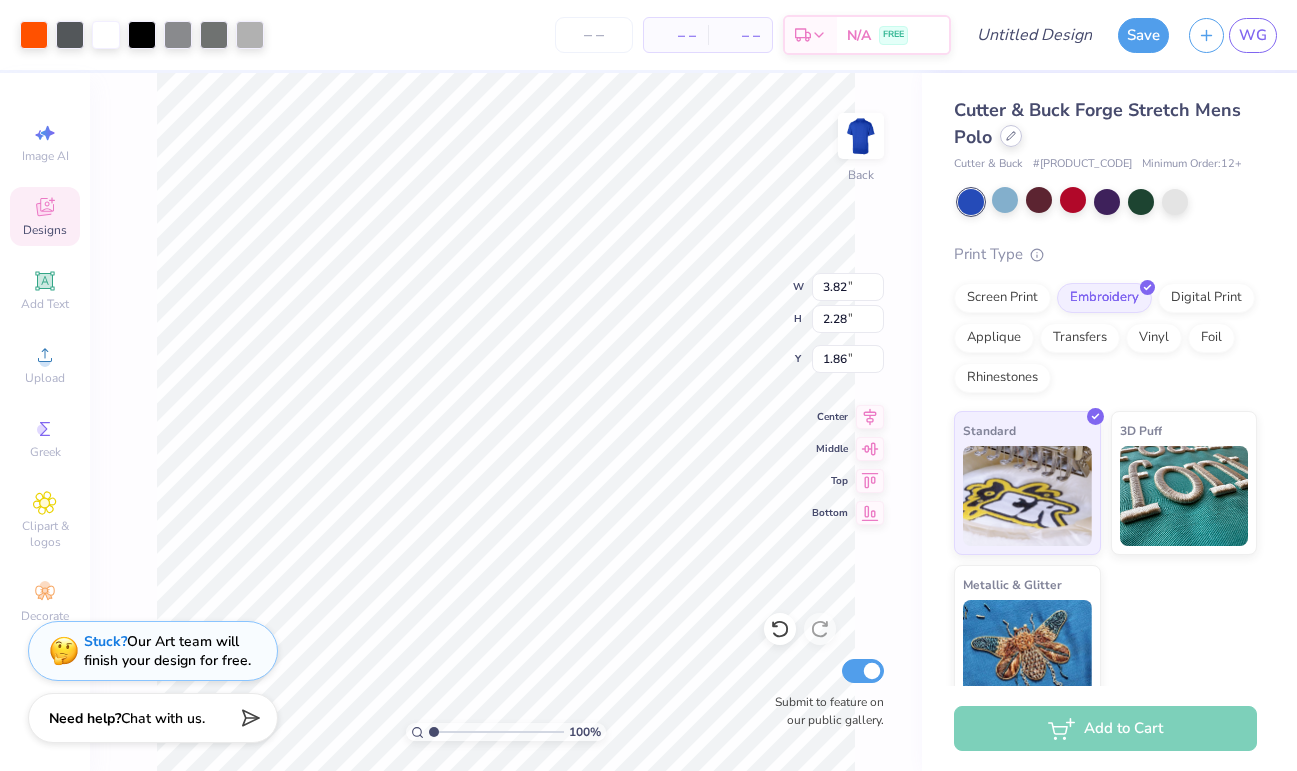 click 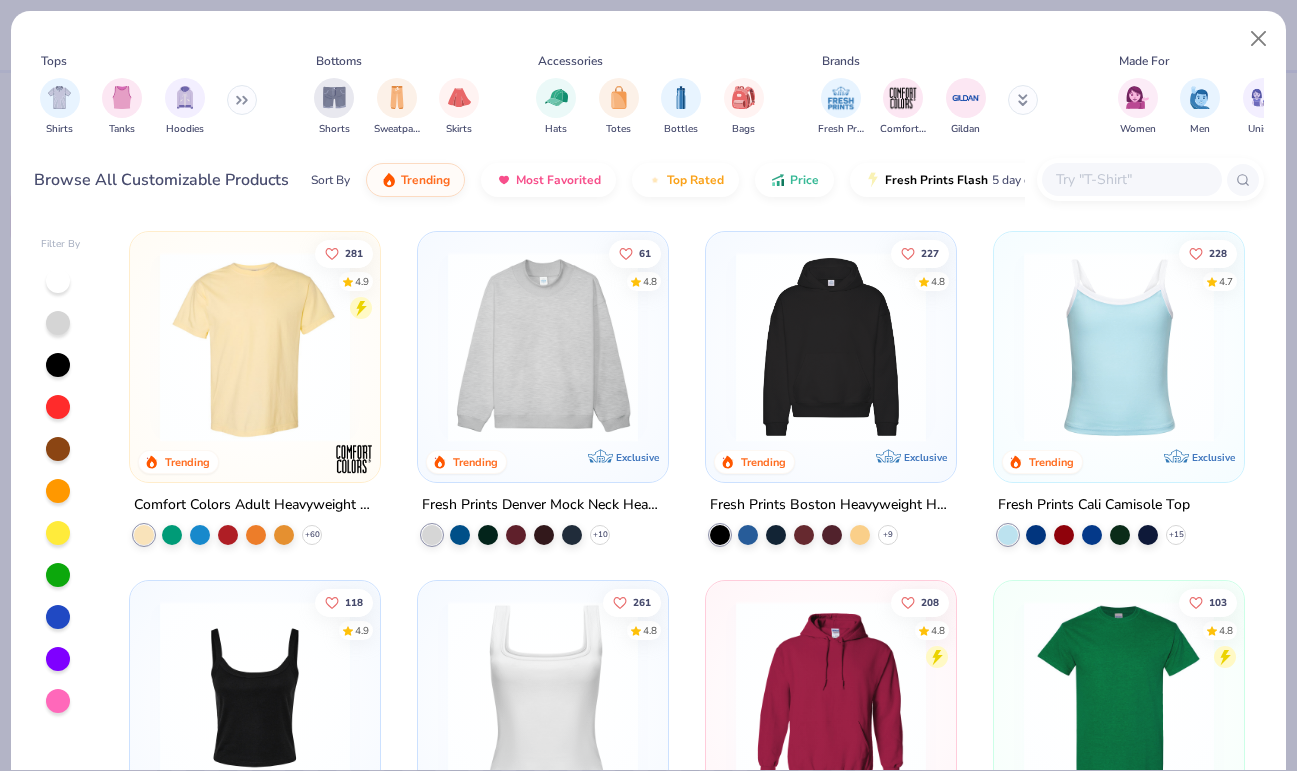 click at bounding box center [1023, 100] 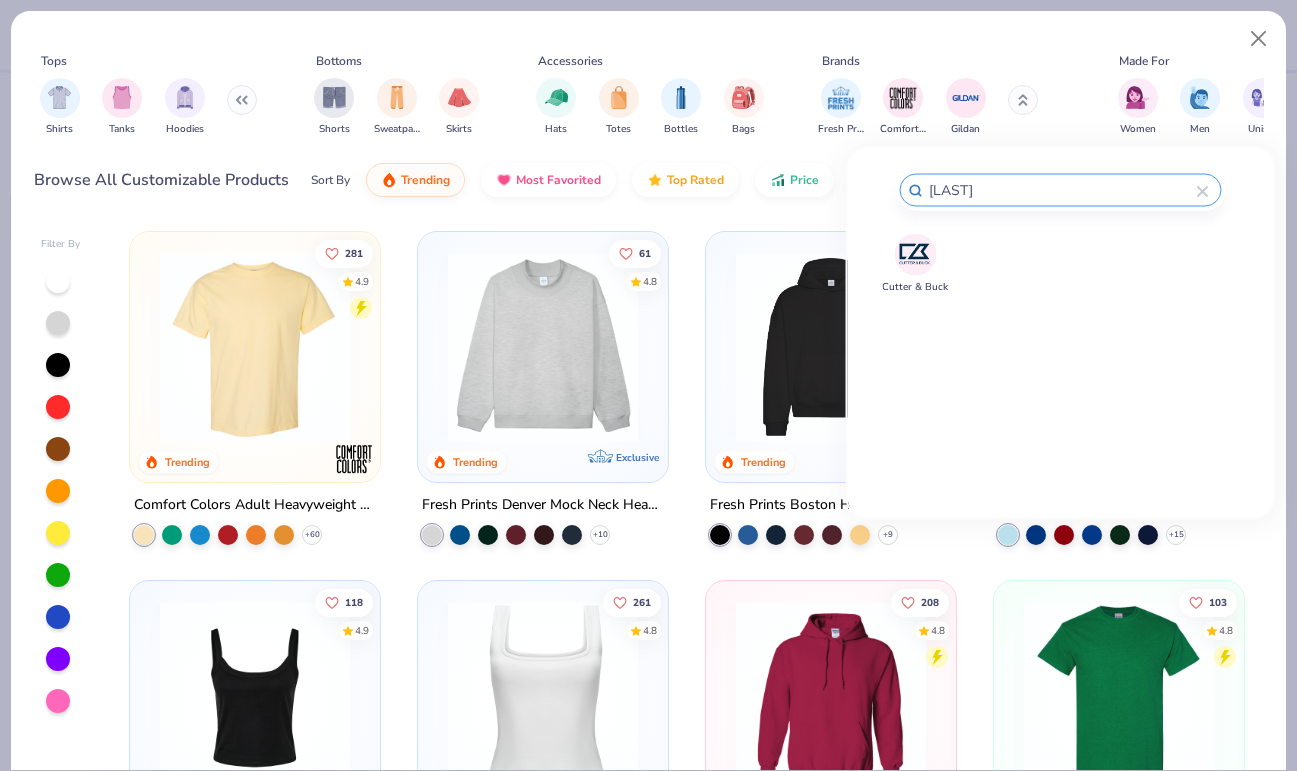 type on "[LAST]" 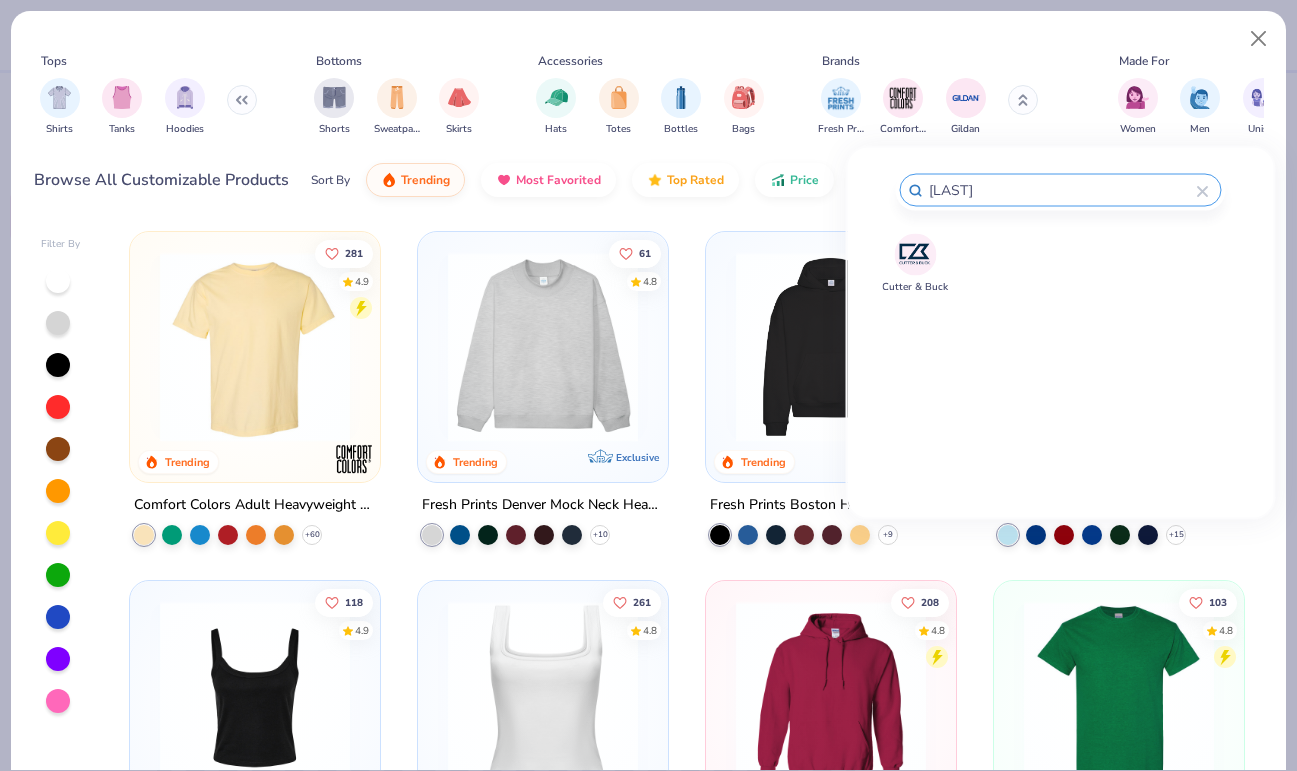 click at bounding box center (915, 254) 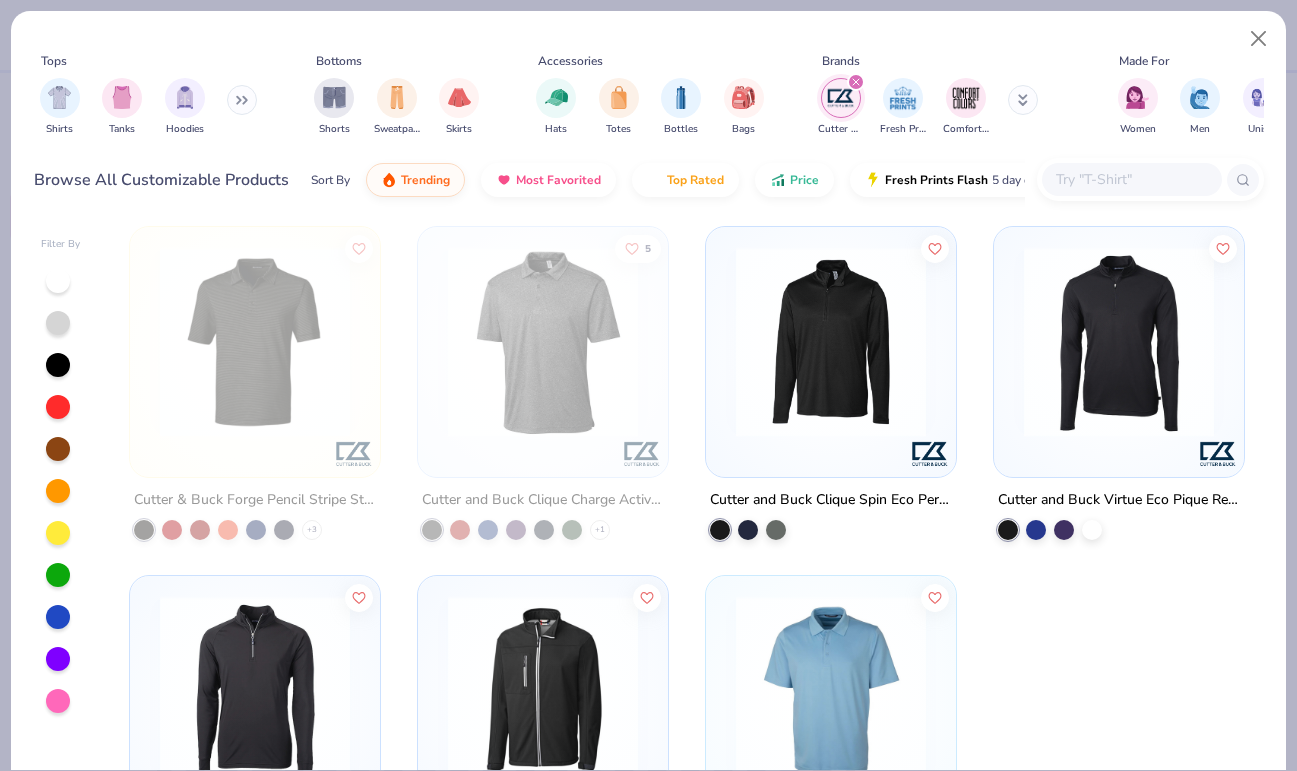 scroll, scrollTop: 0, scrollLeft: 0, axis: both 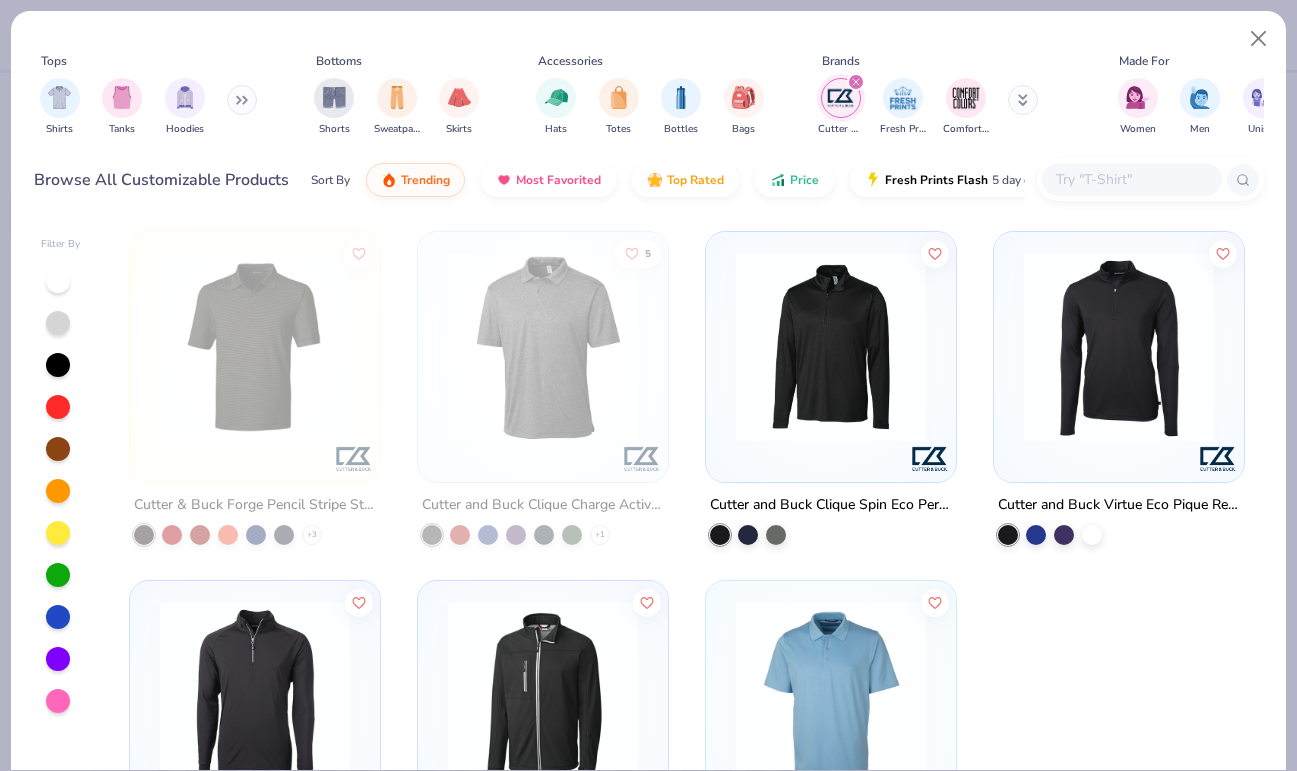 click at bounding box center (543, 696) 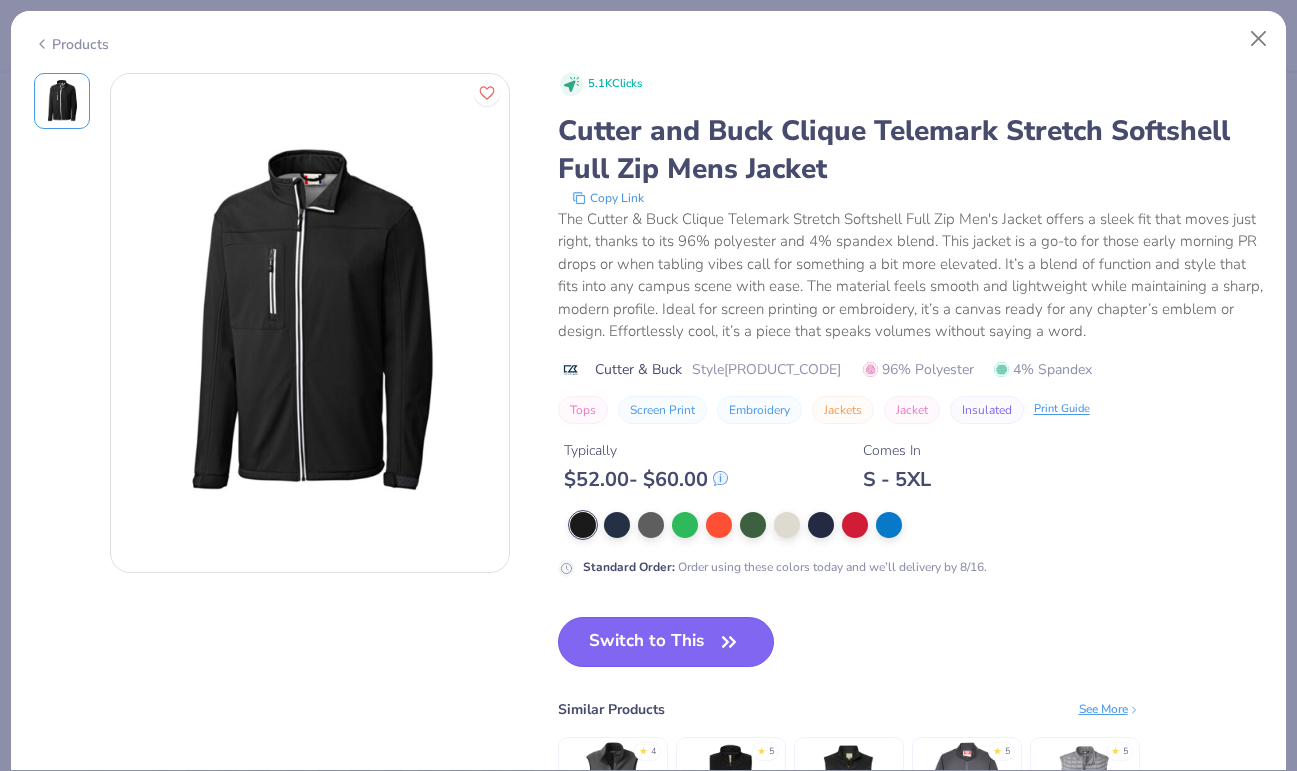 click on "Switch to This" at bounding box center [666, 642] 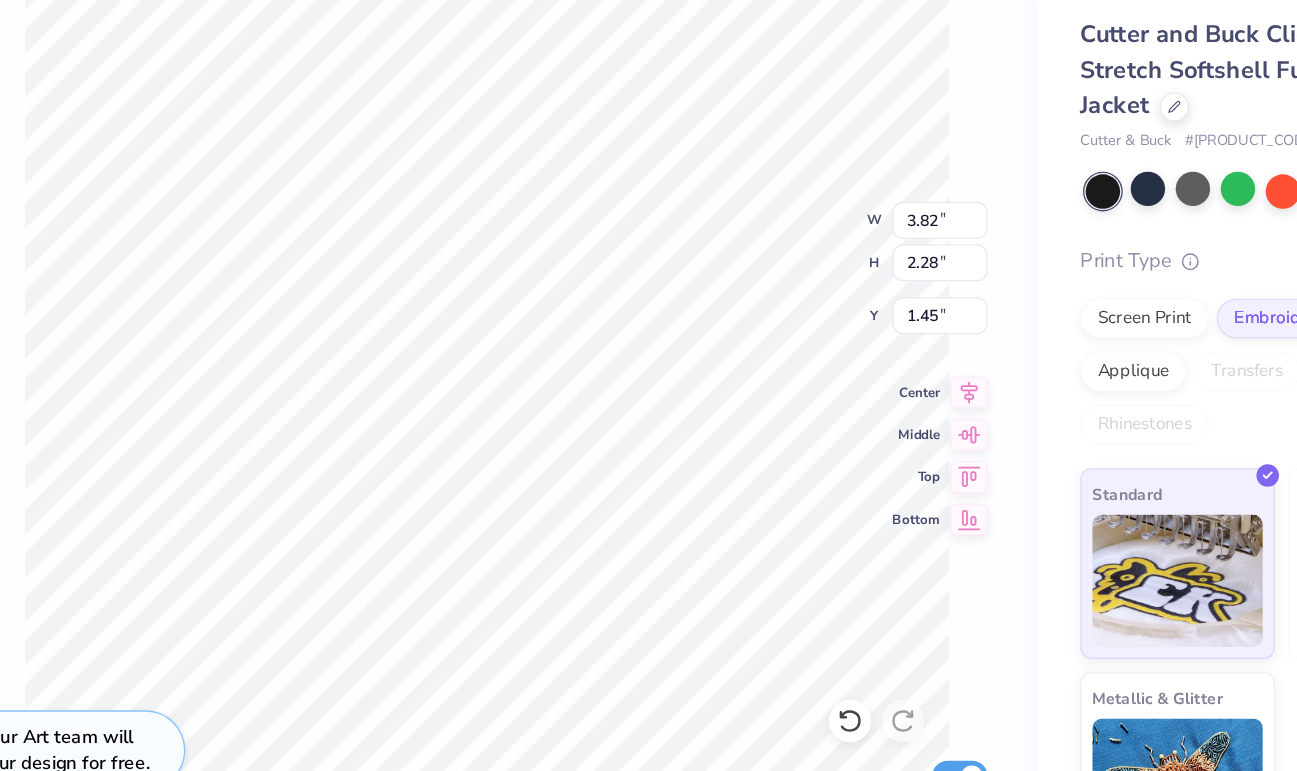 type on "1.45" 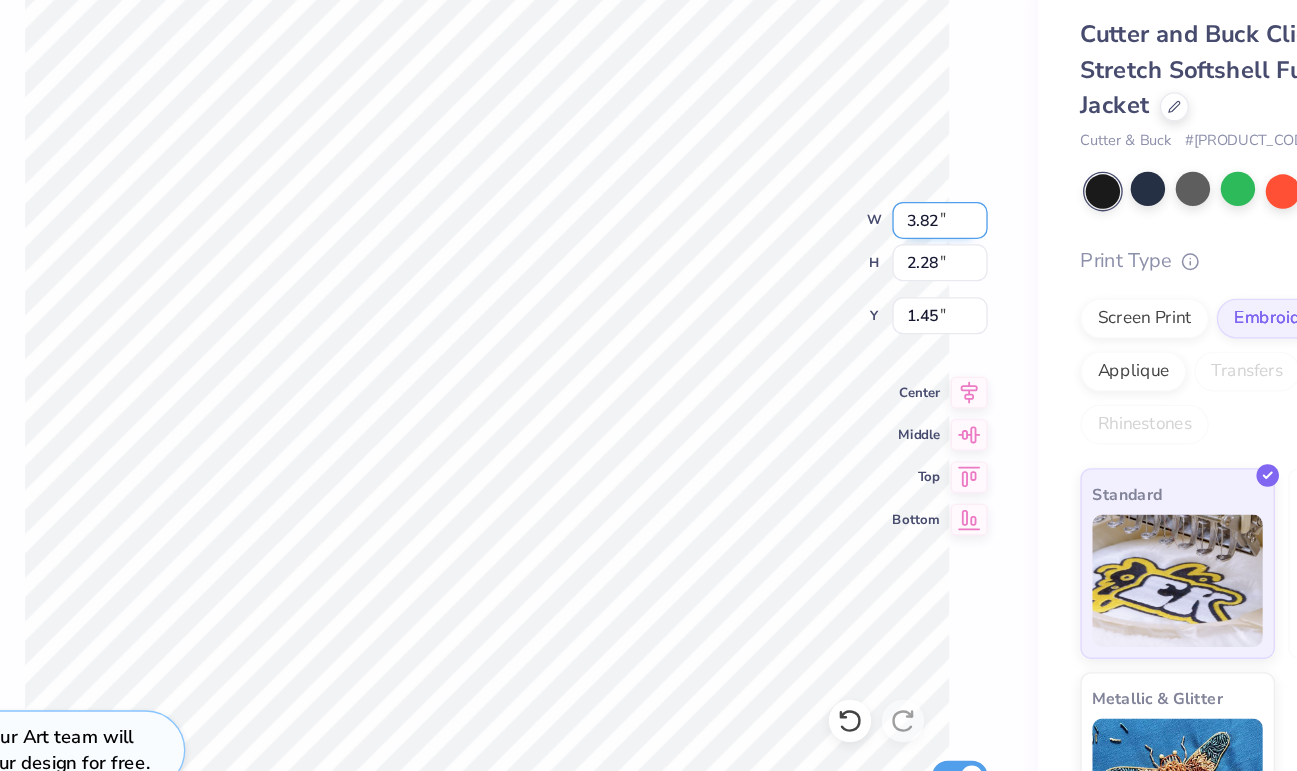click on "100  % W 3.82 3.82 " H 2.28 2.28 " Y 1.45 1.45 " Center Middle Top Bottom Submit to feature on our public gallery." at bounding box center (506, 422) 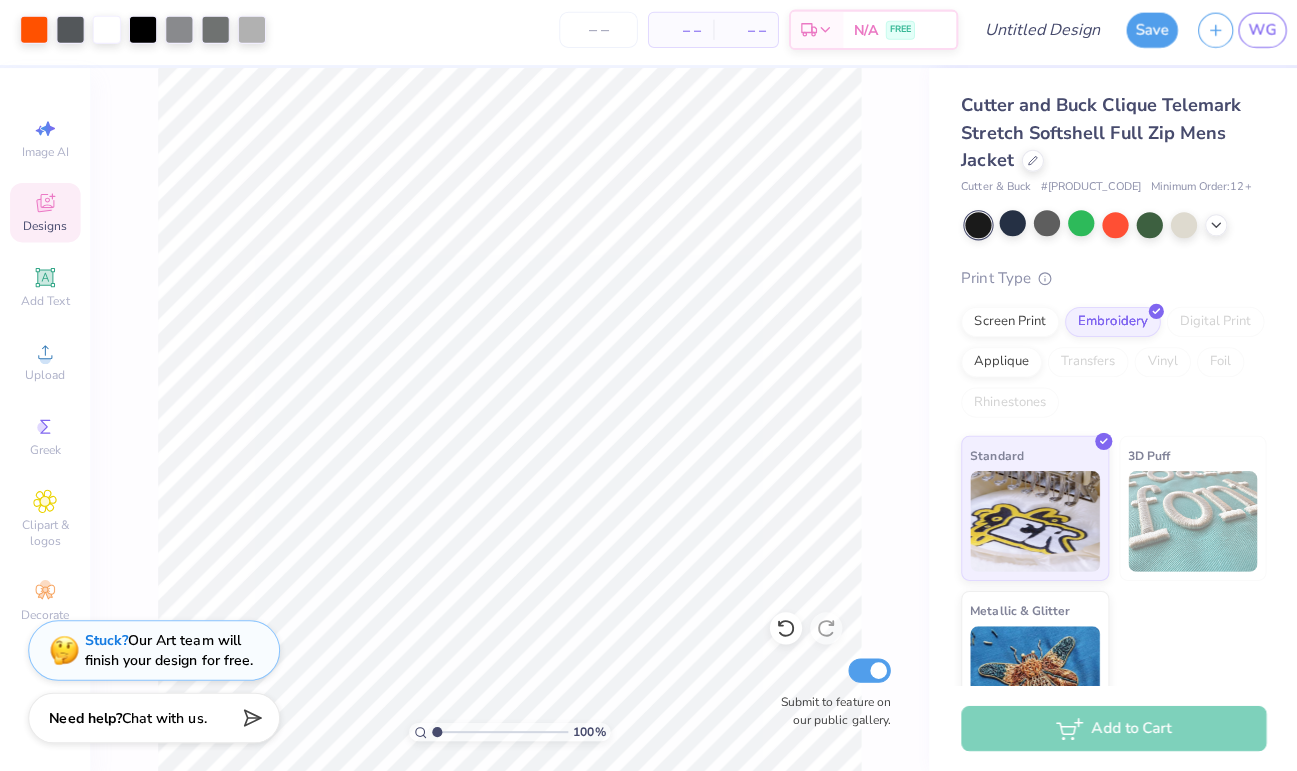 scroll, scrollTop: 0, scrollLeft: 0, axis: both 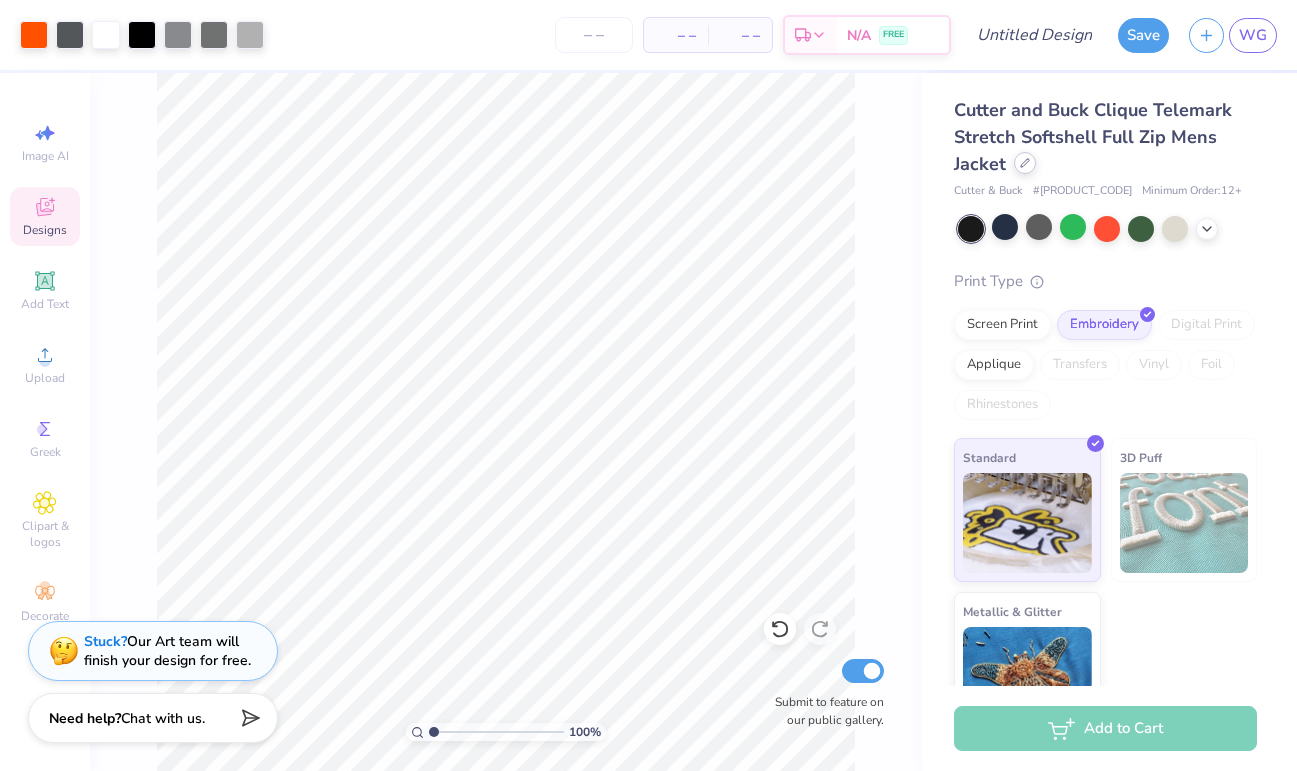click 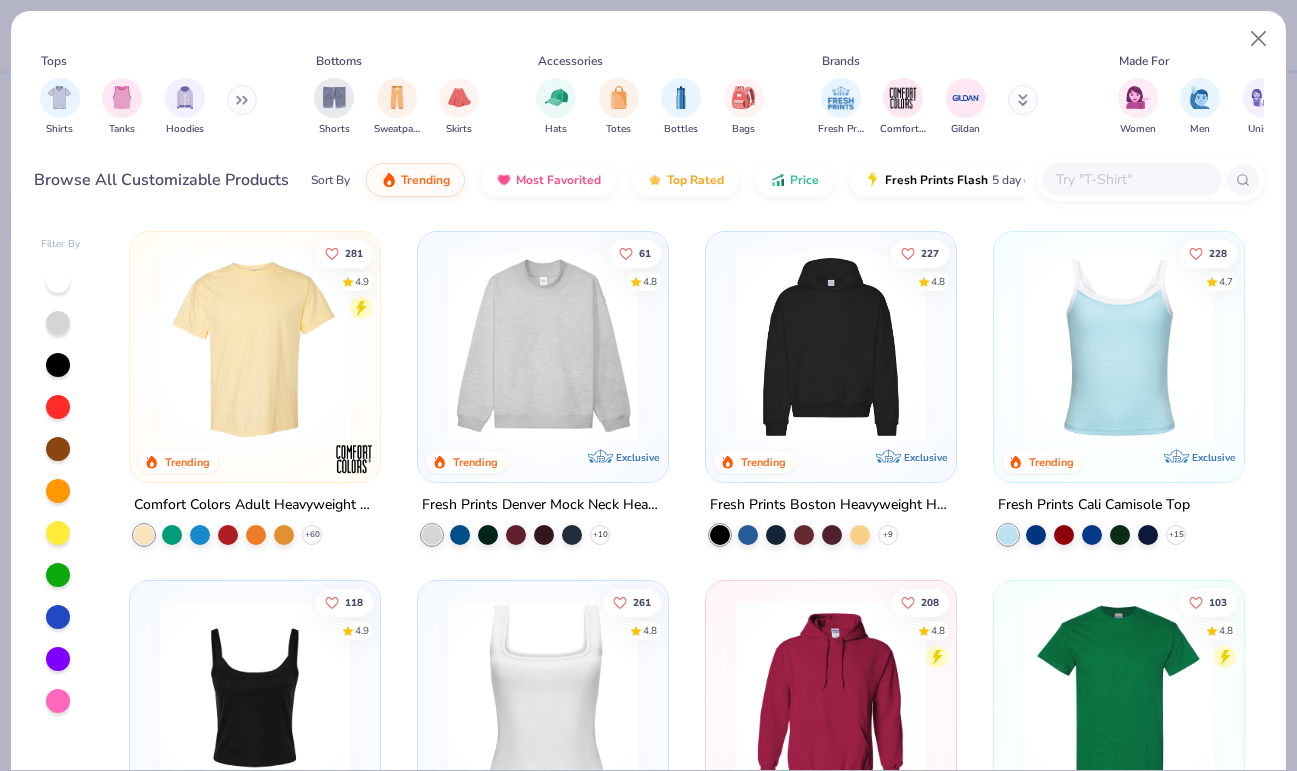 click 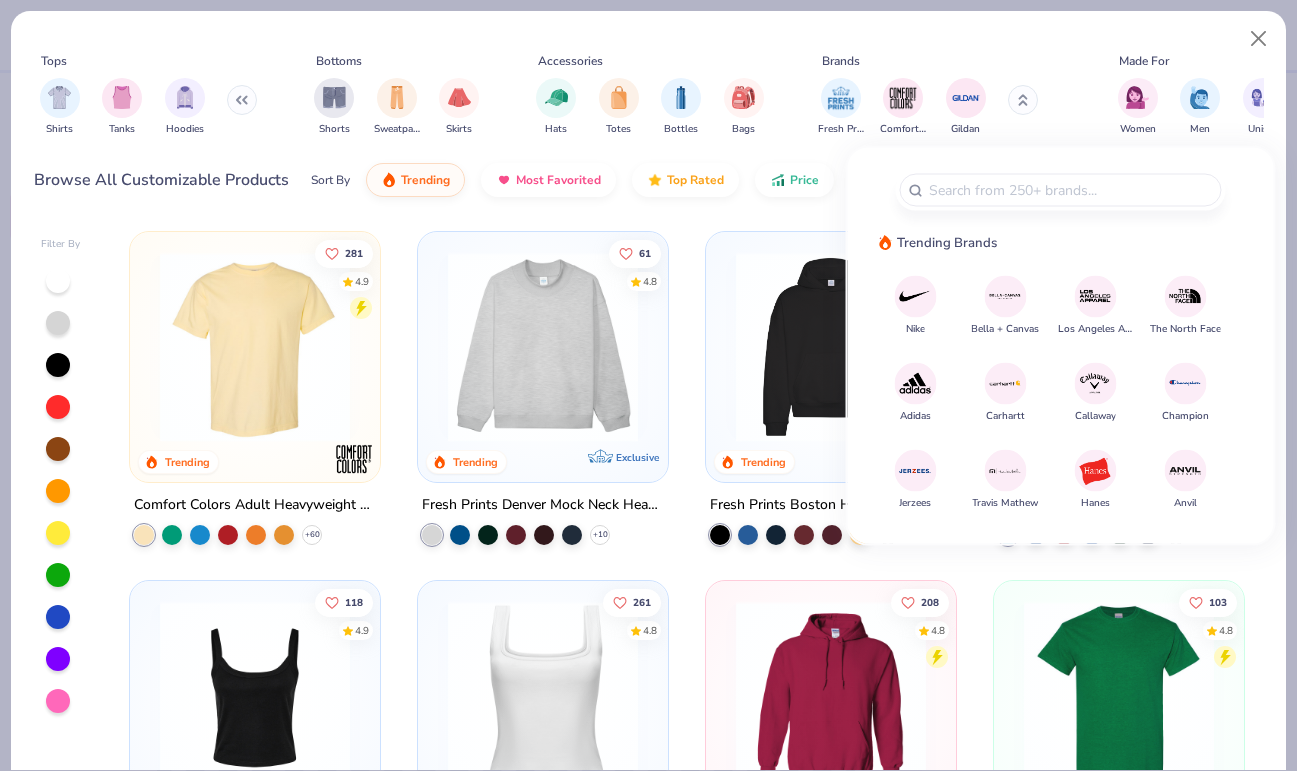 click at bounding box center (915, 296) 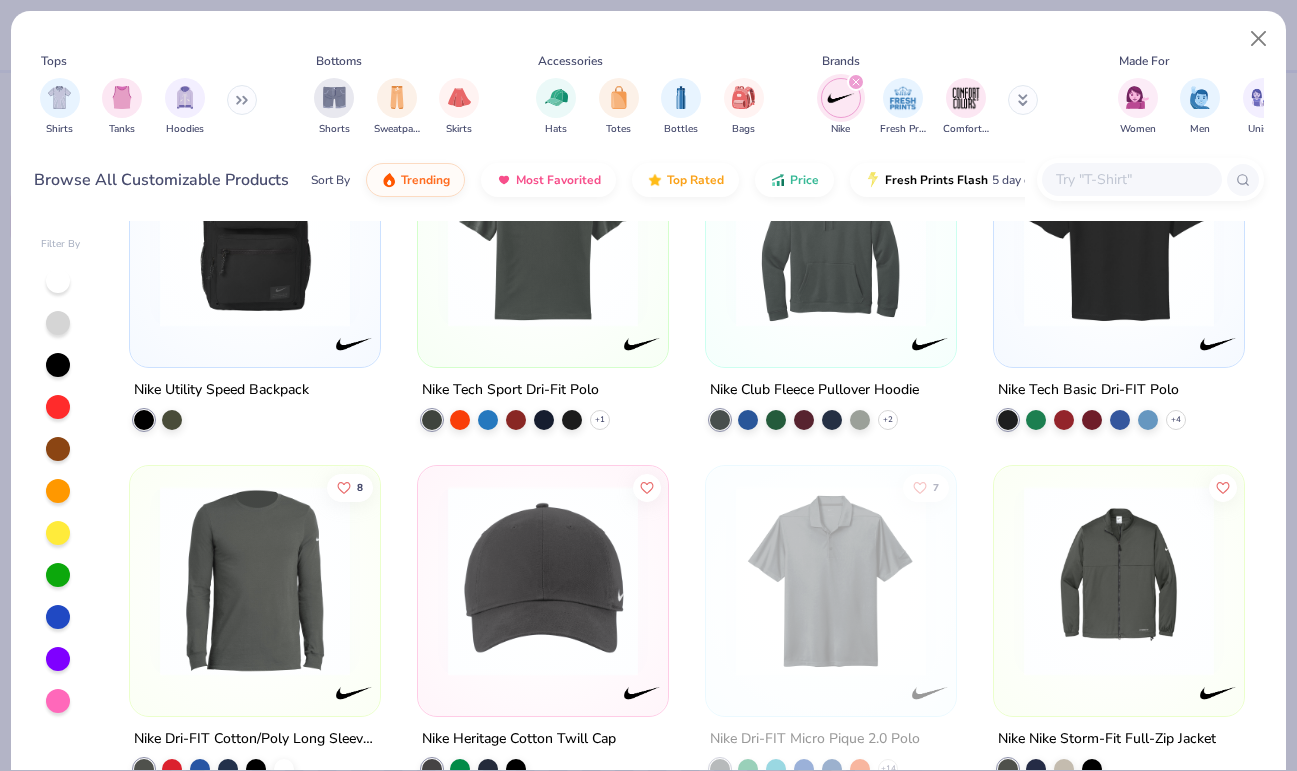scroll, scrollTop: 112, scrollLeft: 0, axis: vertical 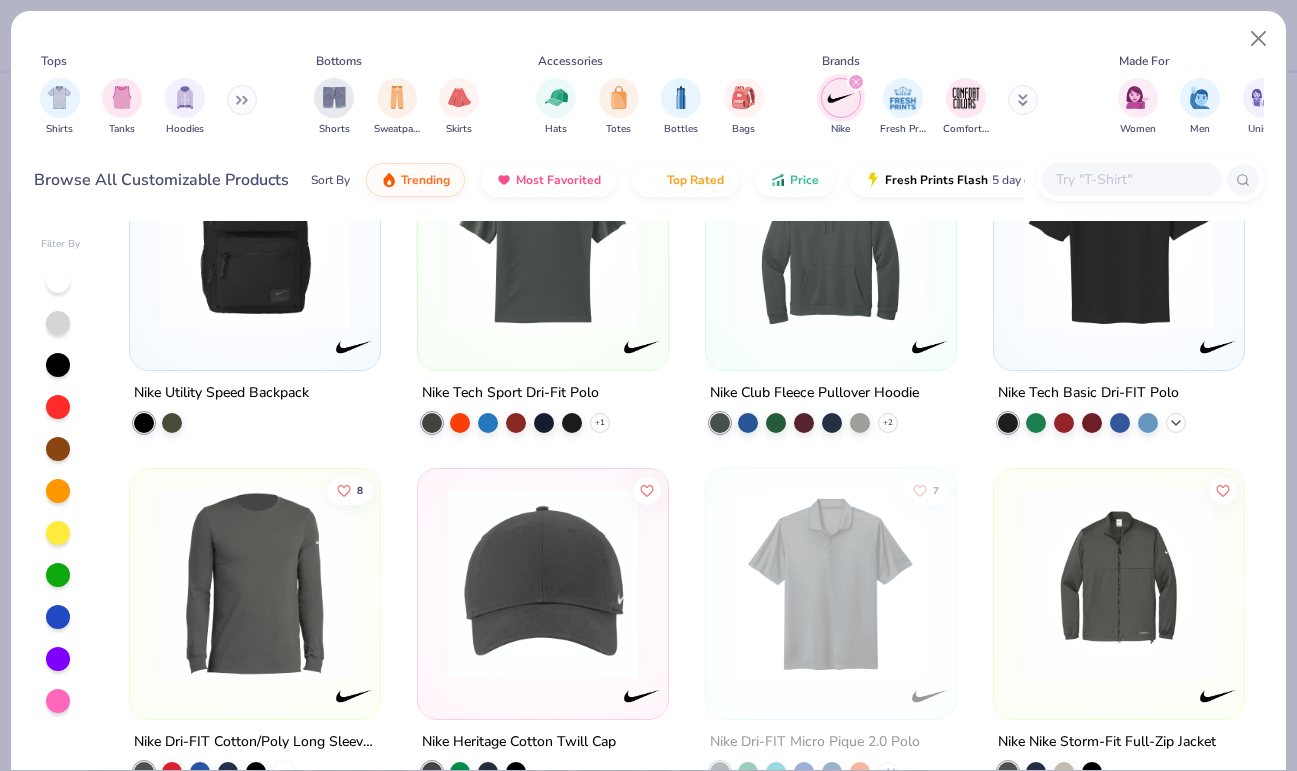 click 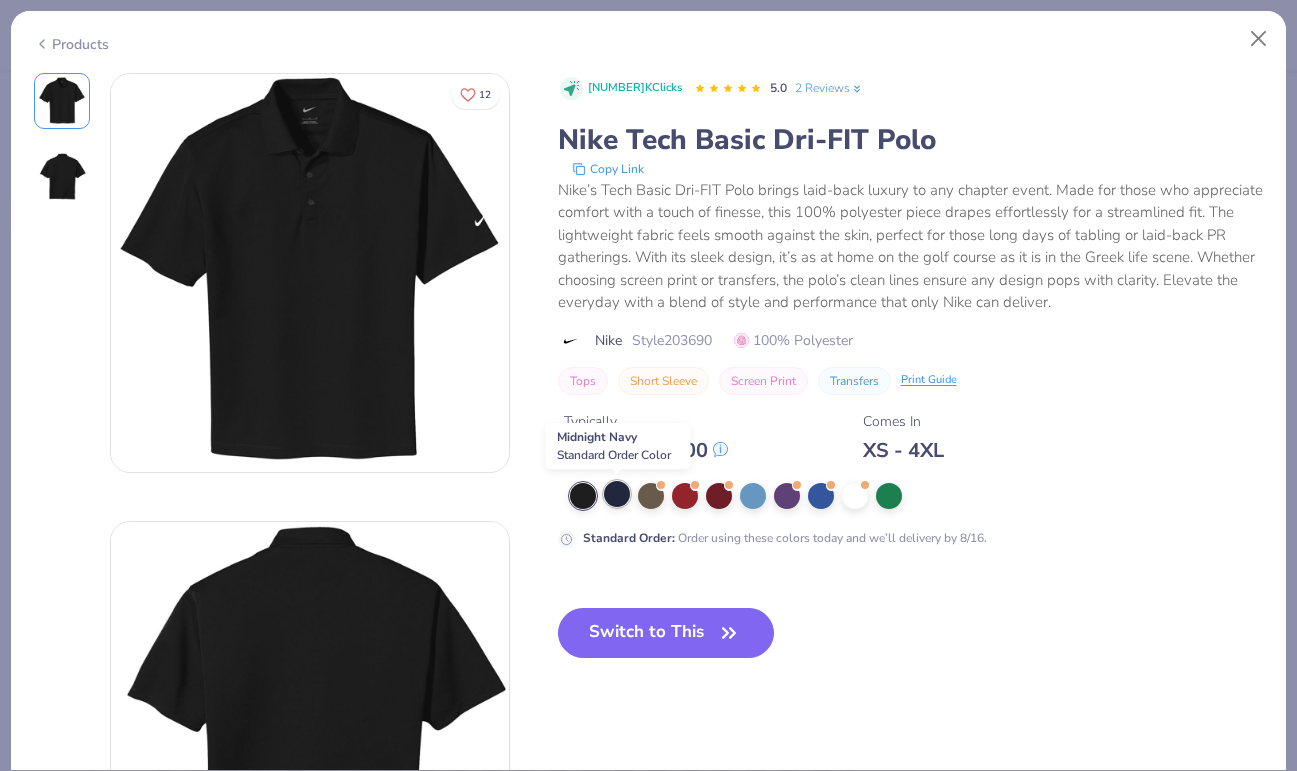 click at bounding box center (617, 494) 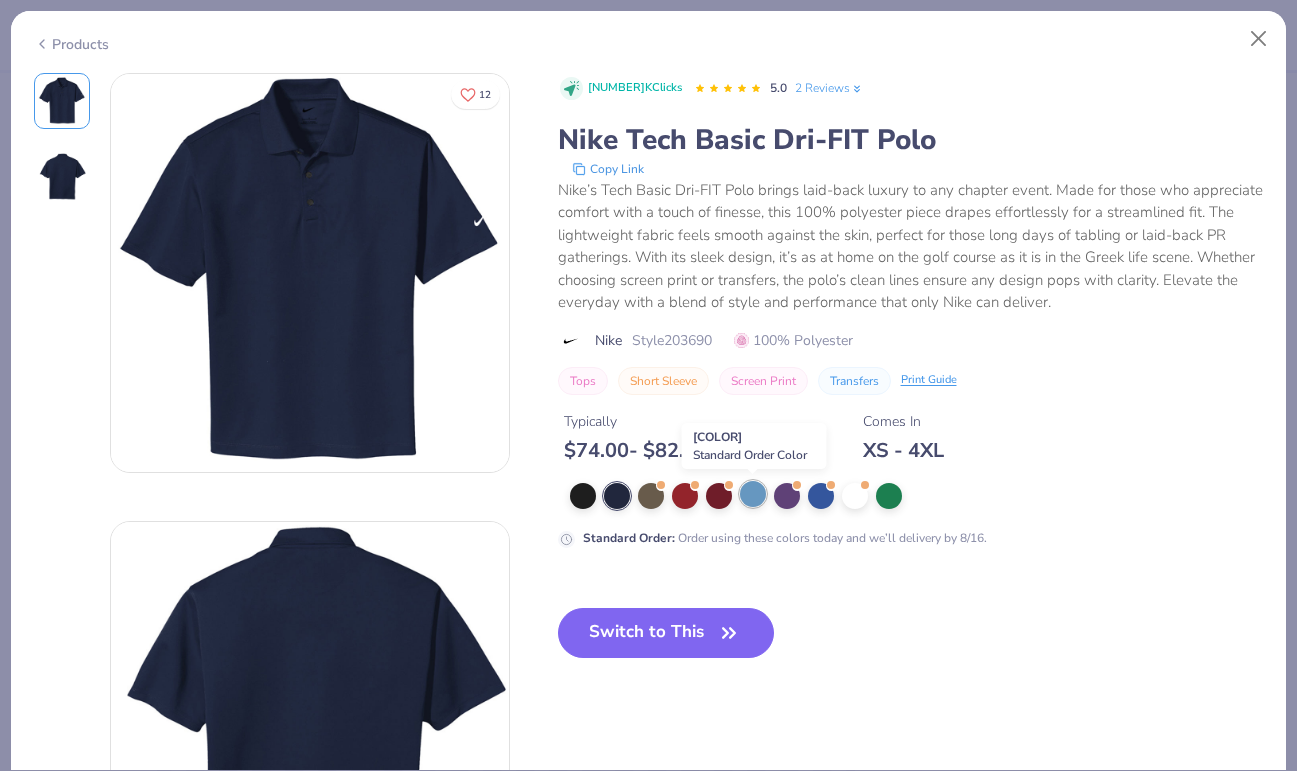 click at bounding box center (753, 494) 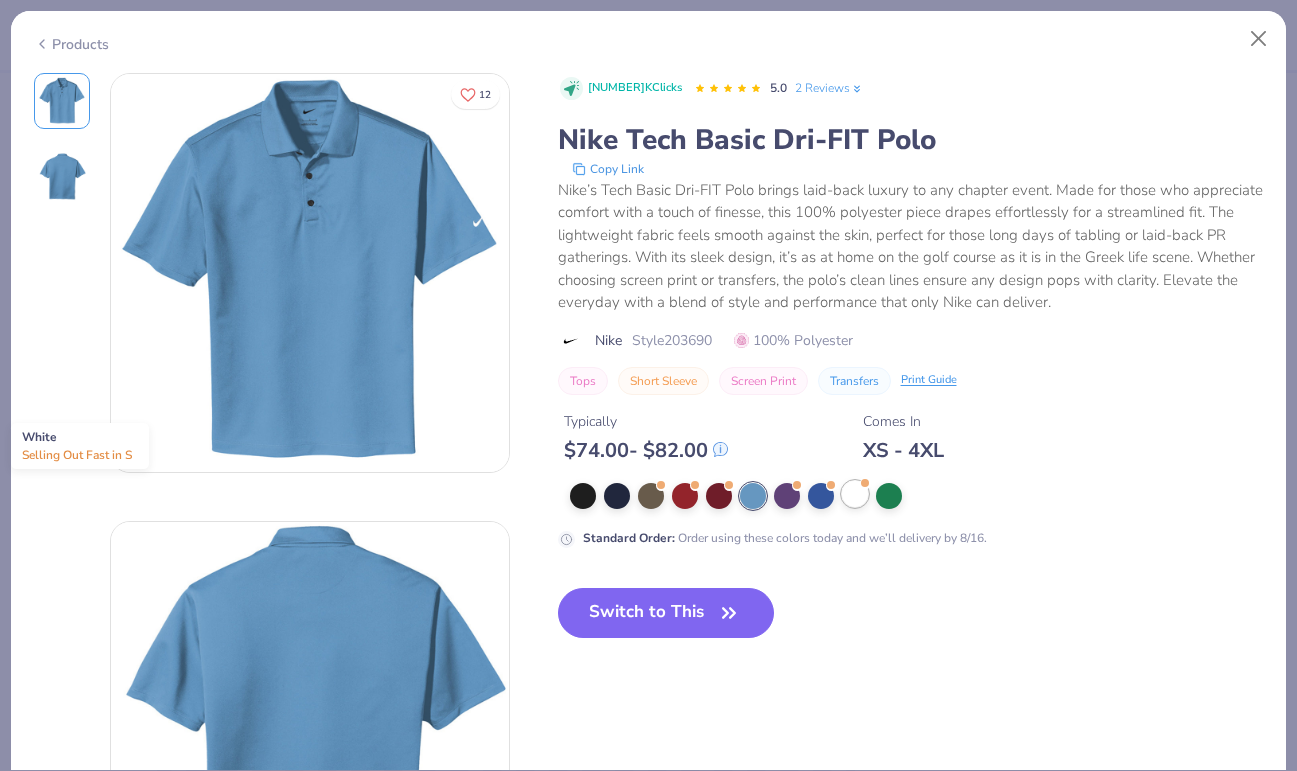 click at bounding box center [855, 494] 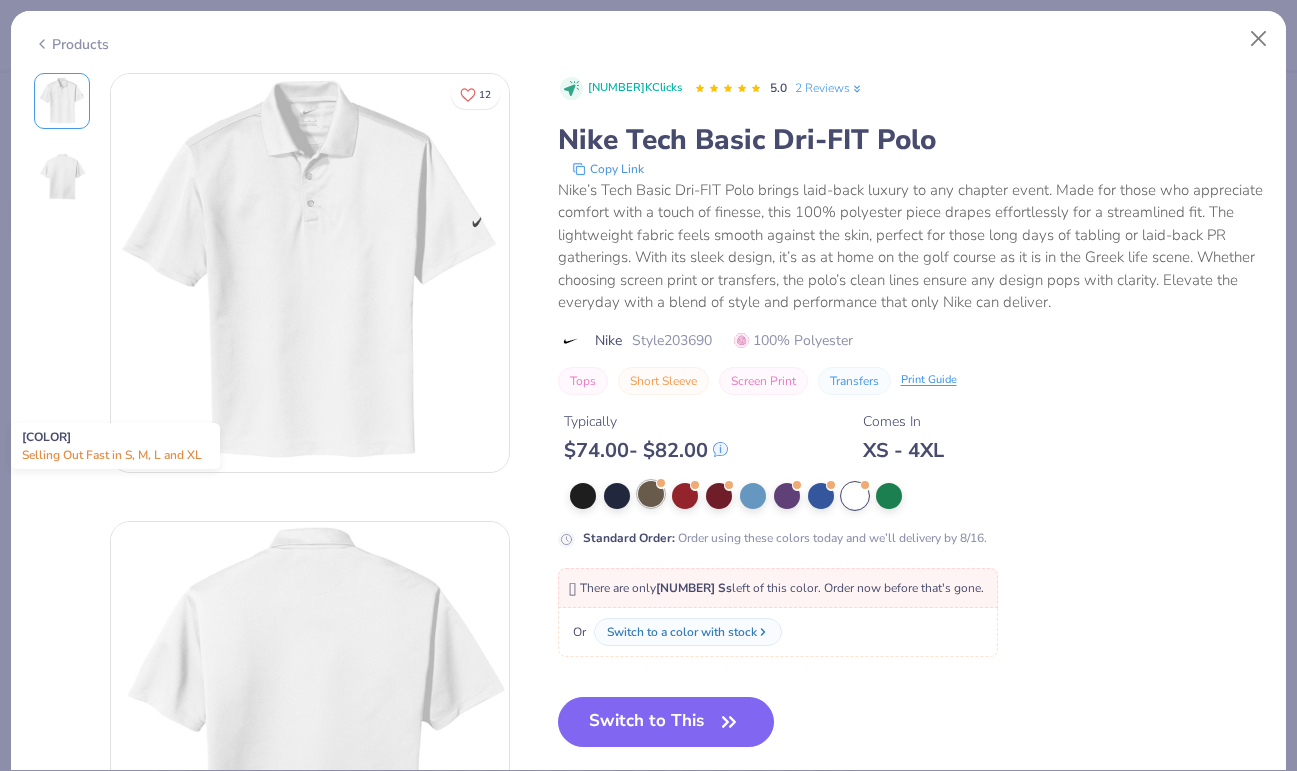 click at bounding box center [651, 494] 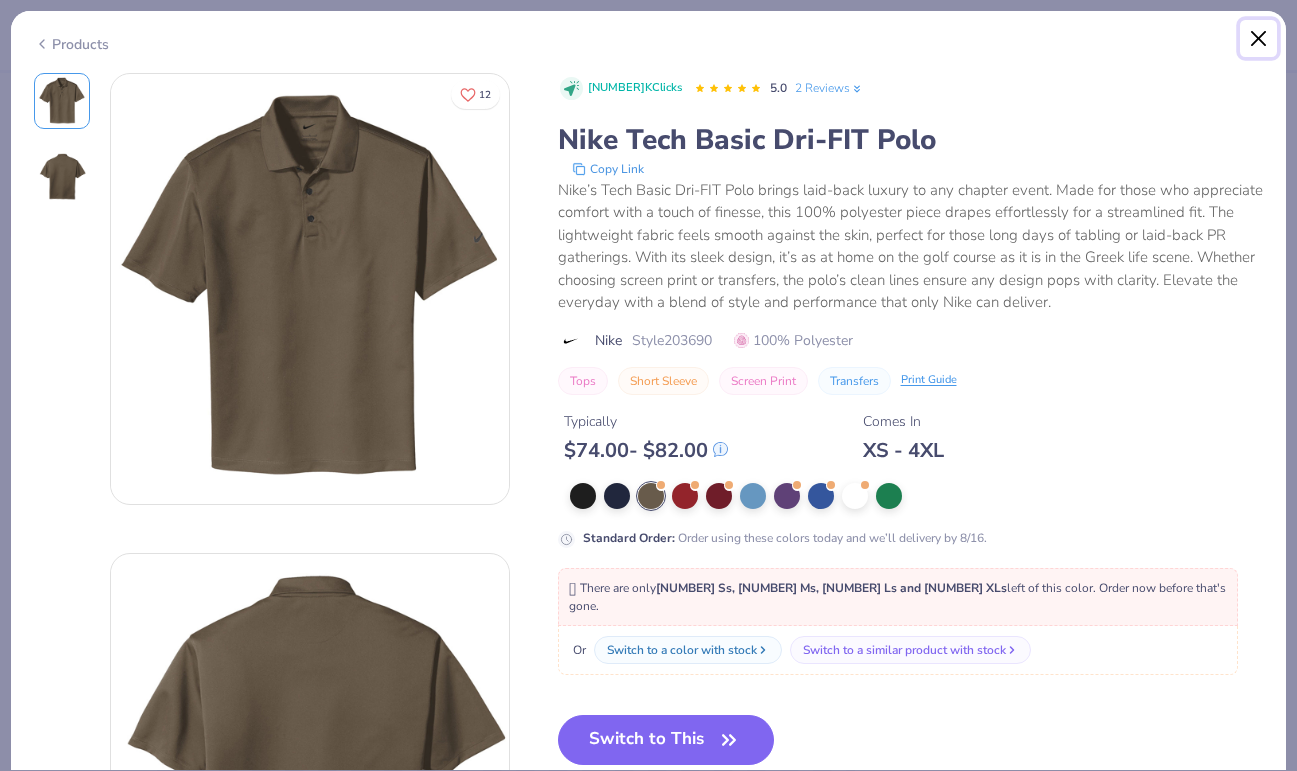 click at bounding box center [1259, 39] 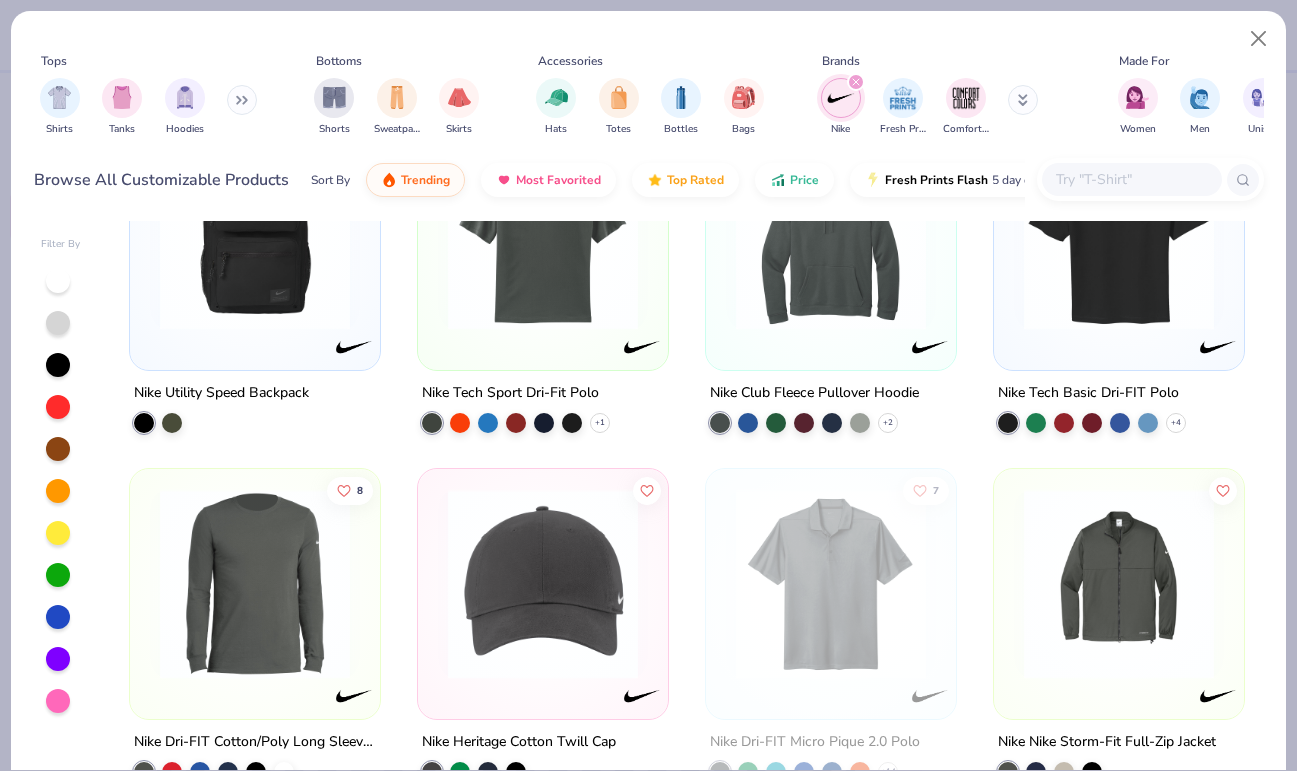 click at bounding box center (1119, 240) 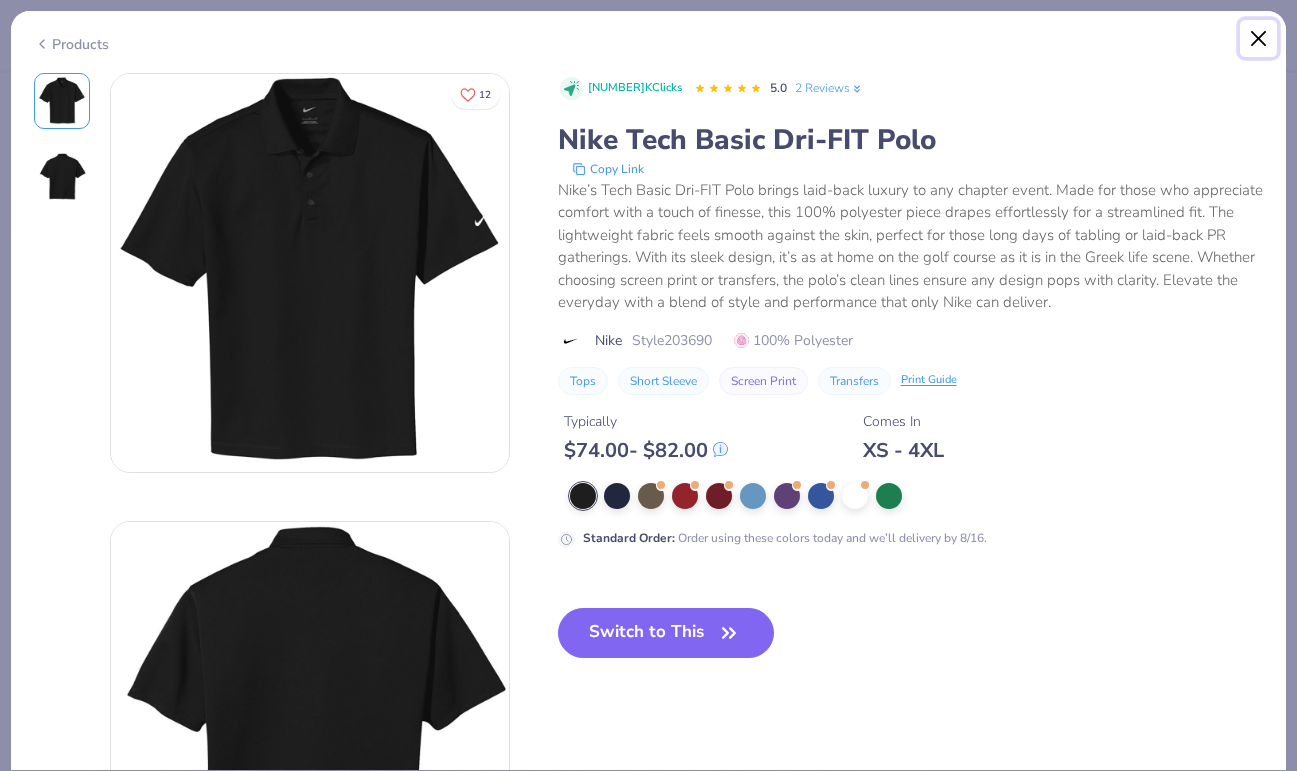 click at bounding box center [1259, 39] 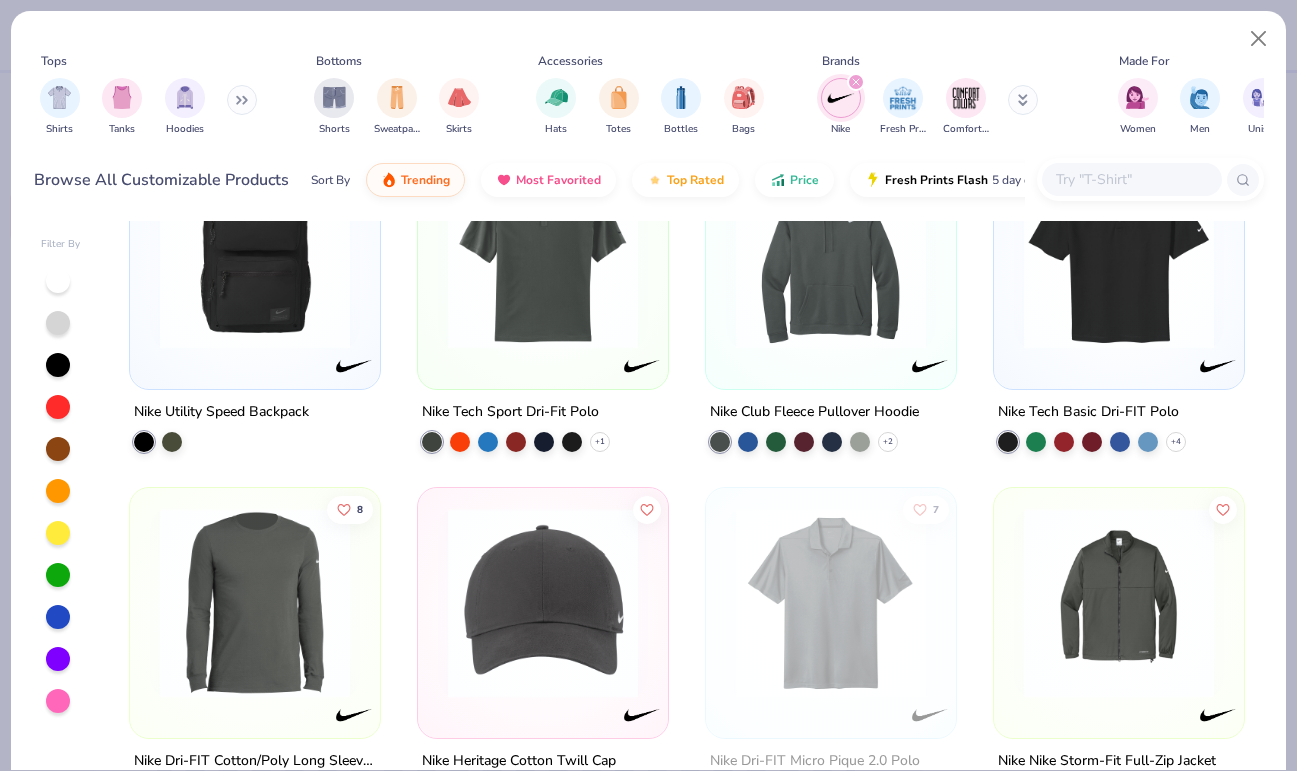 scroll, scrollTop: 0, scrollLeft: 0, axis: both 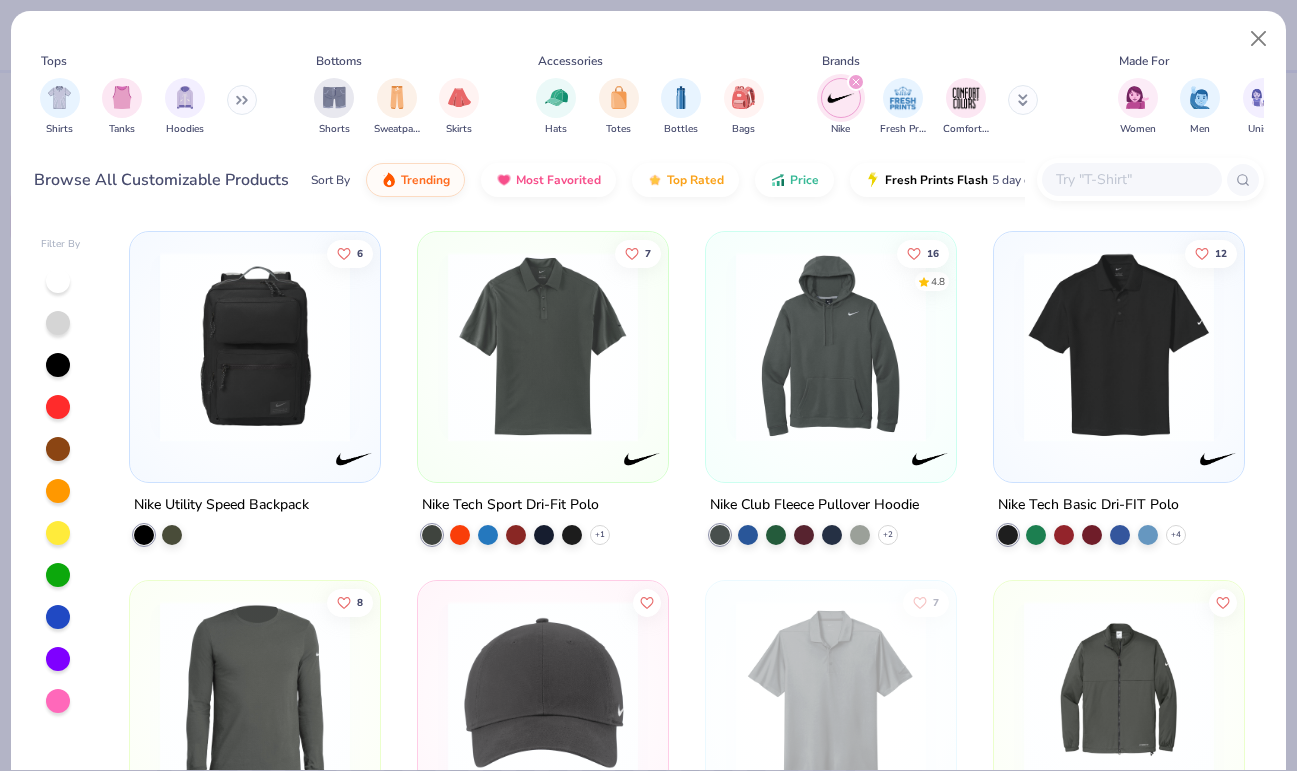 click at bounding box center (543, 347) 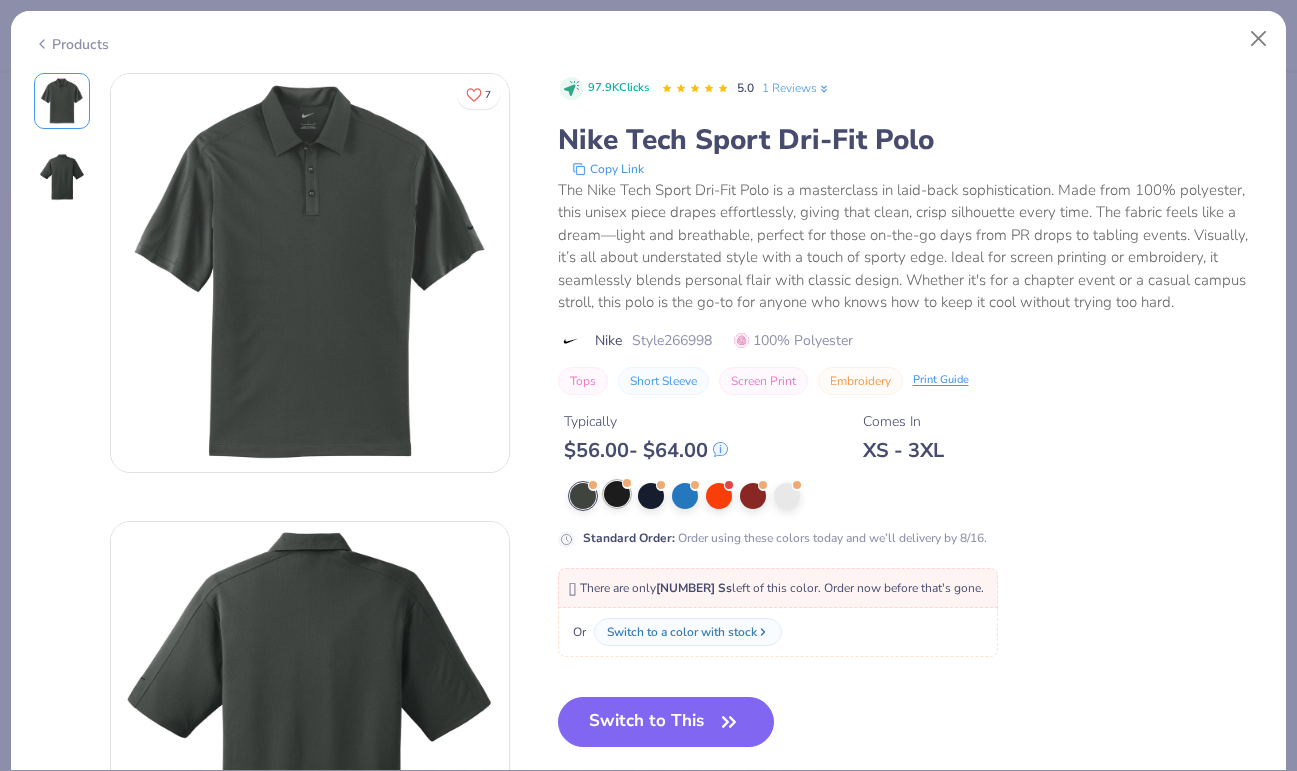 click at bounding box center (617, 494) 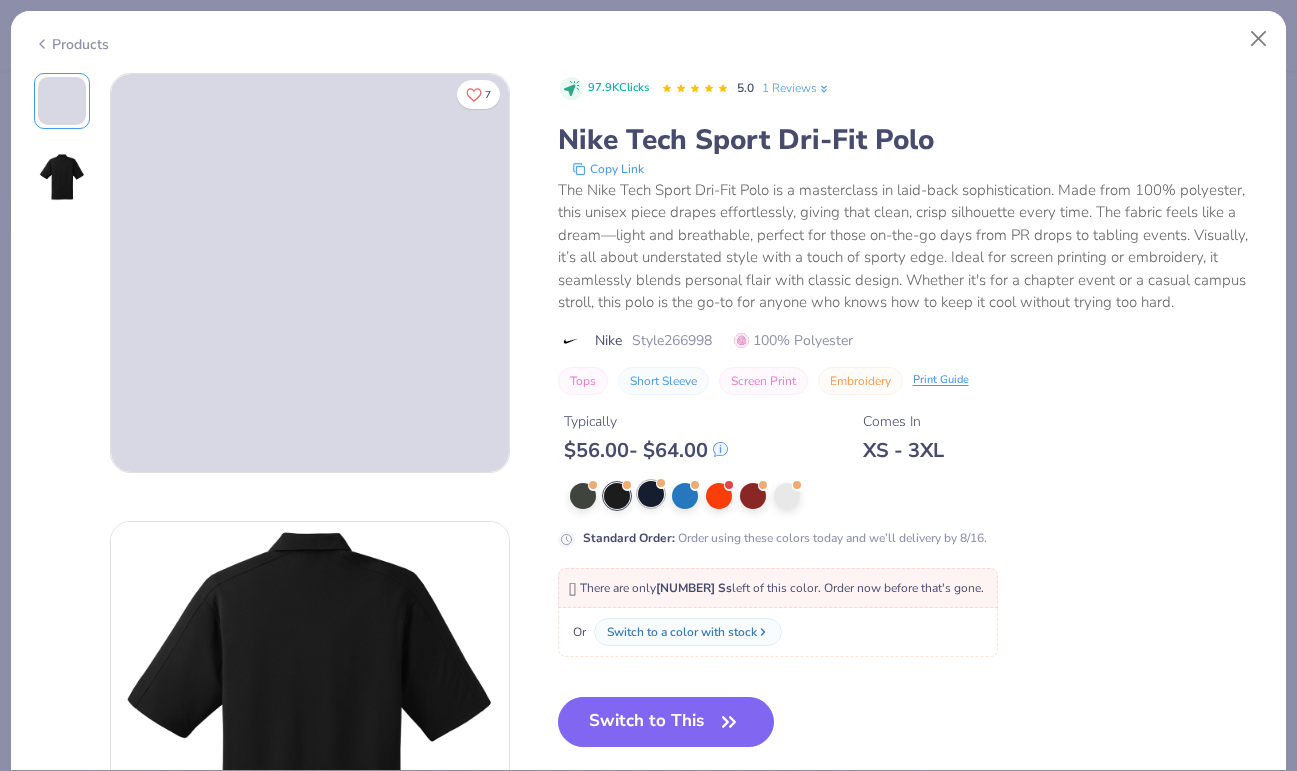 click at bounding box center [651, 494] 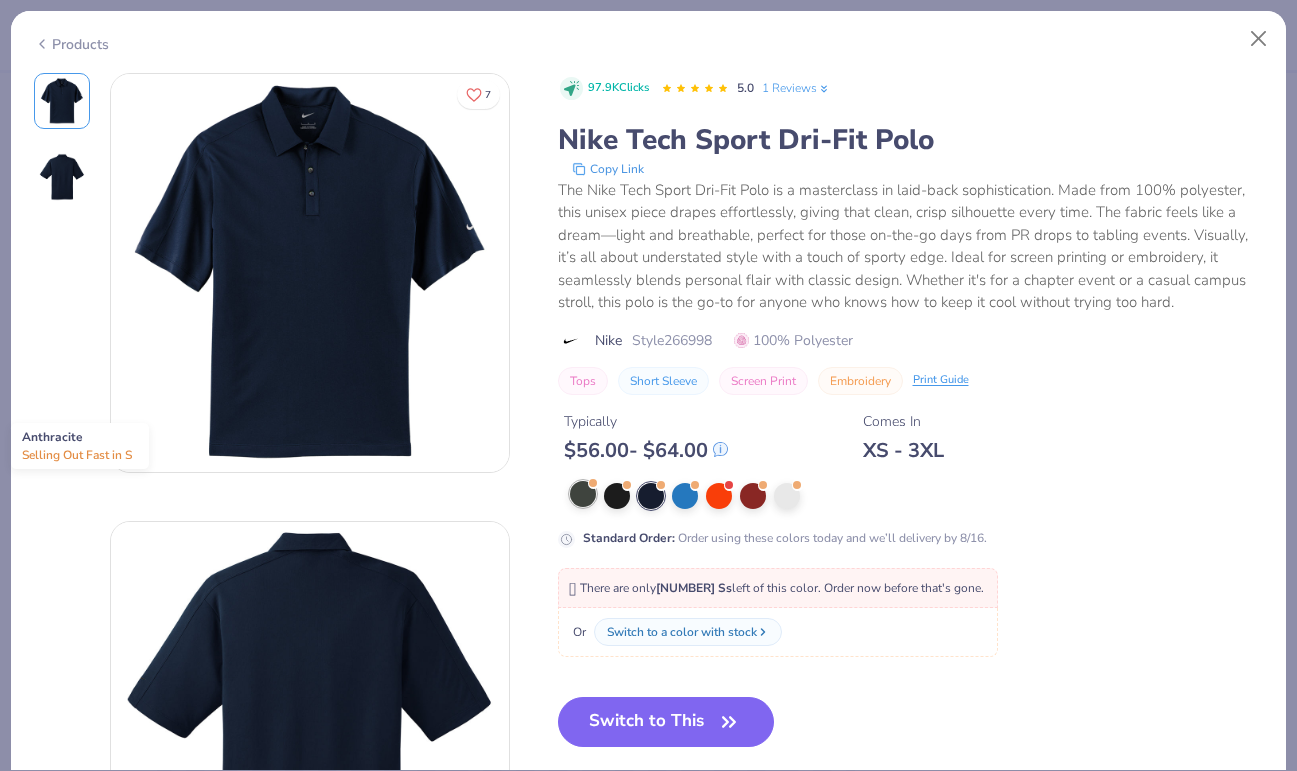 click at bounding box center (583, 494) 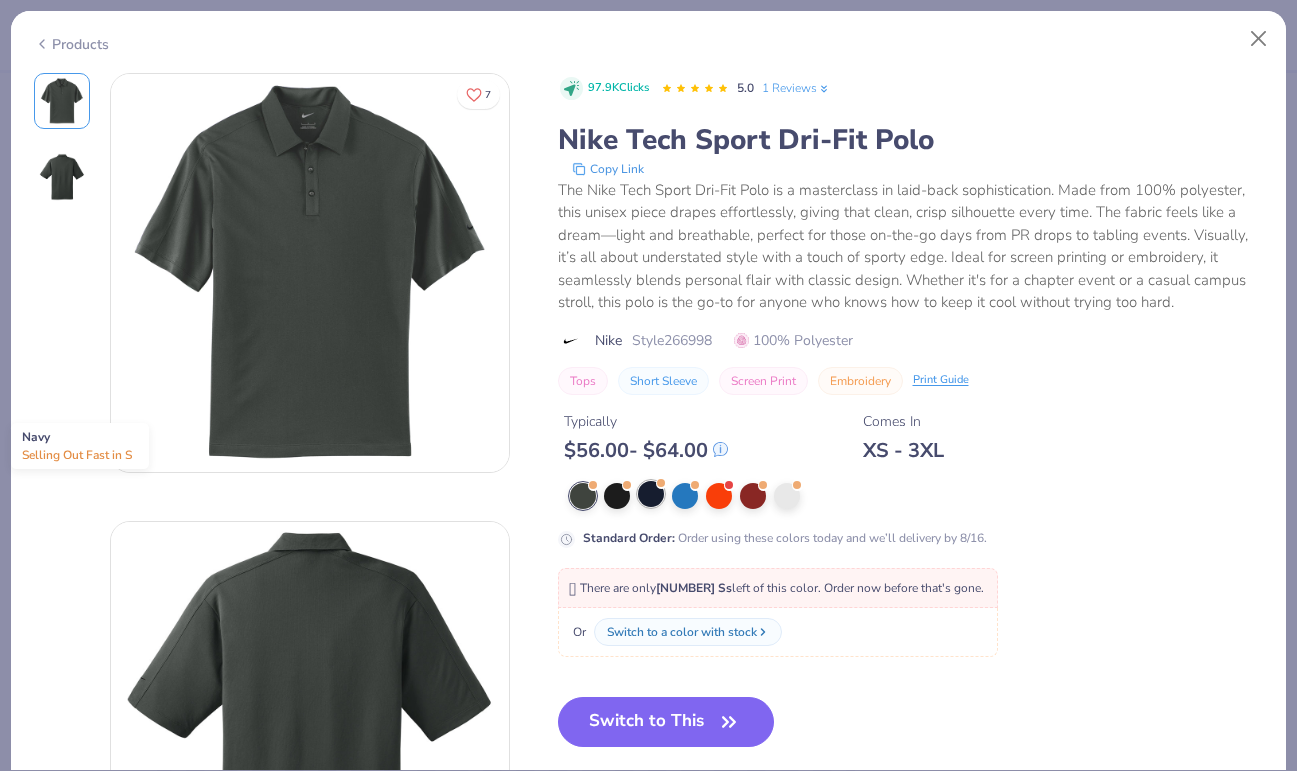 click at bounding box center (651, 494) 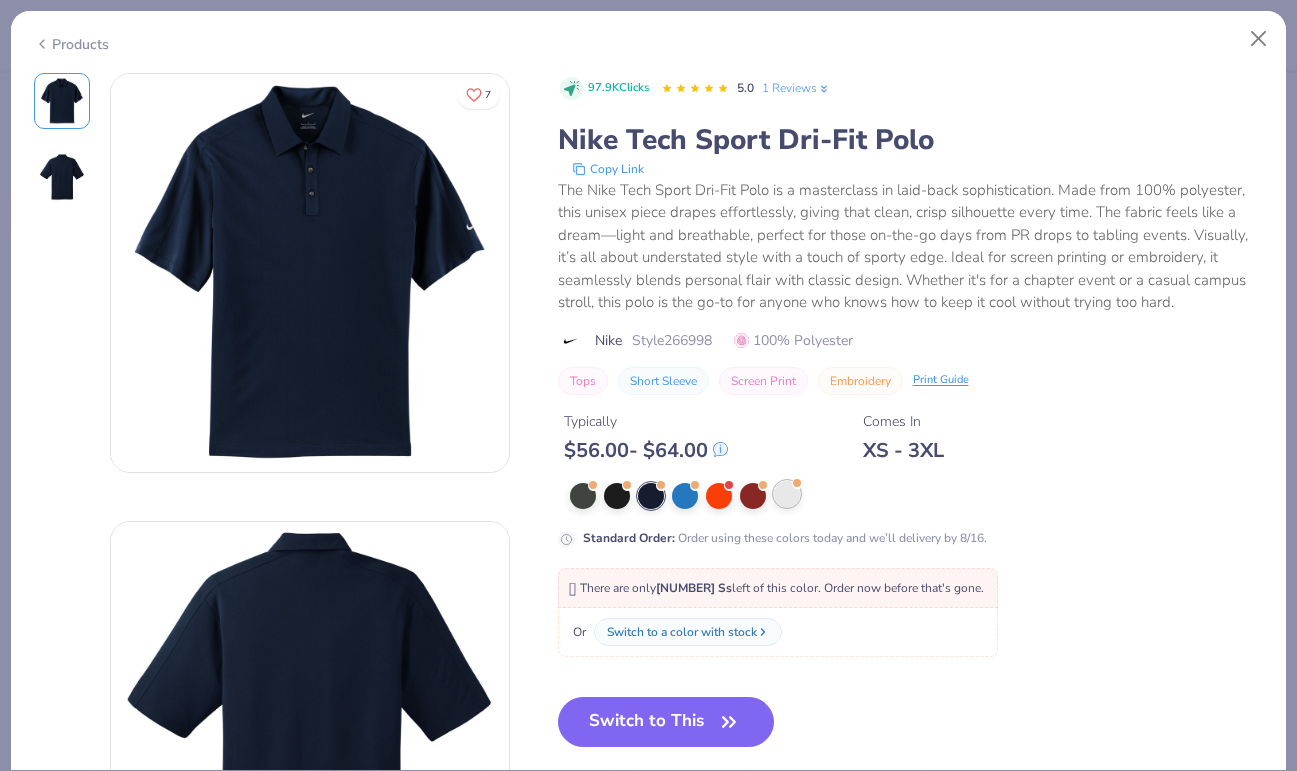 click at bounding box center (787, 494) 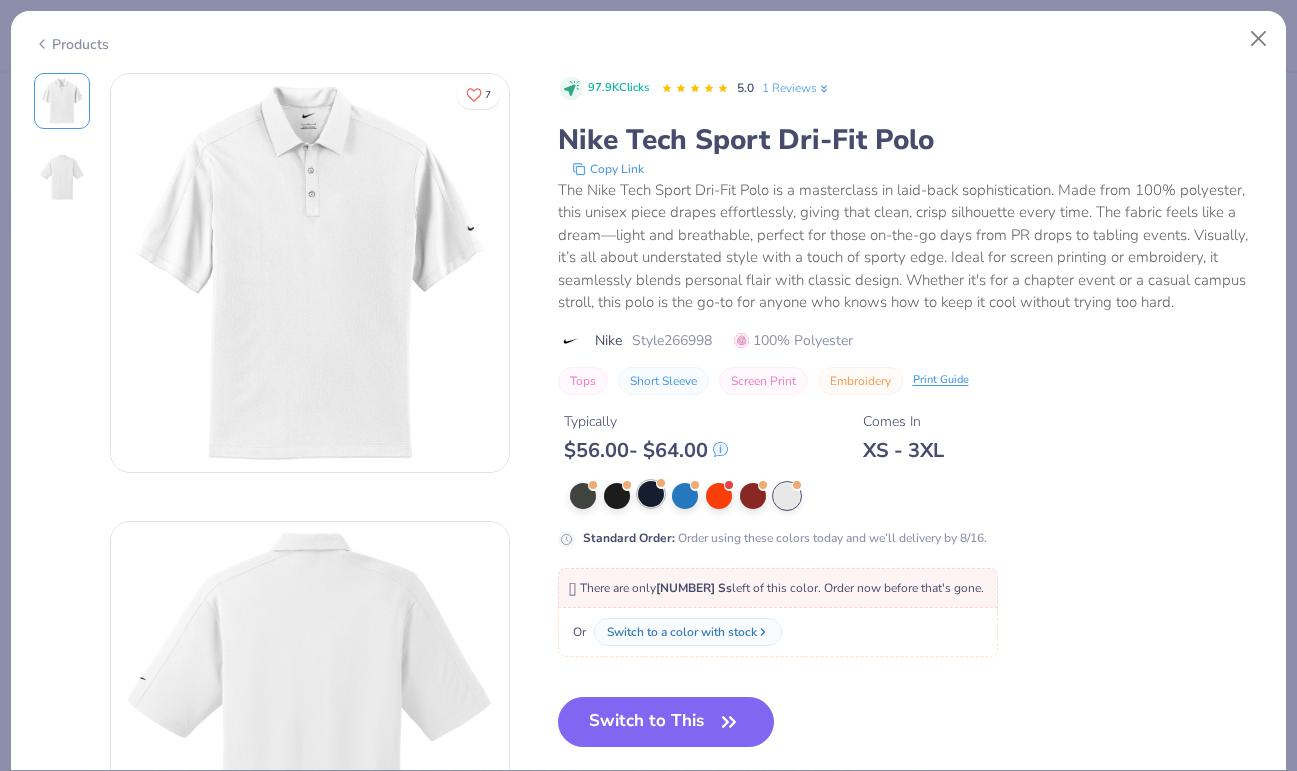 click at bounding box center (651, 494) 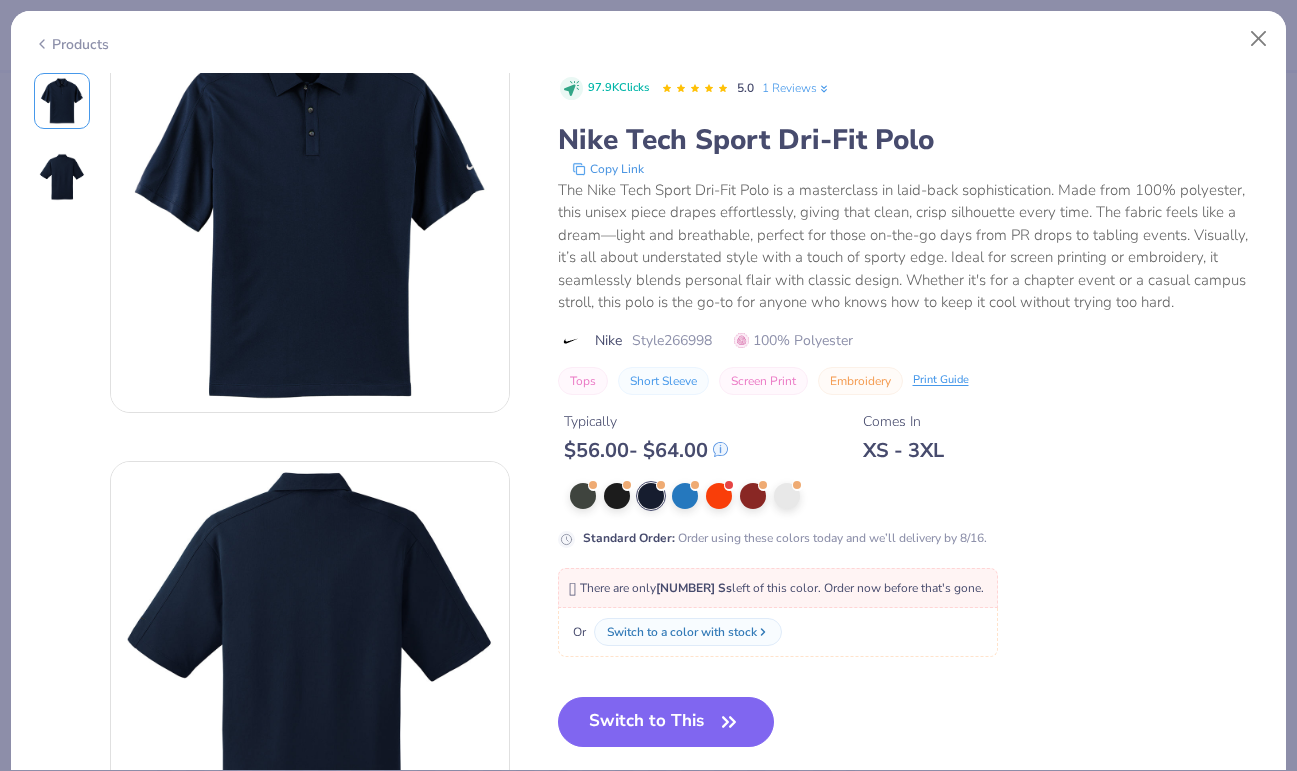 scroll, scrollTop: 0, scrollLeft: 0, axis: both 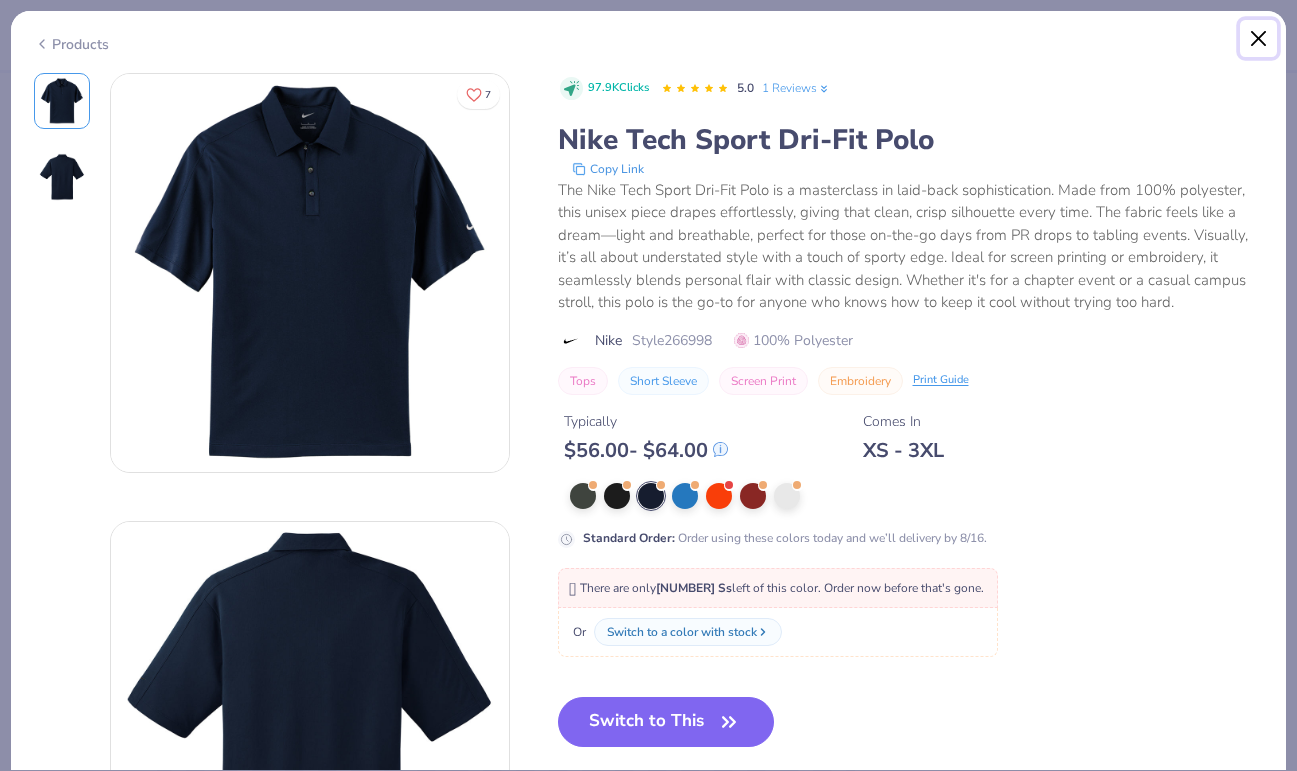 click at bounding box center (1259, 39) 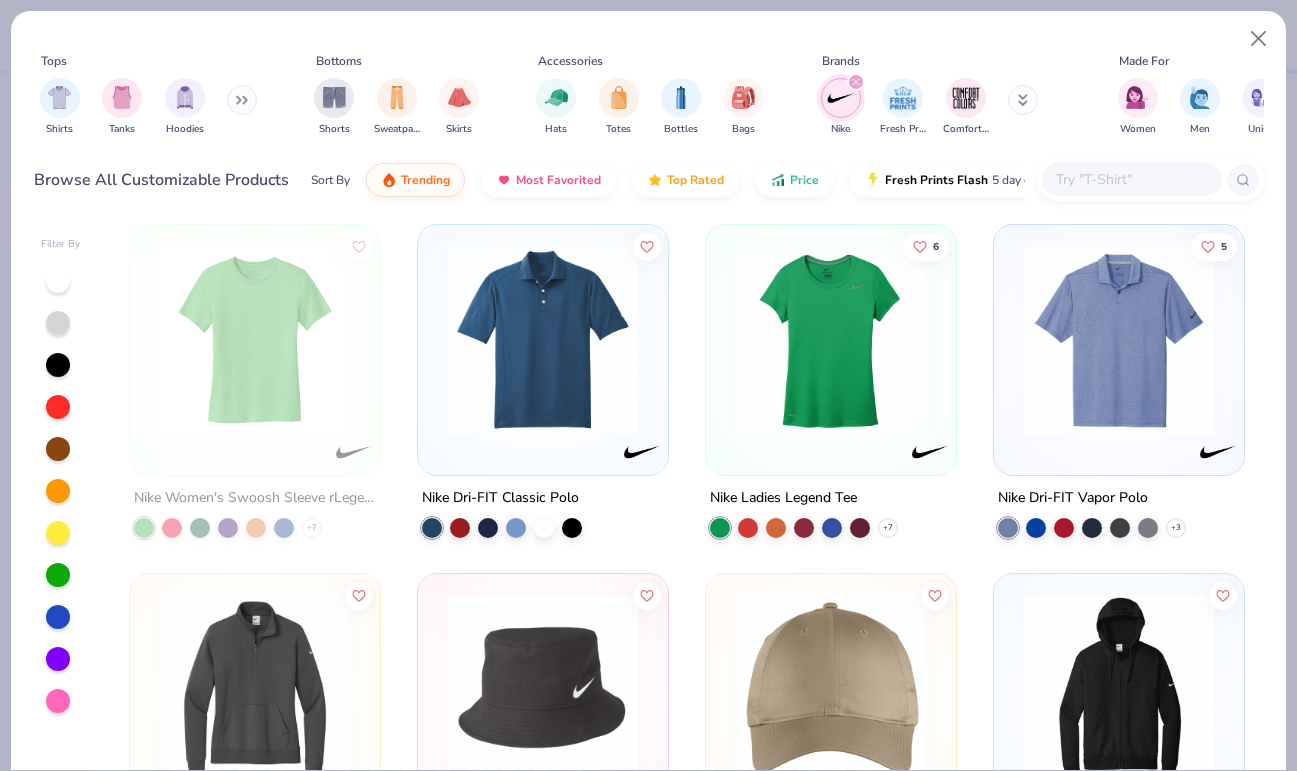 scroll, scrollTop: 699, scrollLeft: 0, axis: vertical 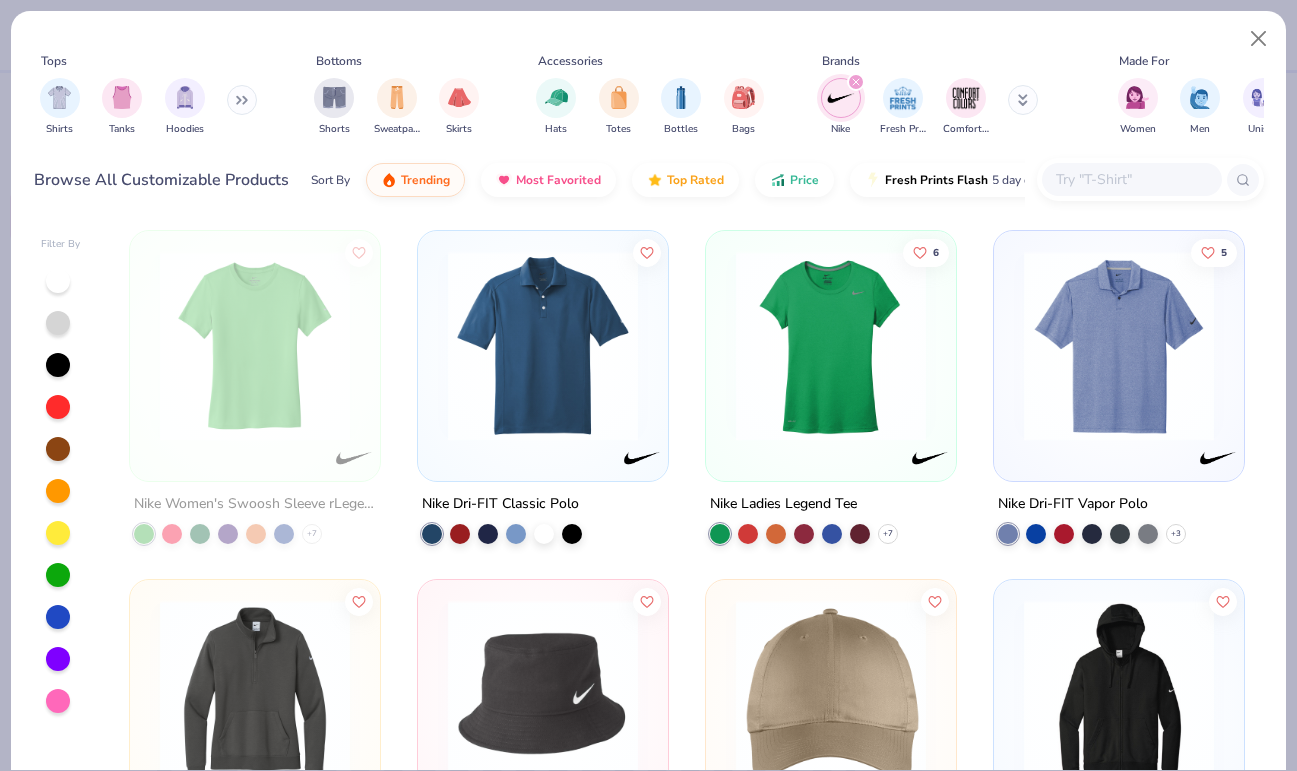 click at bounding box center [1119, 346] 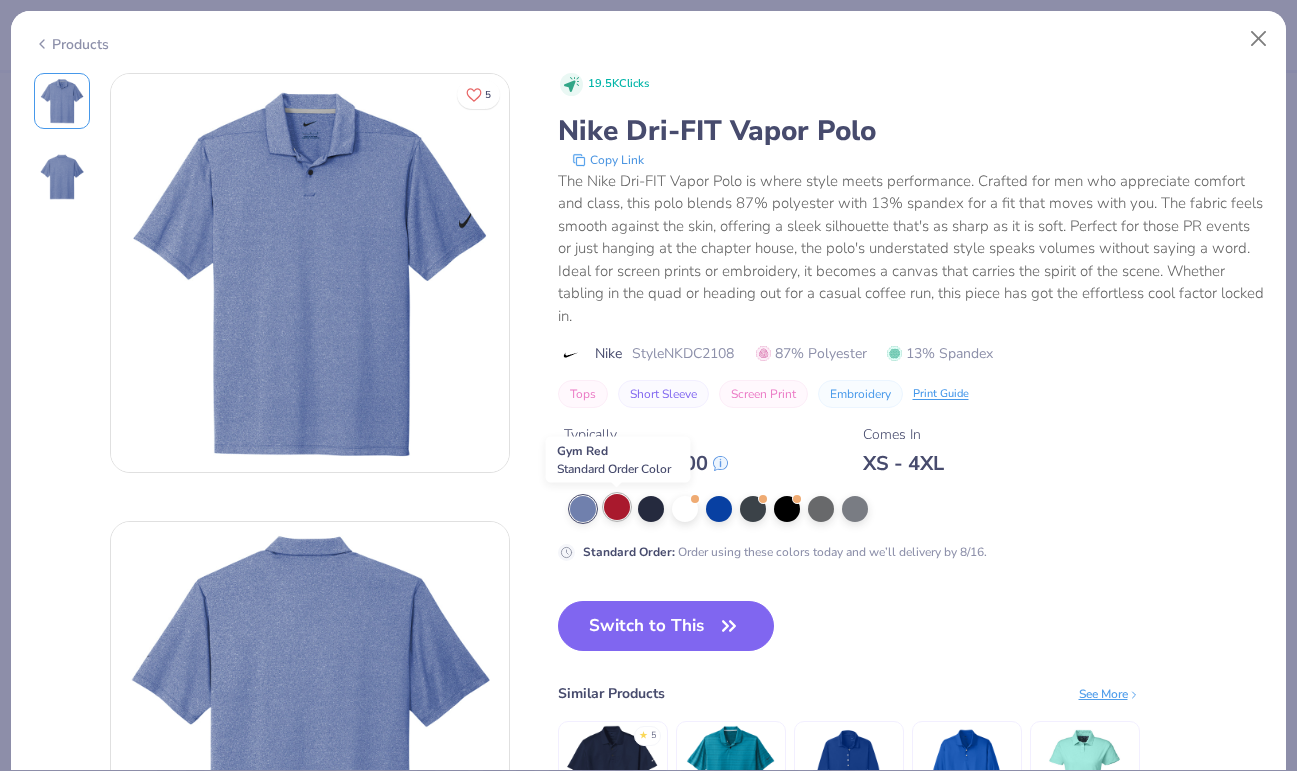 click at bounding box center (617, 507) 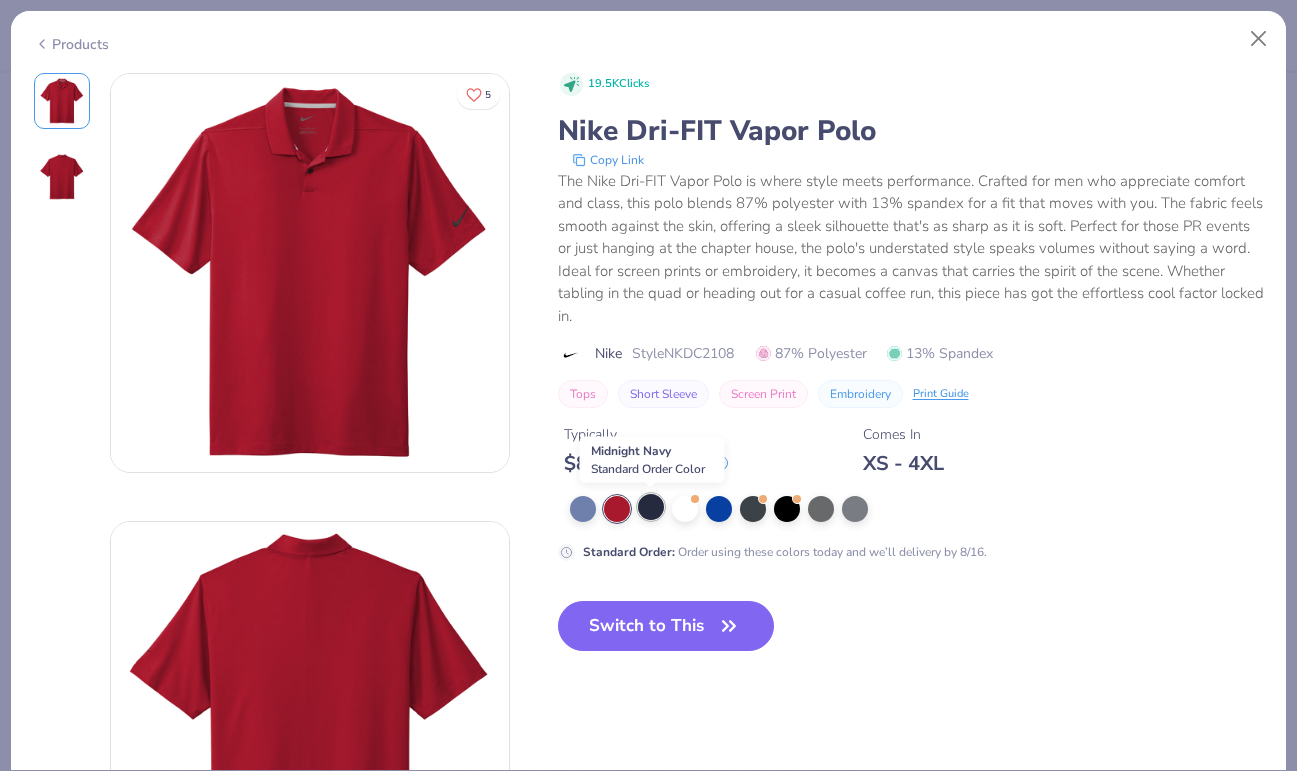 click at bounding box center (651, 507) 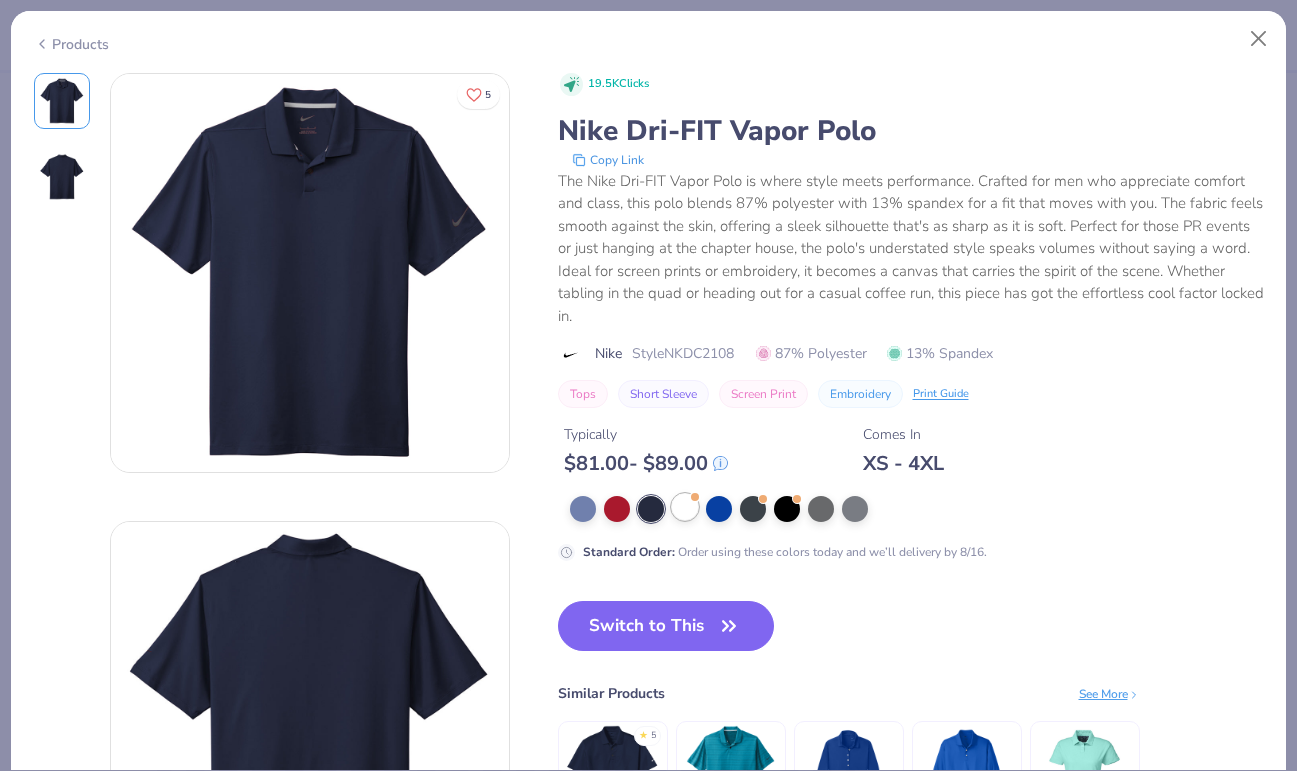 click at bounding box center [685, 507] 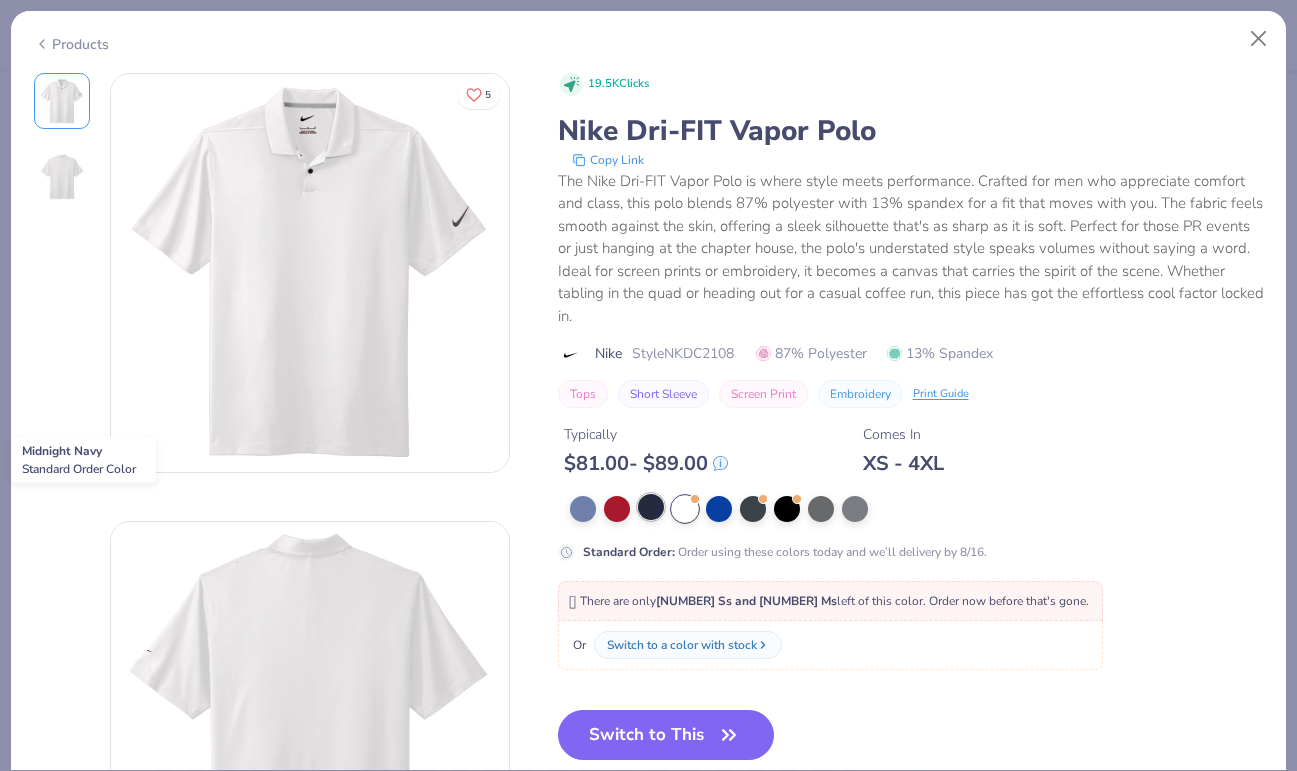 click at bounding box center (651, 507) 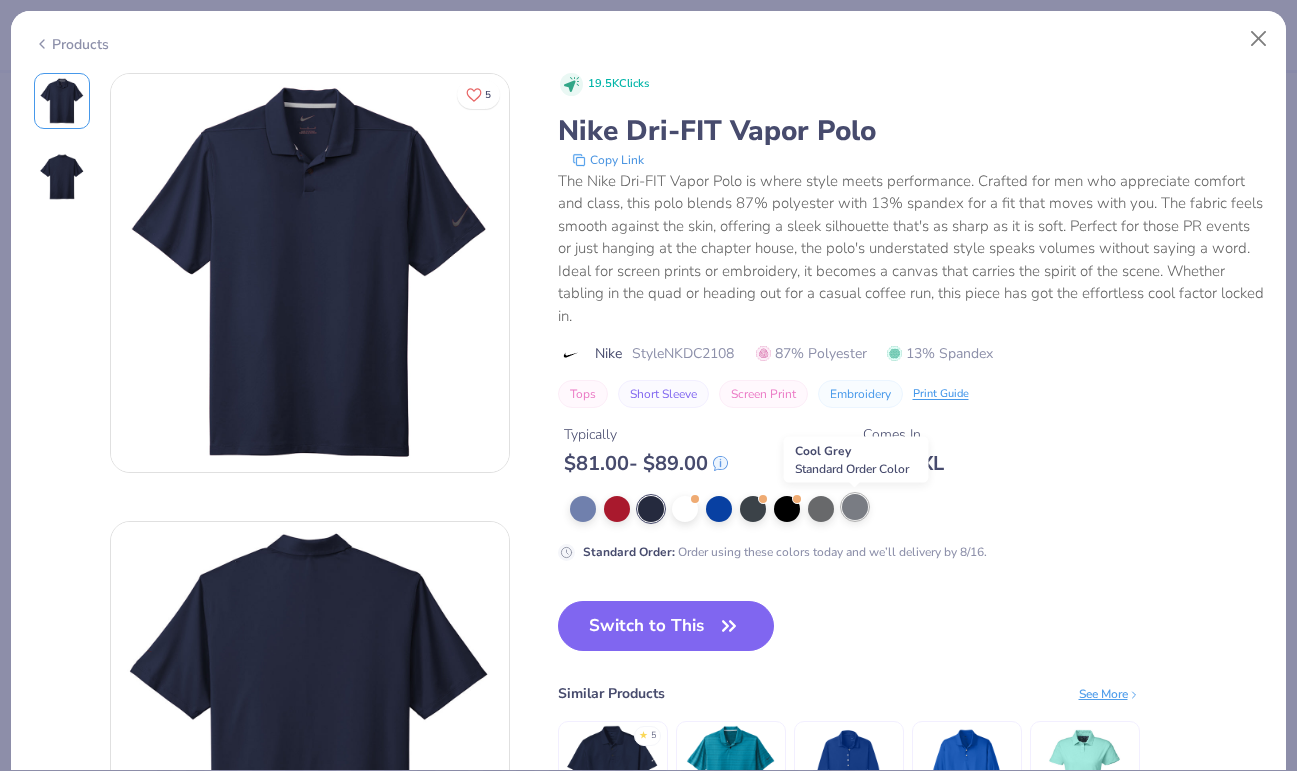 click at bounding box center [855, 507] 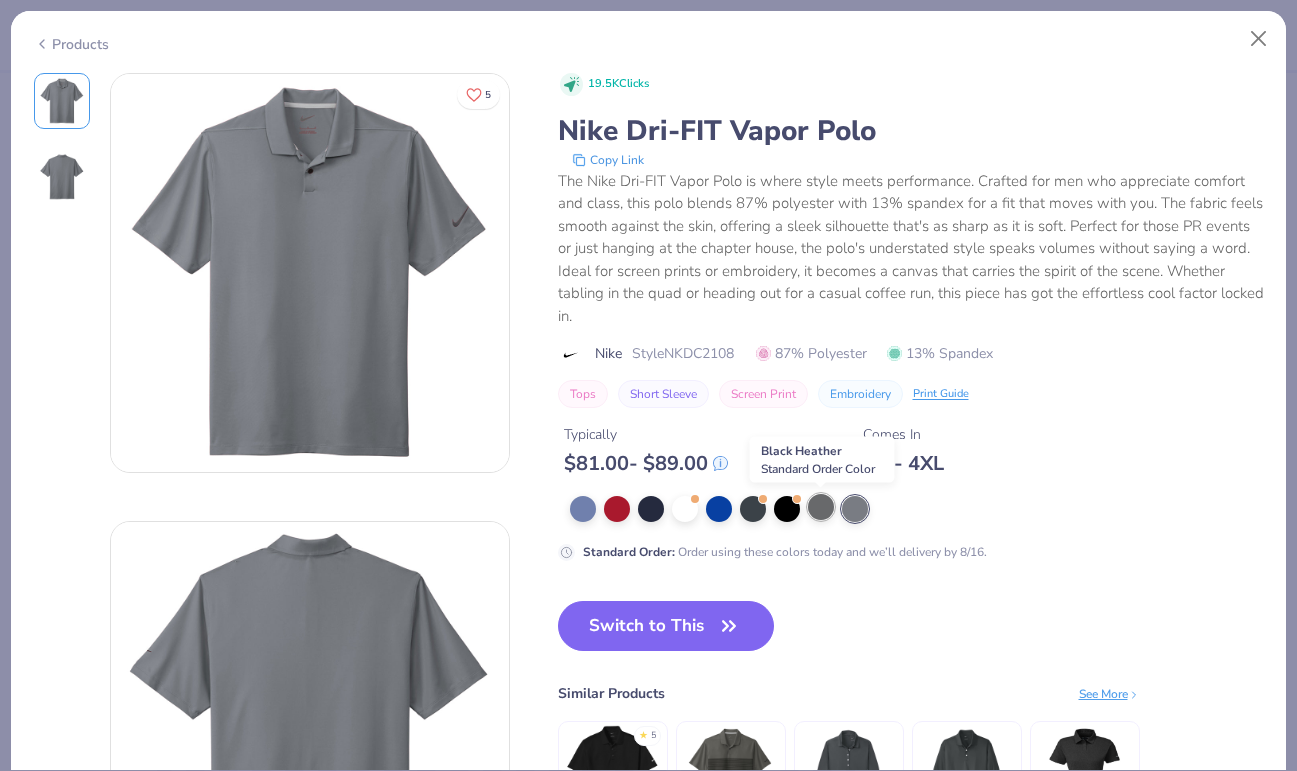 click at bounding box center [821, 507] 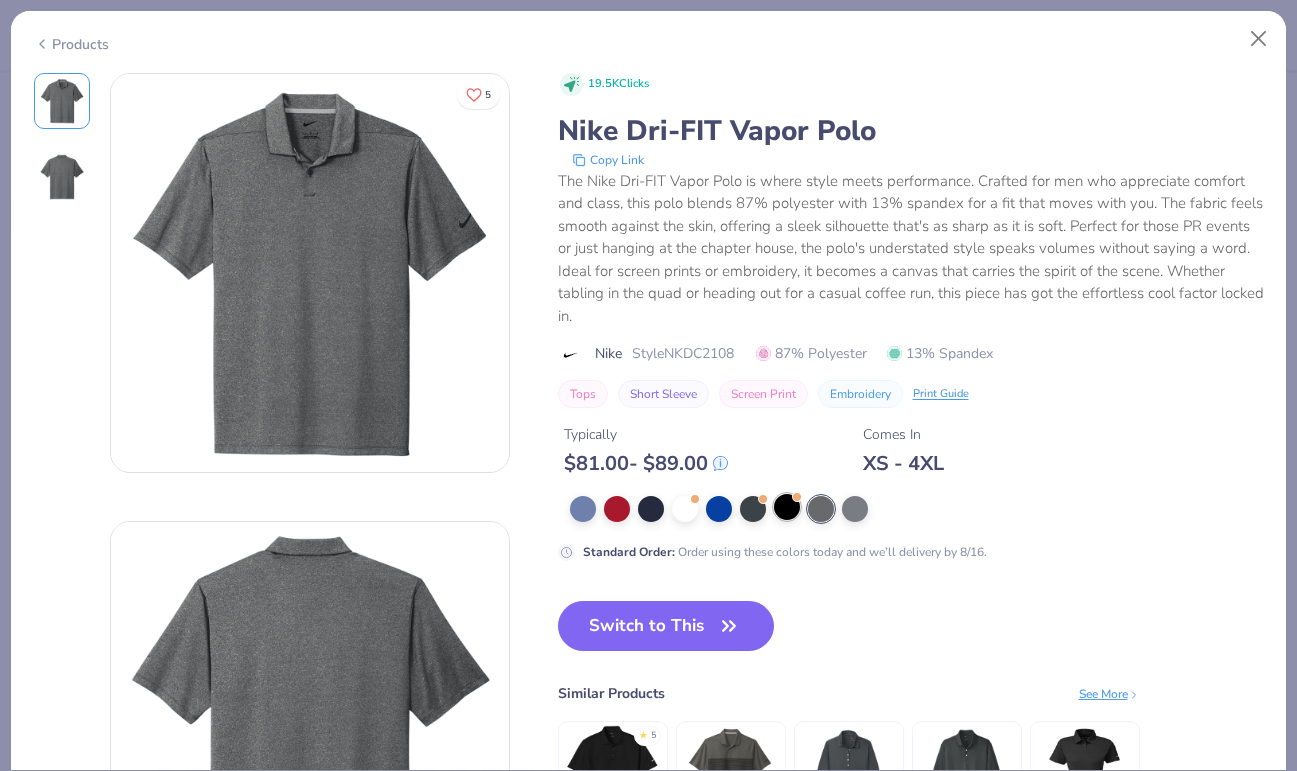 click at bounding box center [787, 507] 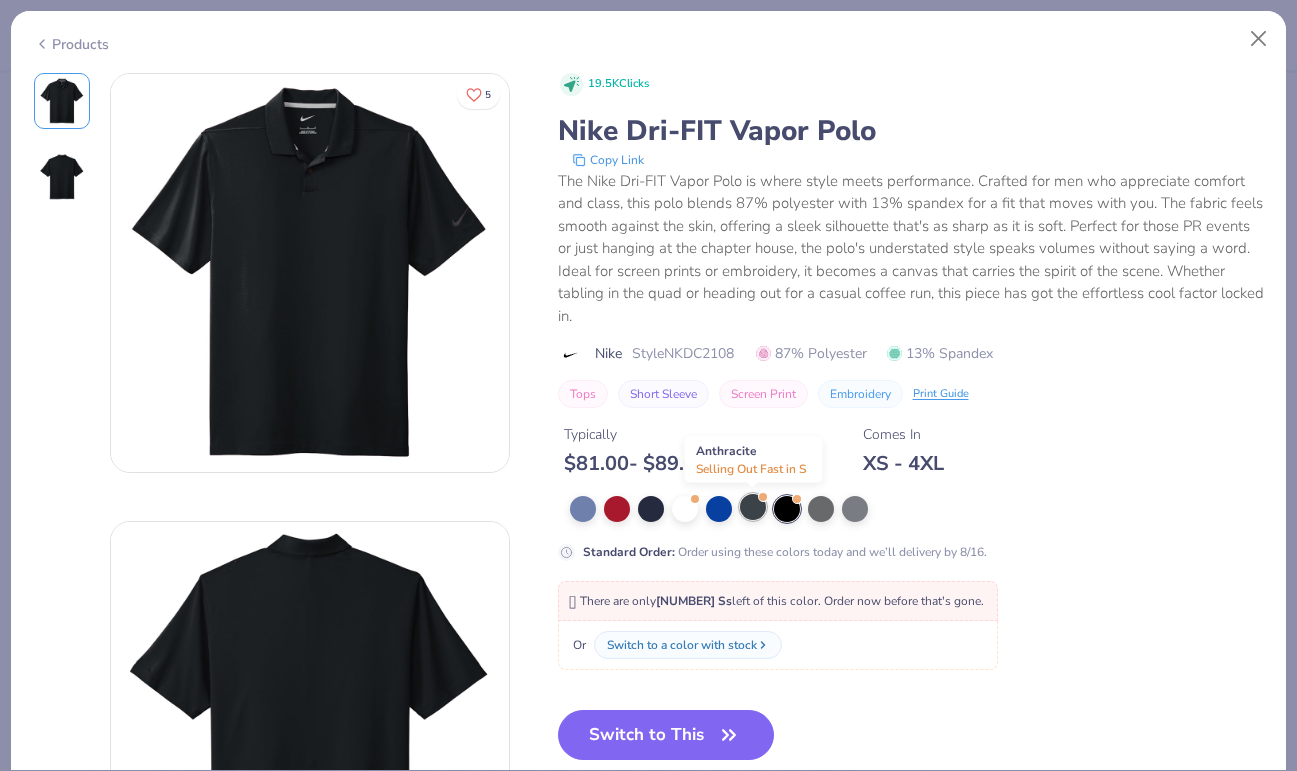 click at bounding box center [753, 507] 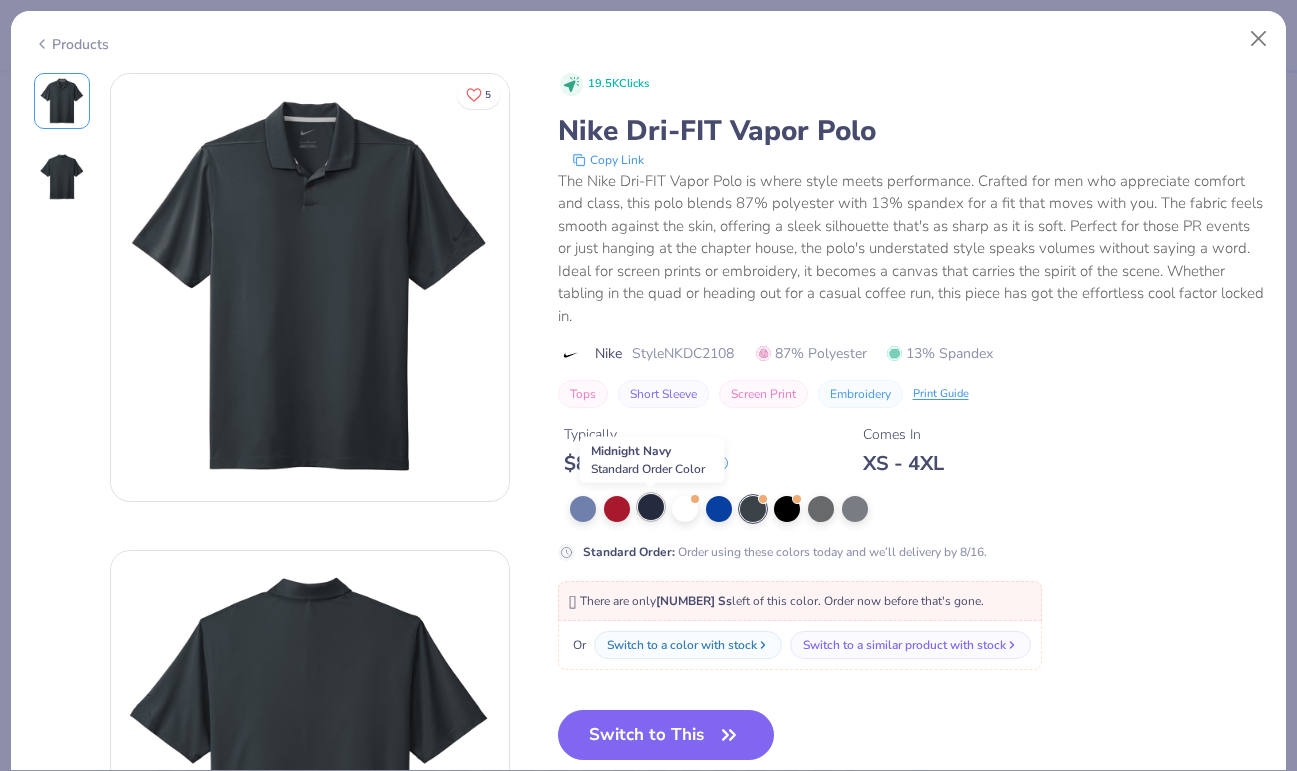 click at bounding box center [651, 507] 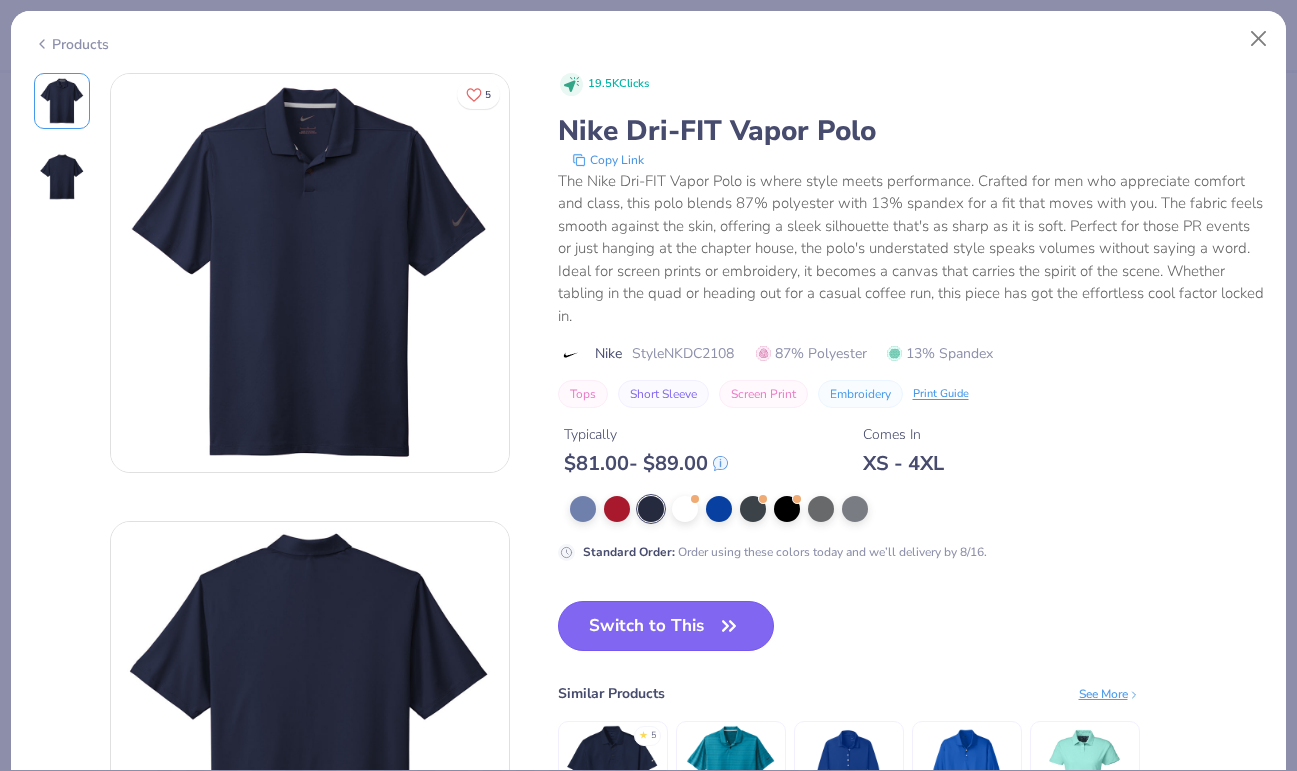 click on "Switch to This" at bounding box center (666, 626) 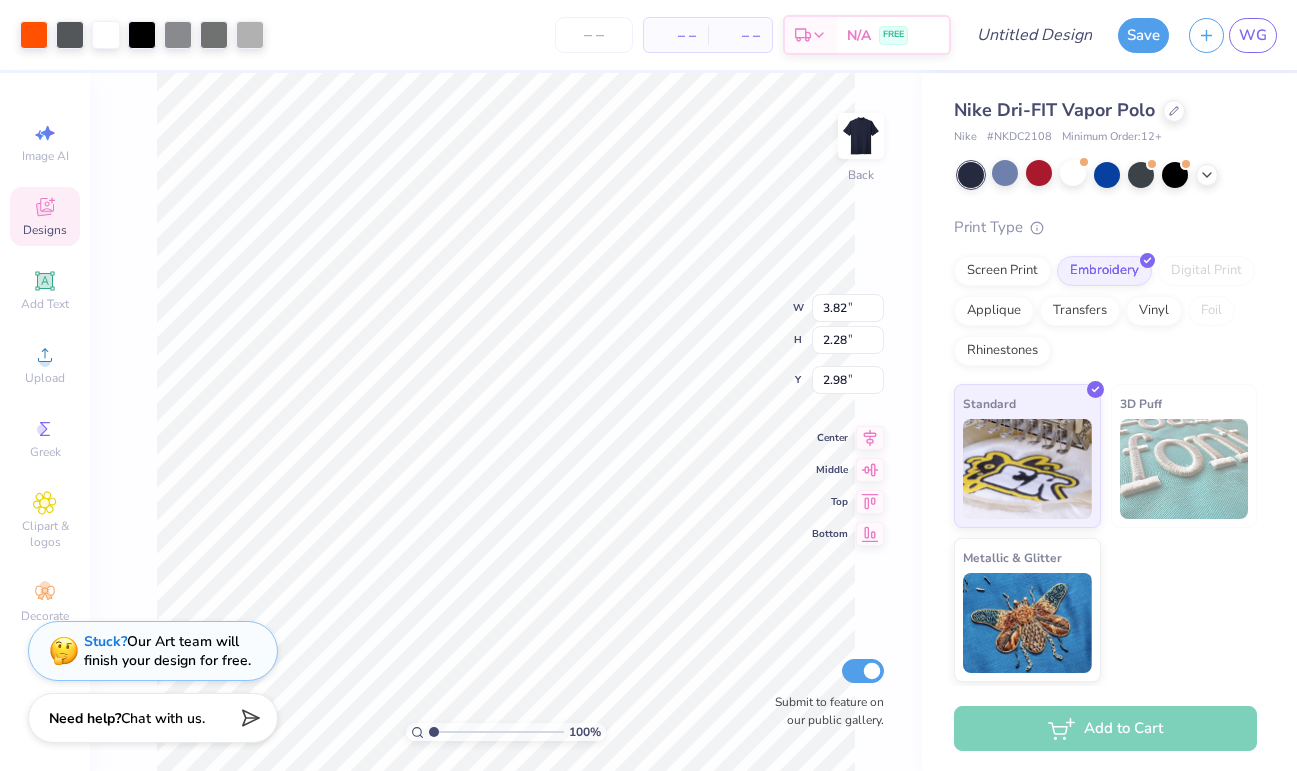type on "1.86" 